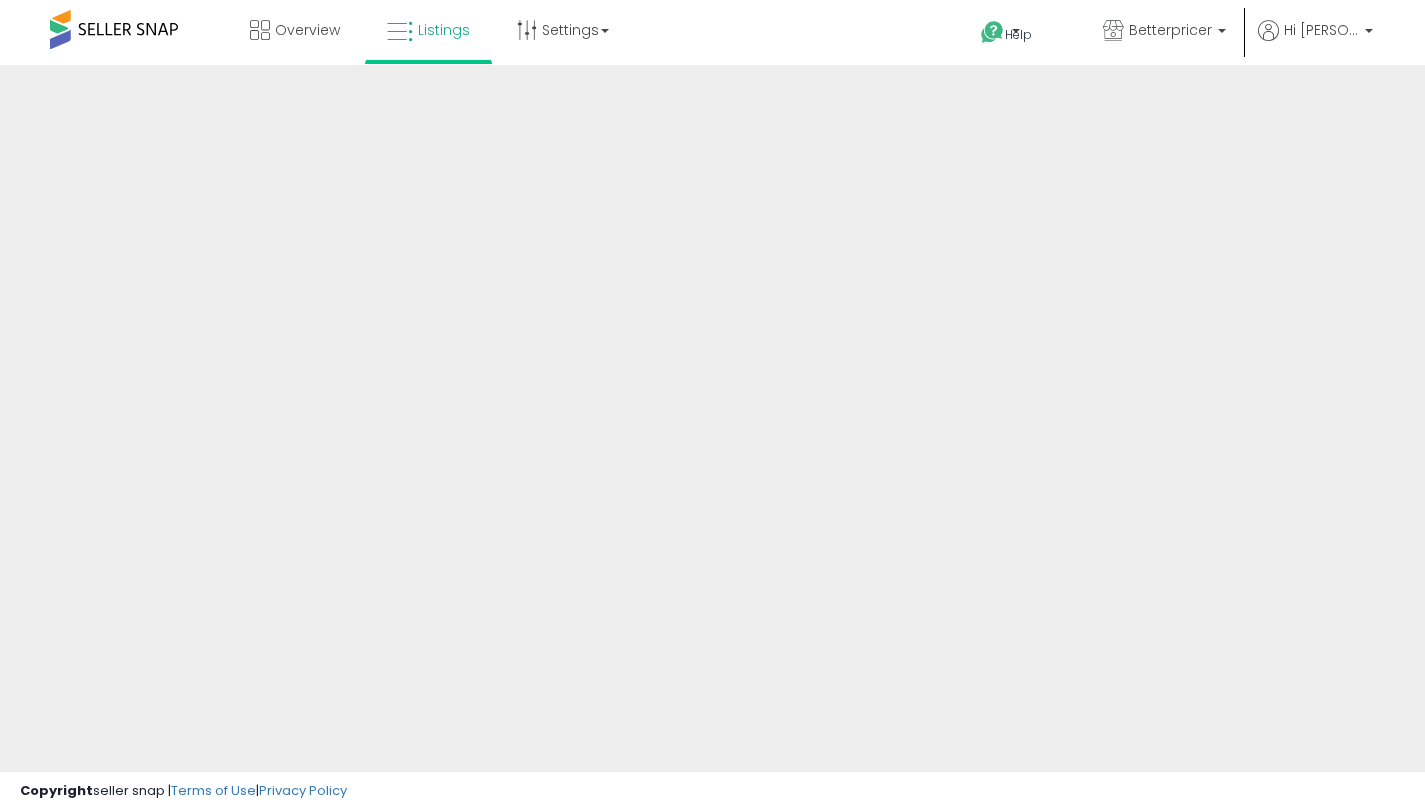 scroll, scrollTop: 0, scrollLeft: 0, axis: both 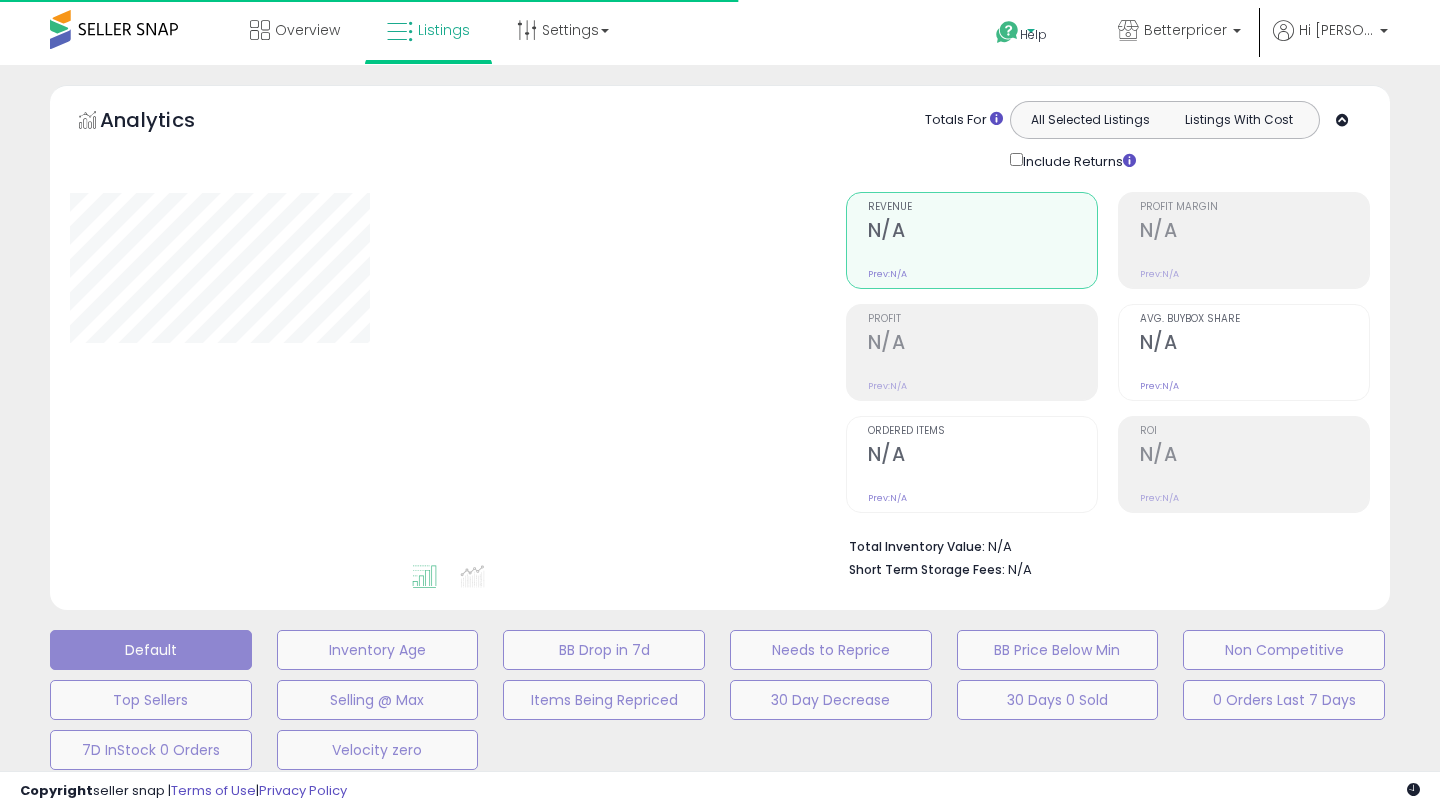 type on "**********" 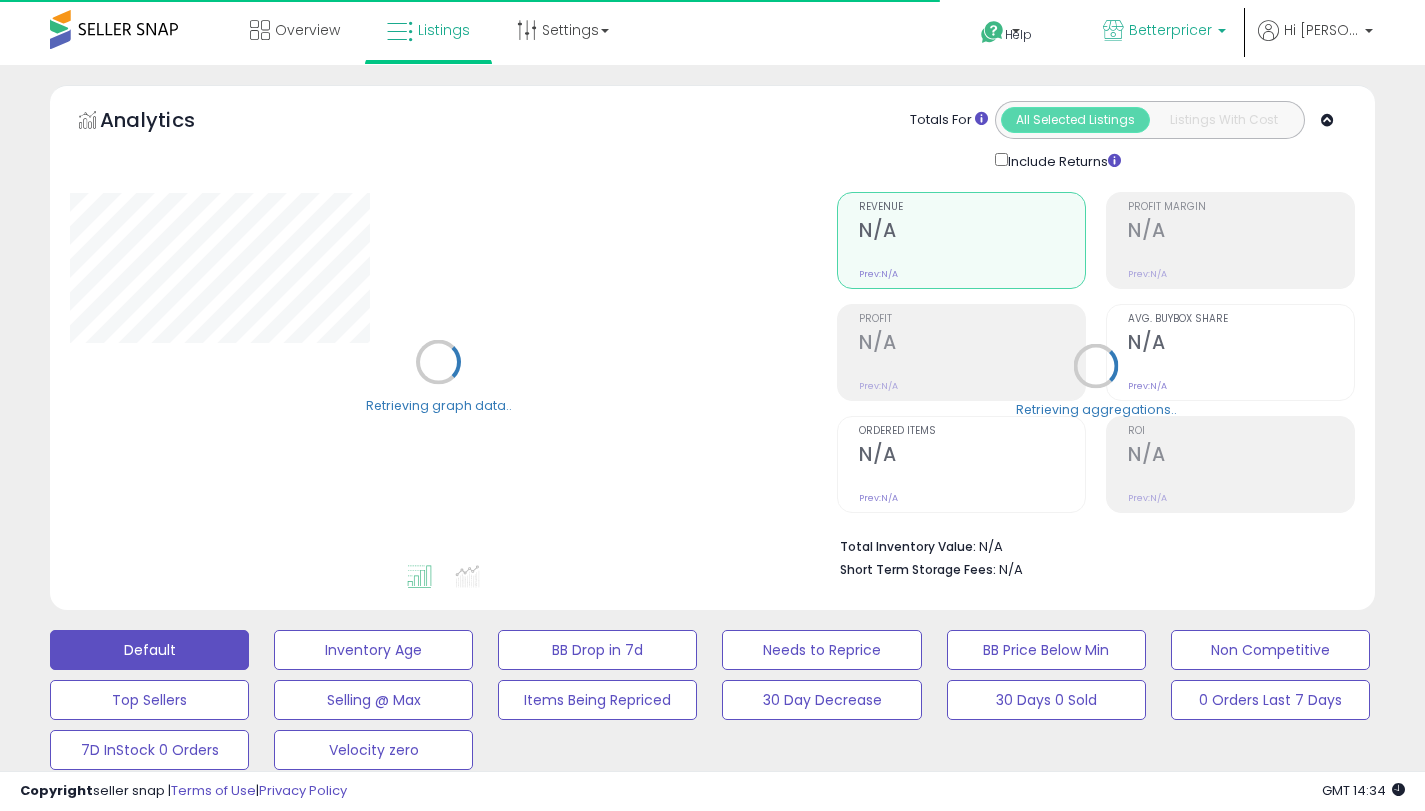 click on "Betterpricer" at bounding box center [1170, 30] 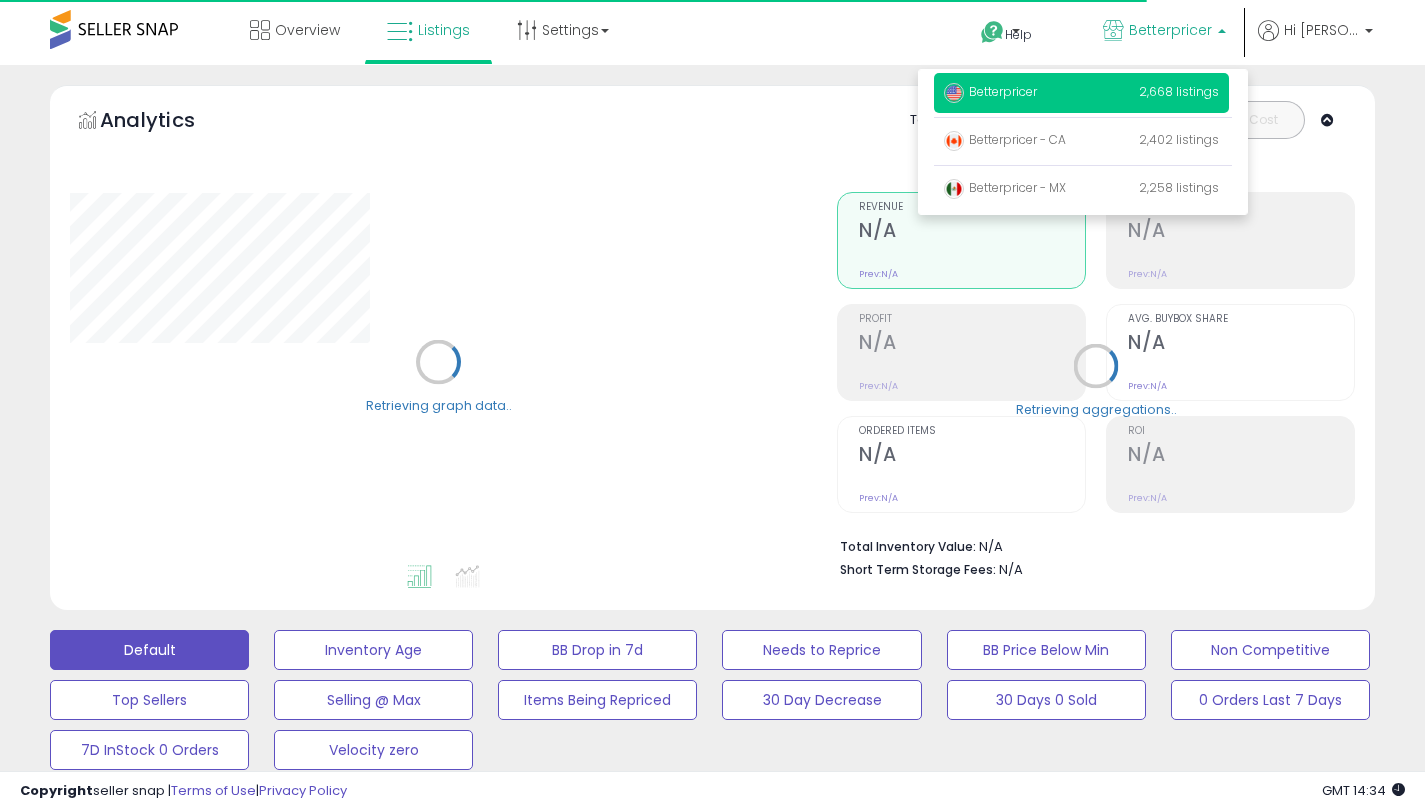 click on "Betterpricer
2,668
listings" at bounding box center (1081, 93) 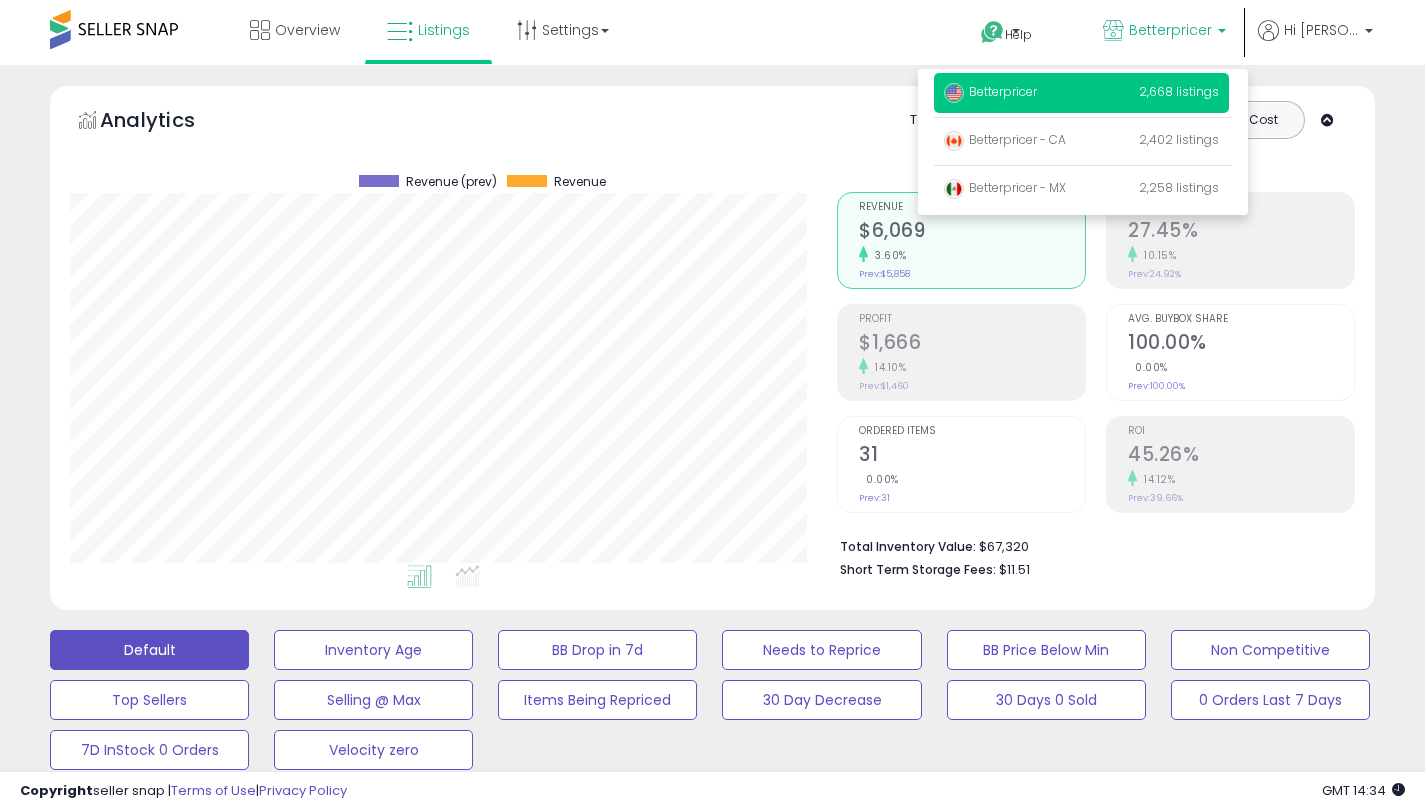 scroll, scrollTop: 999590, scrollLeft: 999233, axis: both 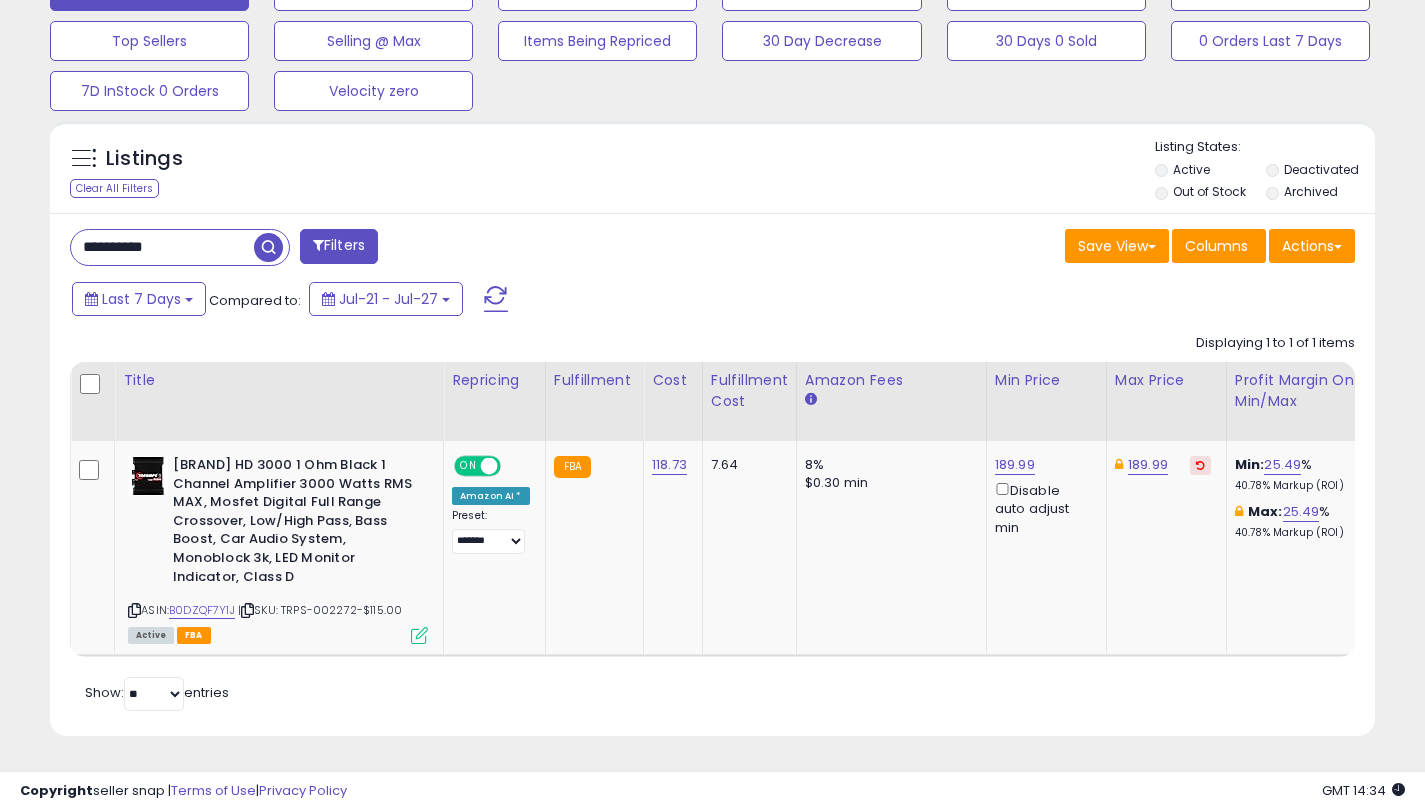 click on "**********" at bounding box center (162, 247) 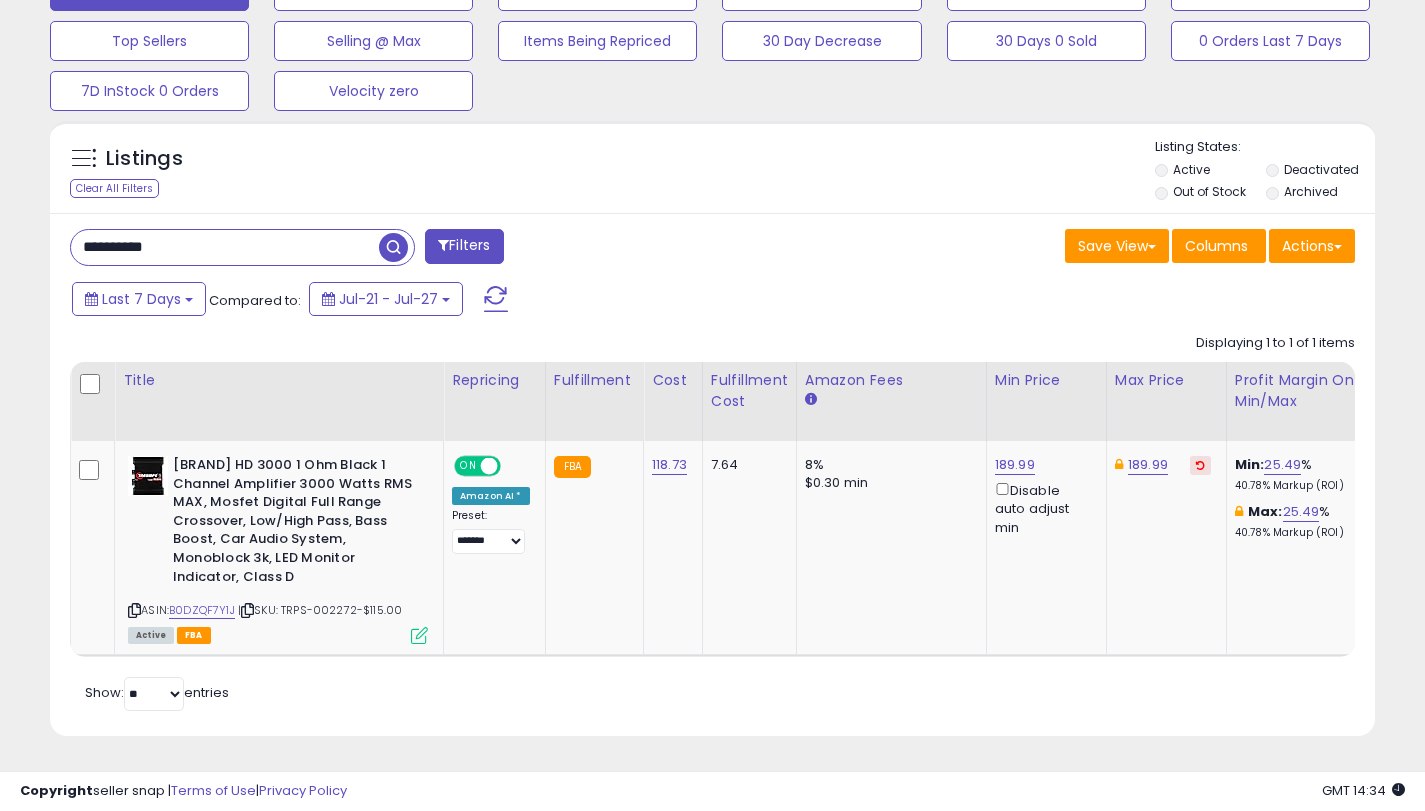 click on "**********" at bounding box center (225, 247) 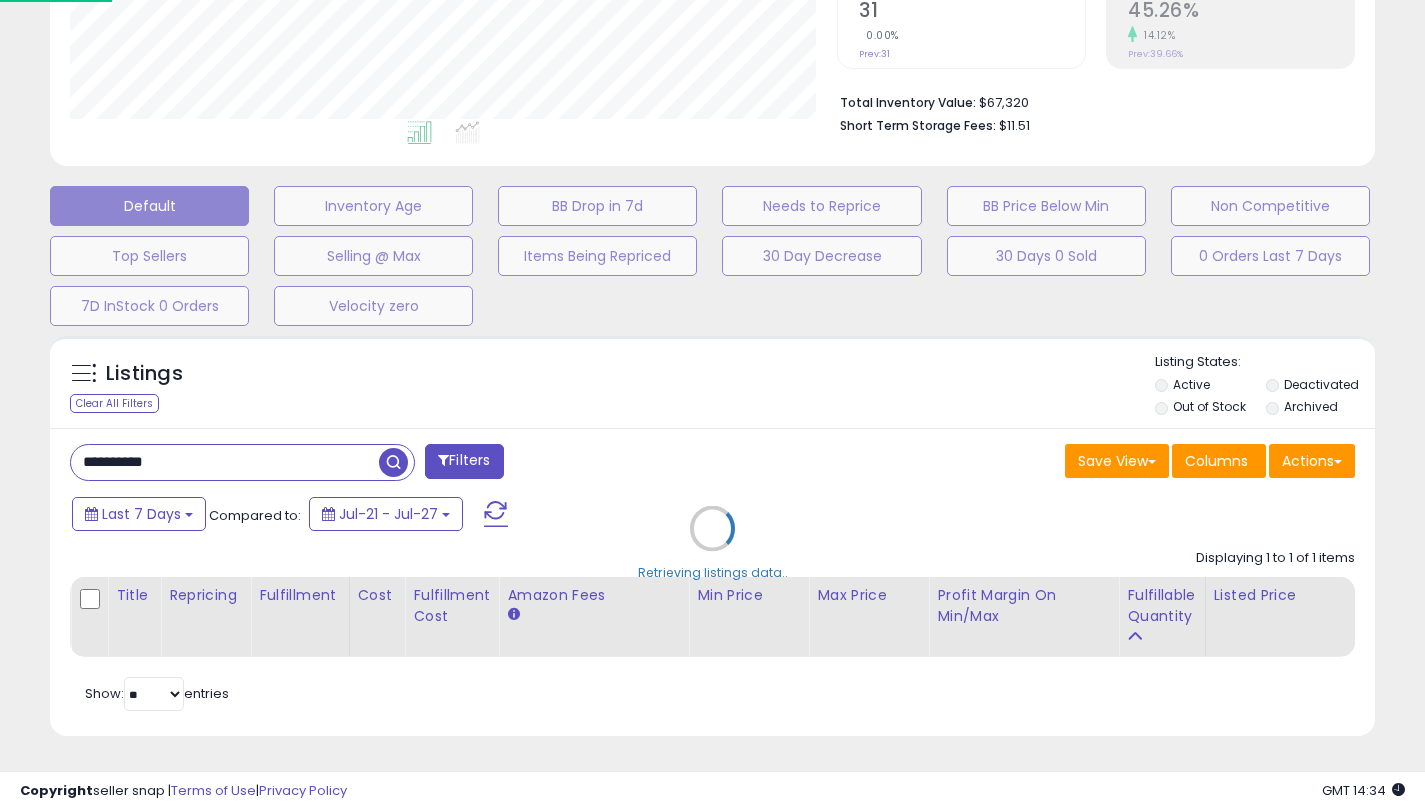 scroll, scrollTop: 999590, scrollLeft: 999224, axis: both 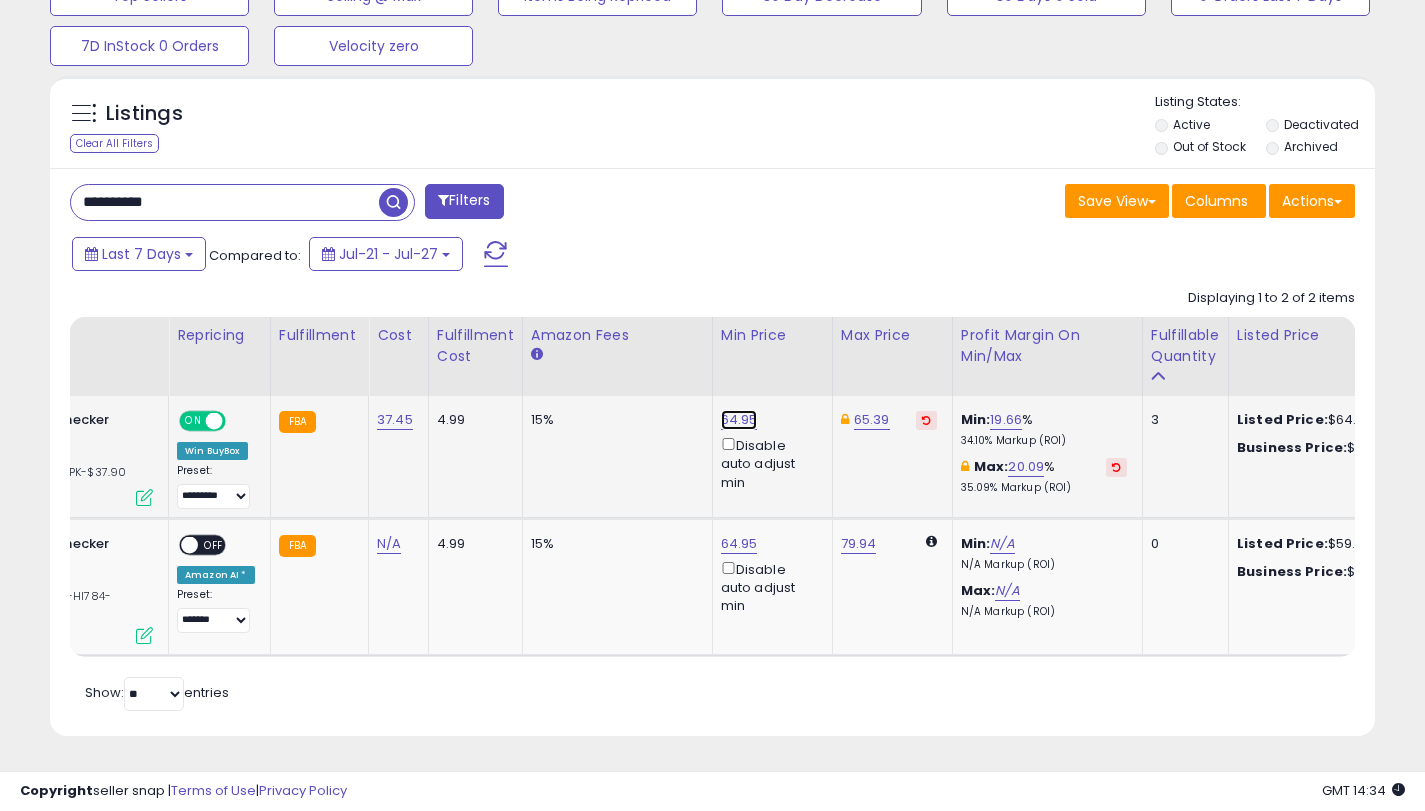 click on "64.95" at bounding box center (739, 420) 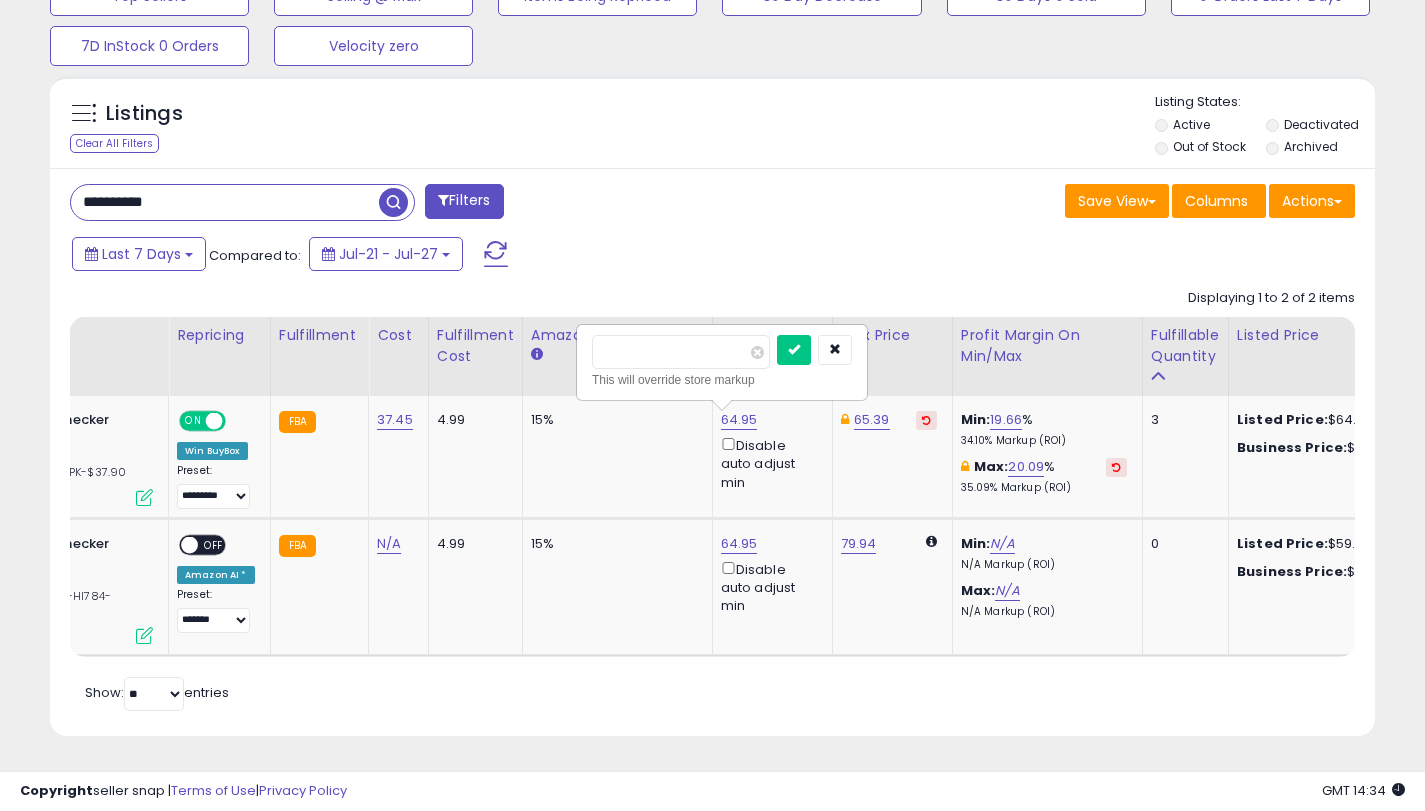 drag, startPoint x: 656, startPoint y: 342, endPoint x: 550, endPoint y: 341, distance: 106.004715 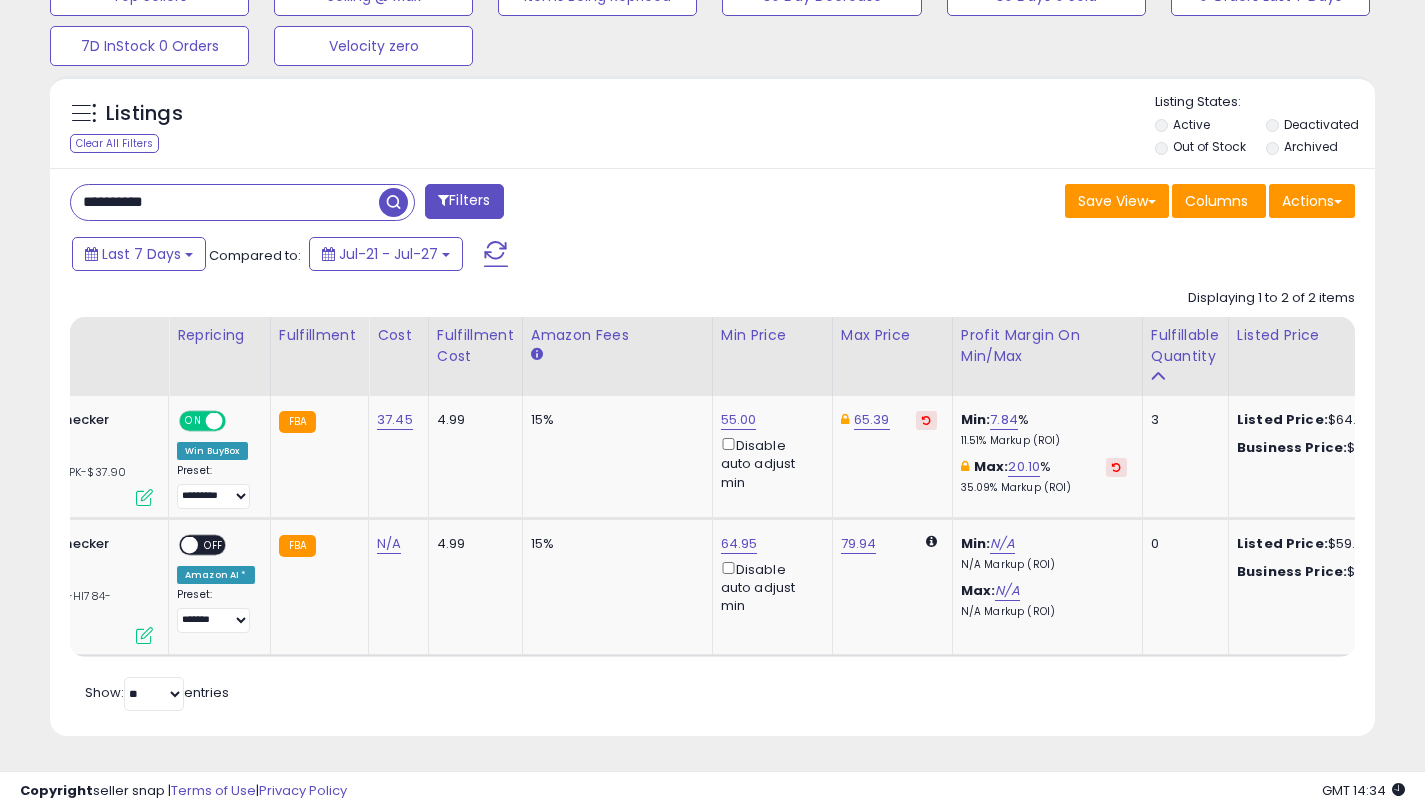 click on "**********" at bounding box center (225, 202) 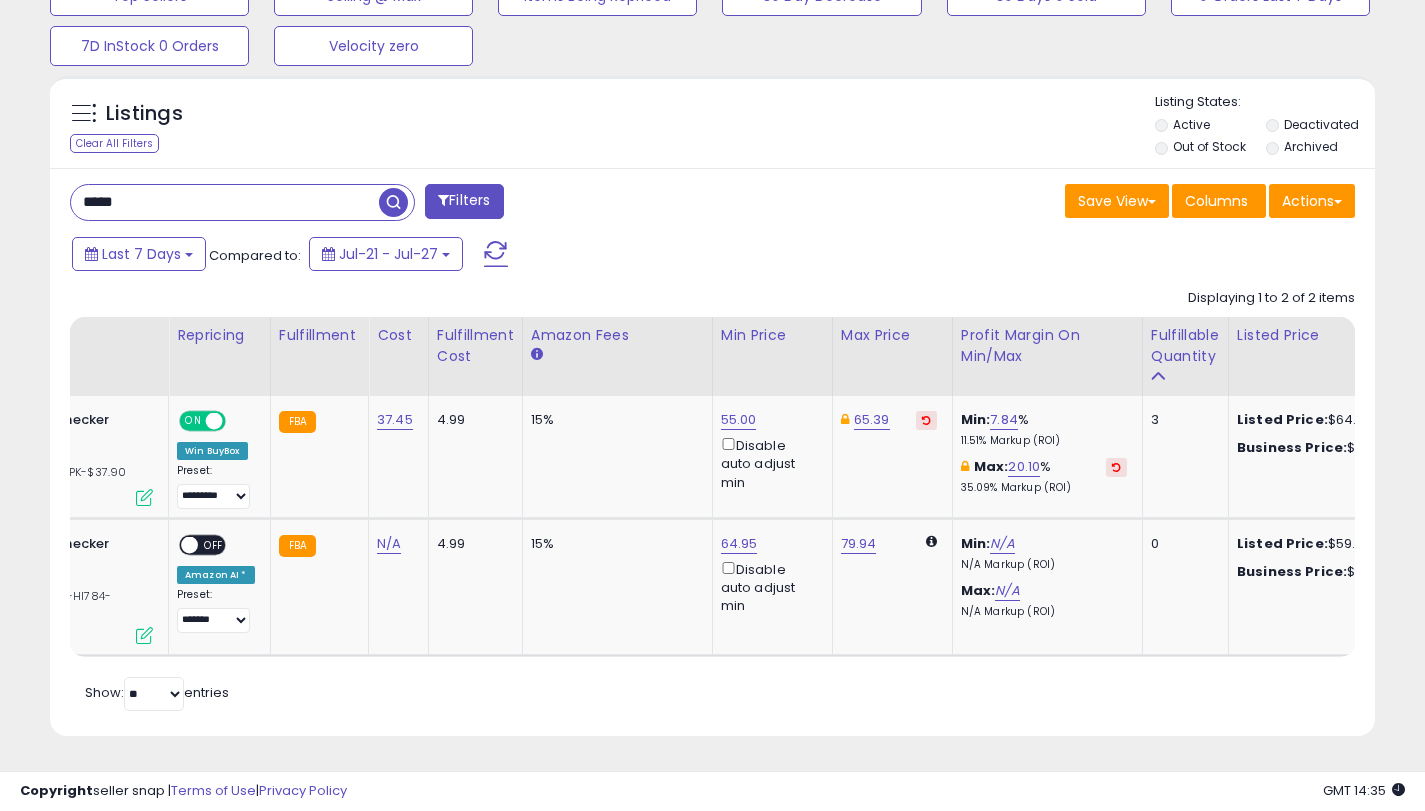 type on "*****" 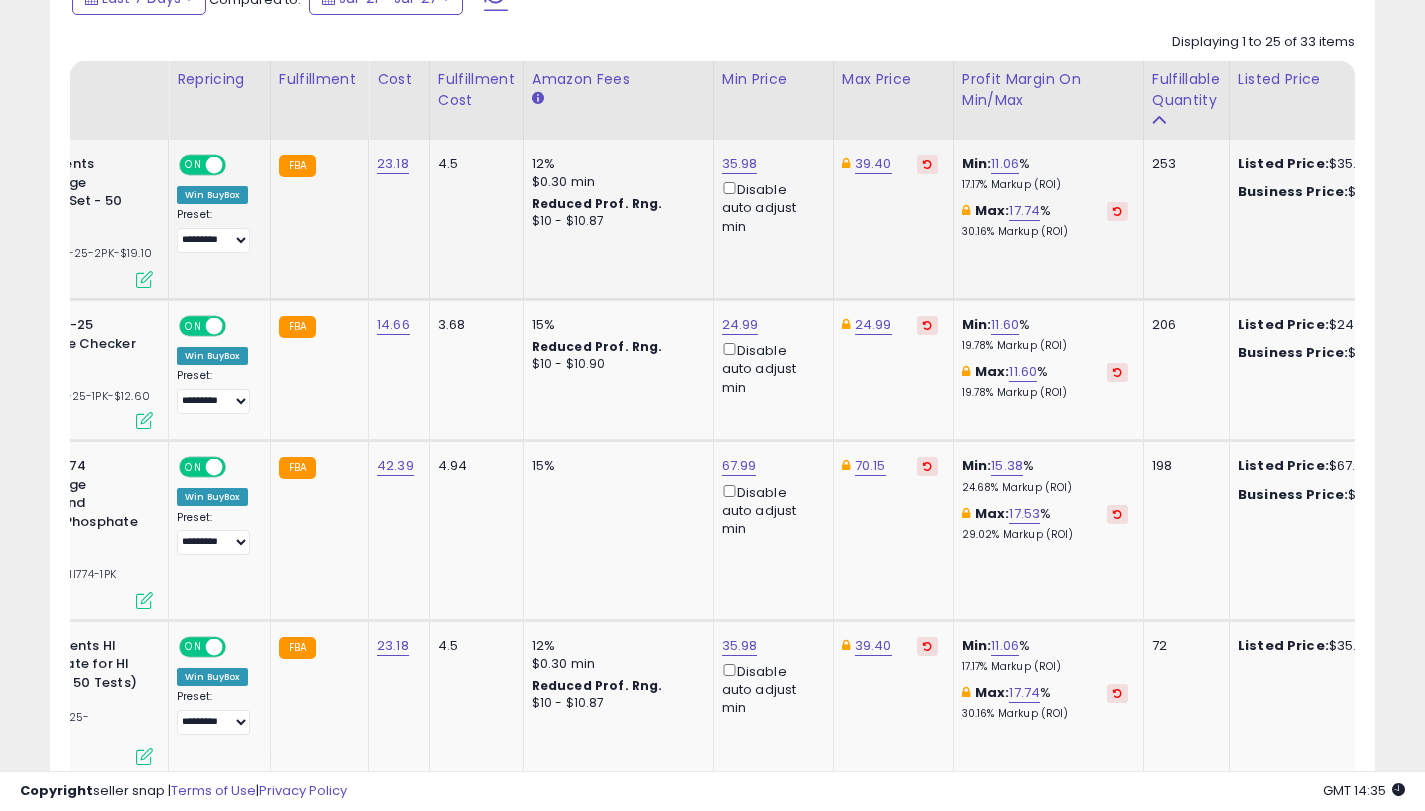 scroll, scrollTop: 0, scrollLeft: 0, axis: both 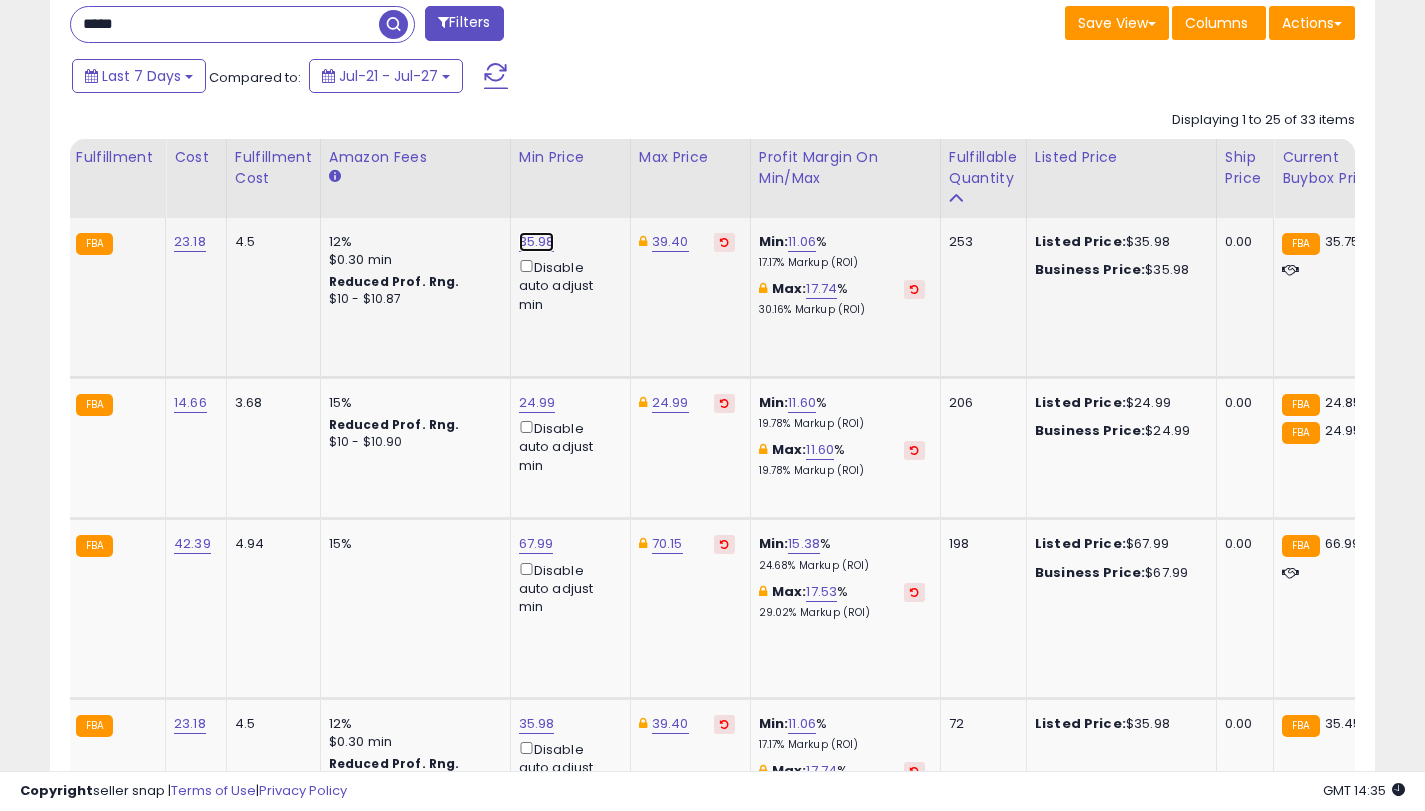click on "35.98" at bounding box center [537, 242] 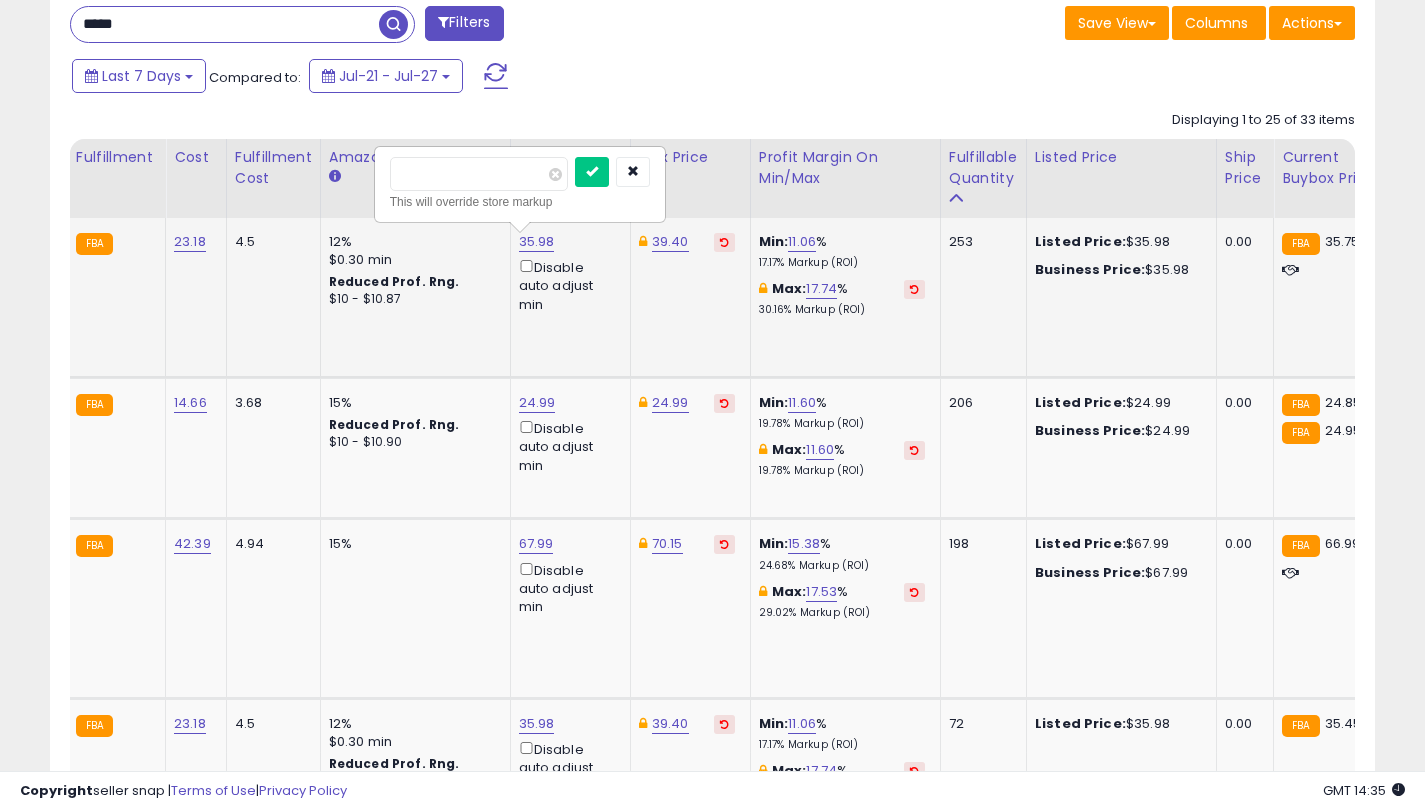 click on "*****" at bounding box center (479, 174) 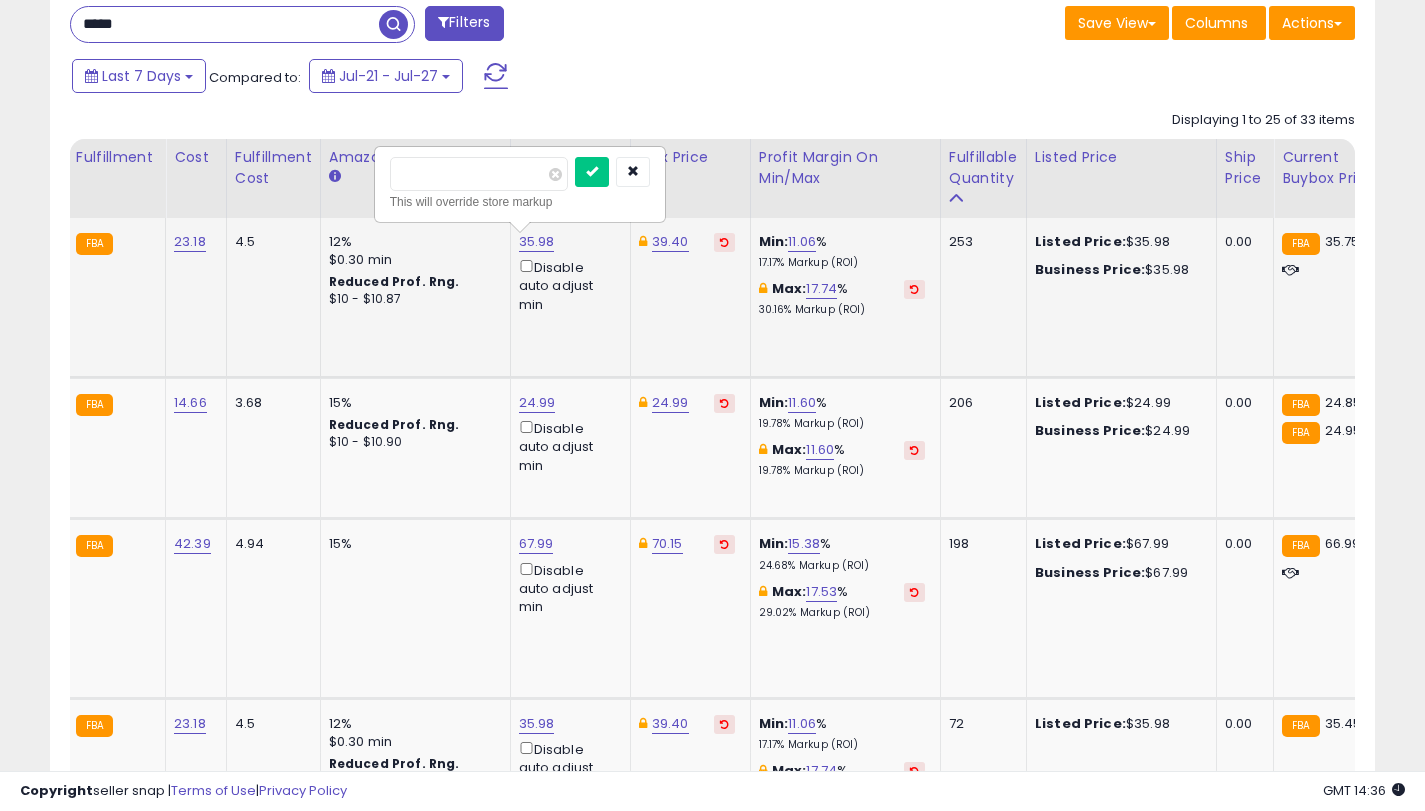 type on "**" 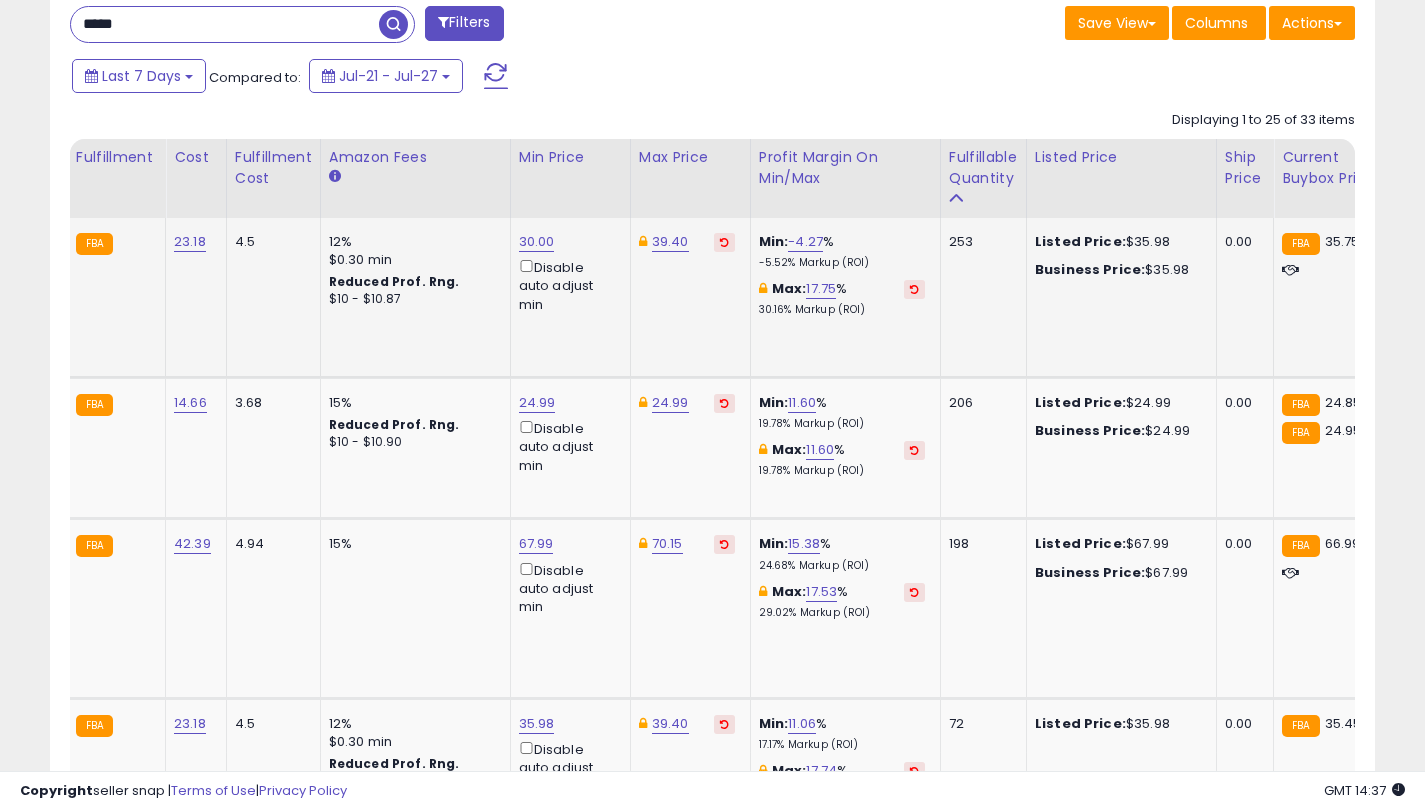 scroll, scrollTop: 0, scrollLeft: 203, axis: horizontal 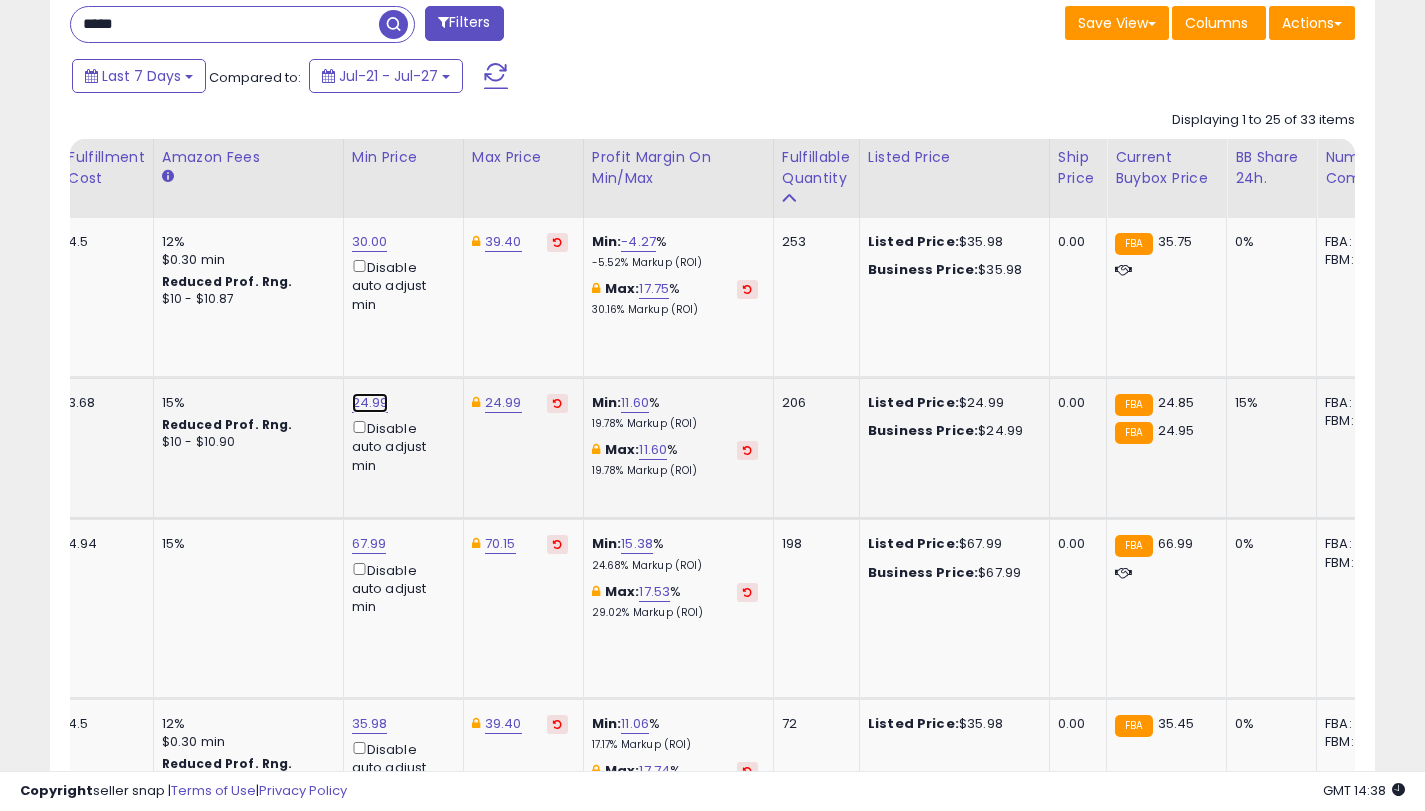click on "24.99" at bounding box center (370, 242) 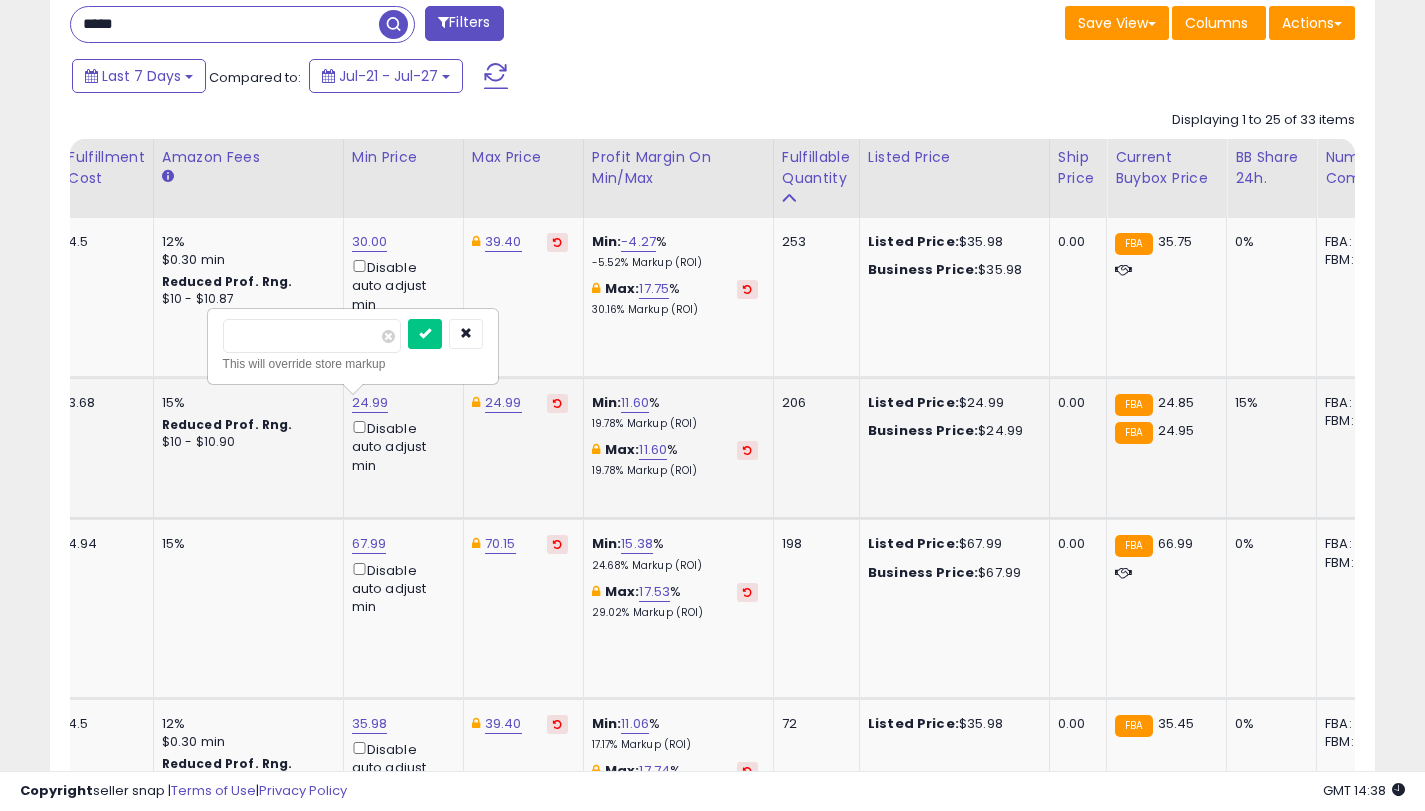 click on "*****" at bounding box center [312, 336] 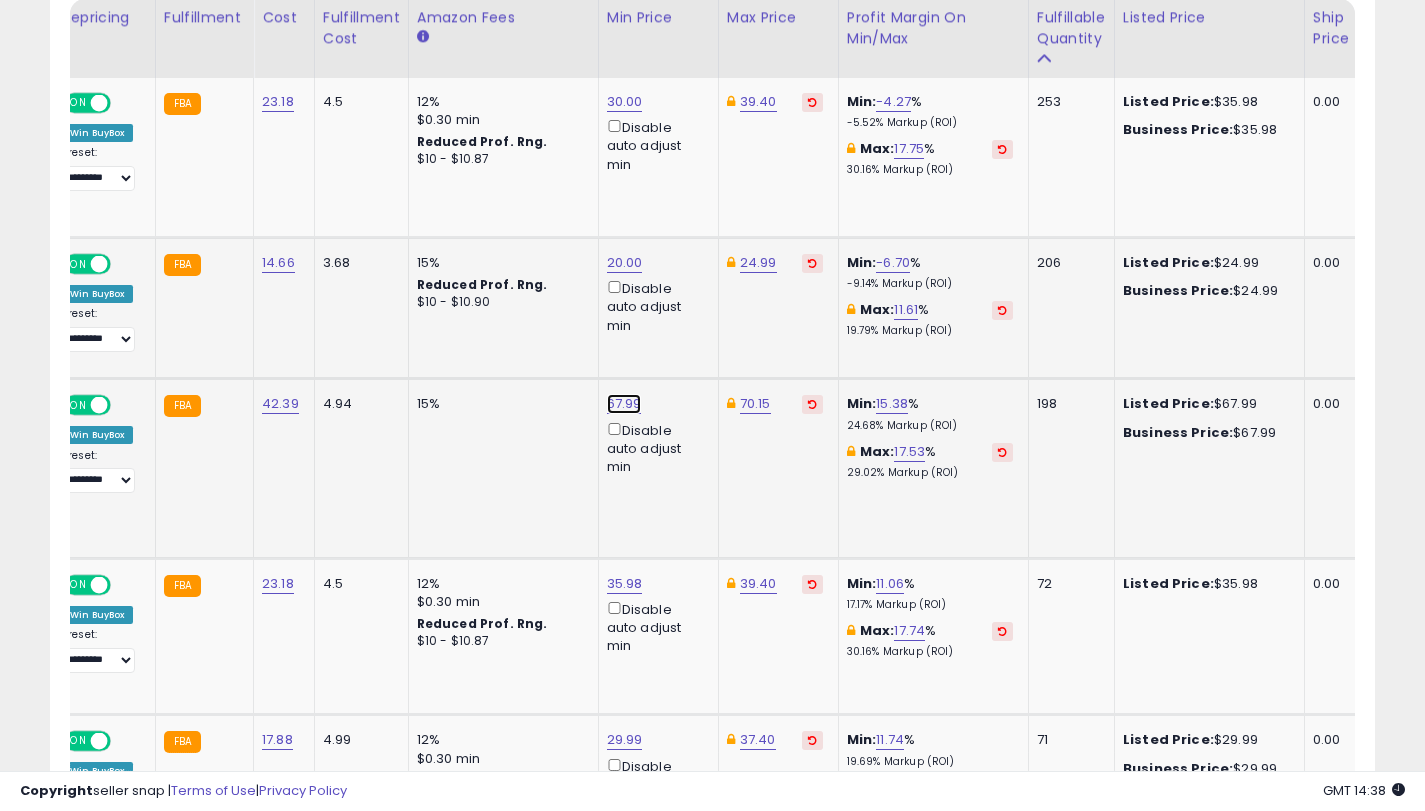 click on "67.99" at bounding box center [625, 102] 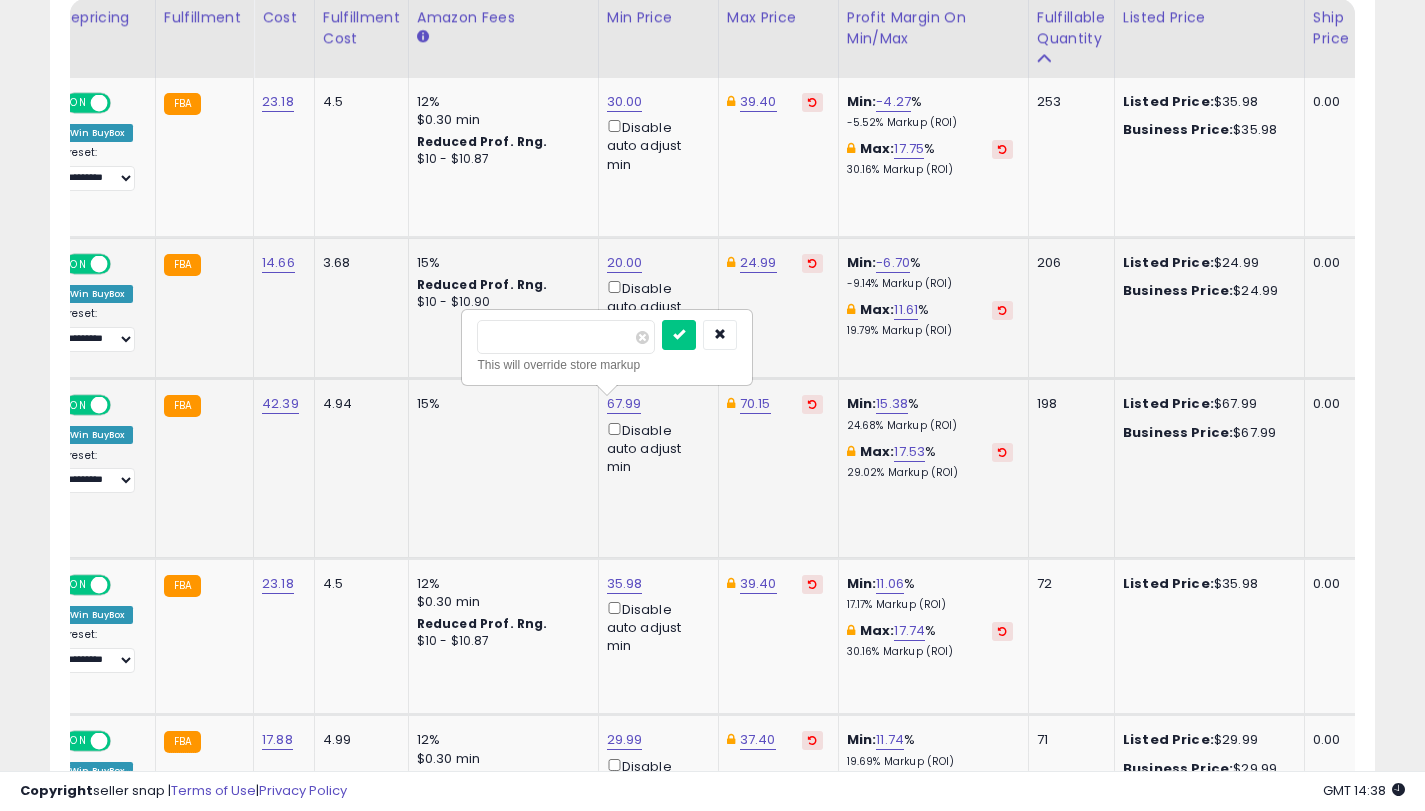 click on "*****" at bounding box center [566, 337] 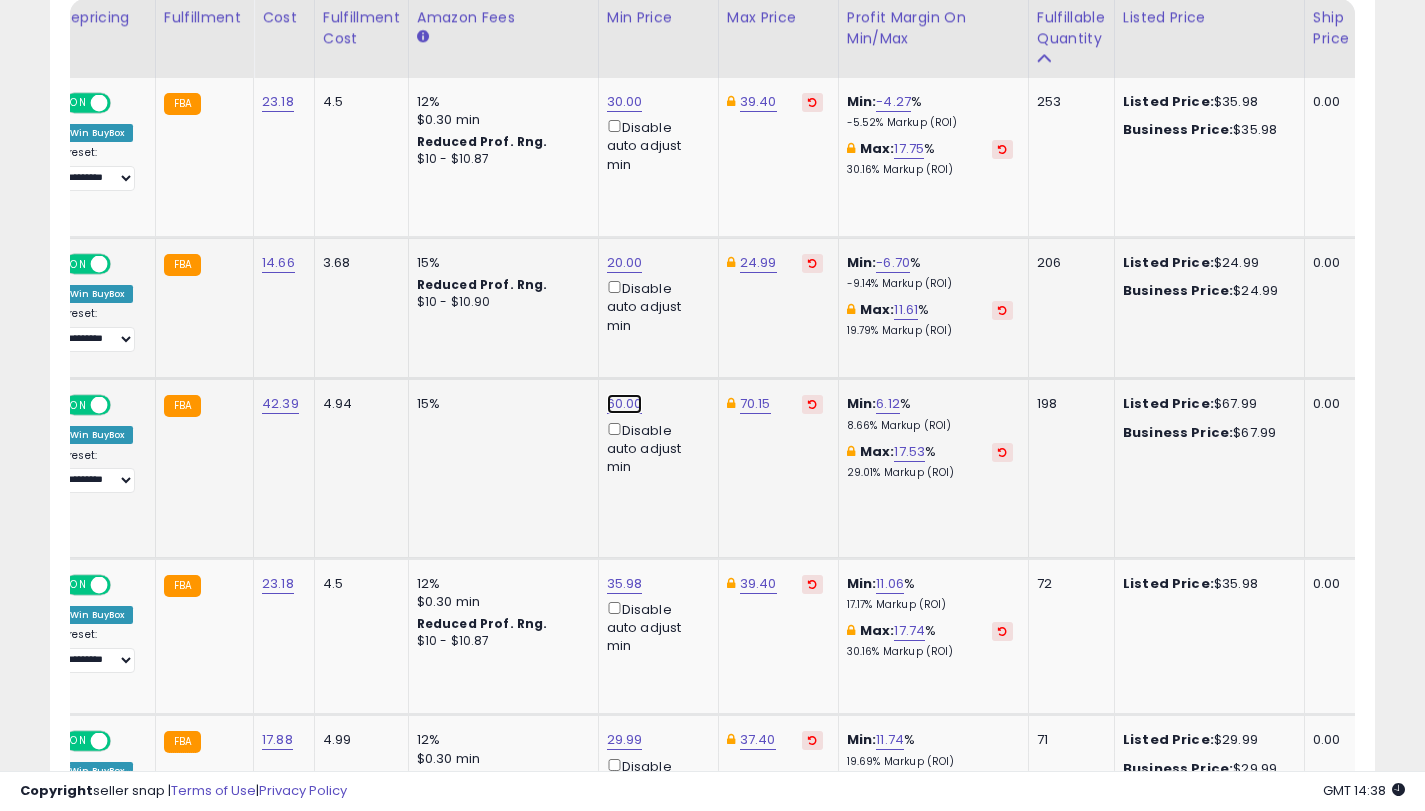 click on "60.00" at bounding box center [625, 102] 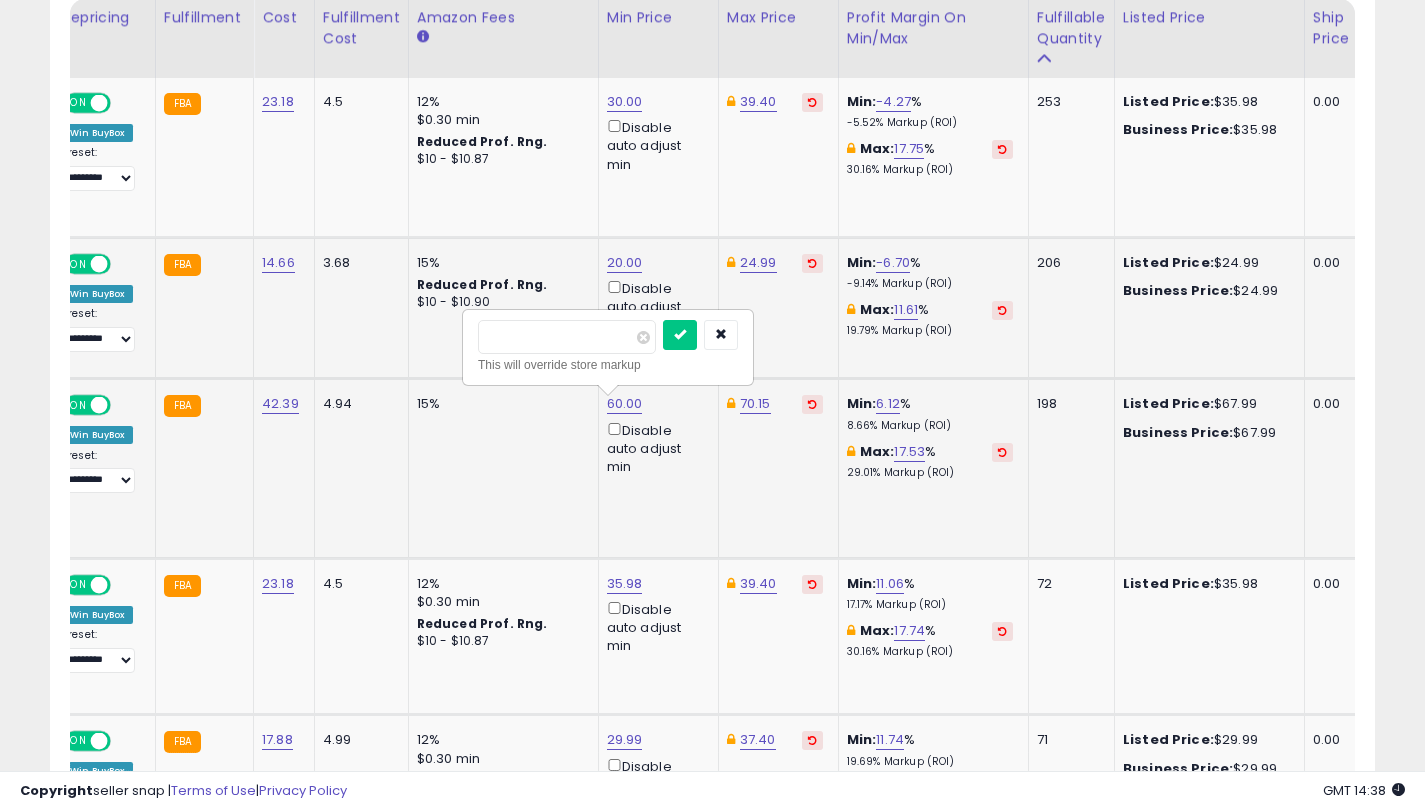click on "*****" at bounding box center [567, 337] 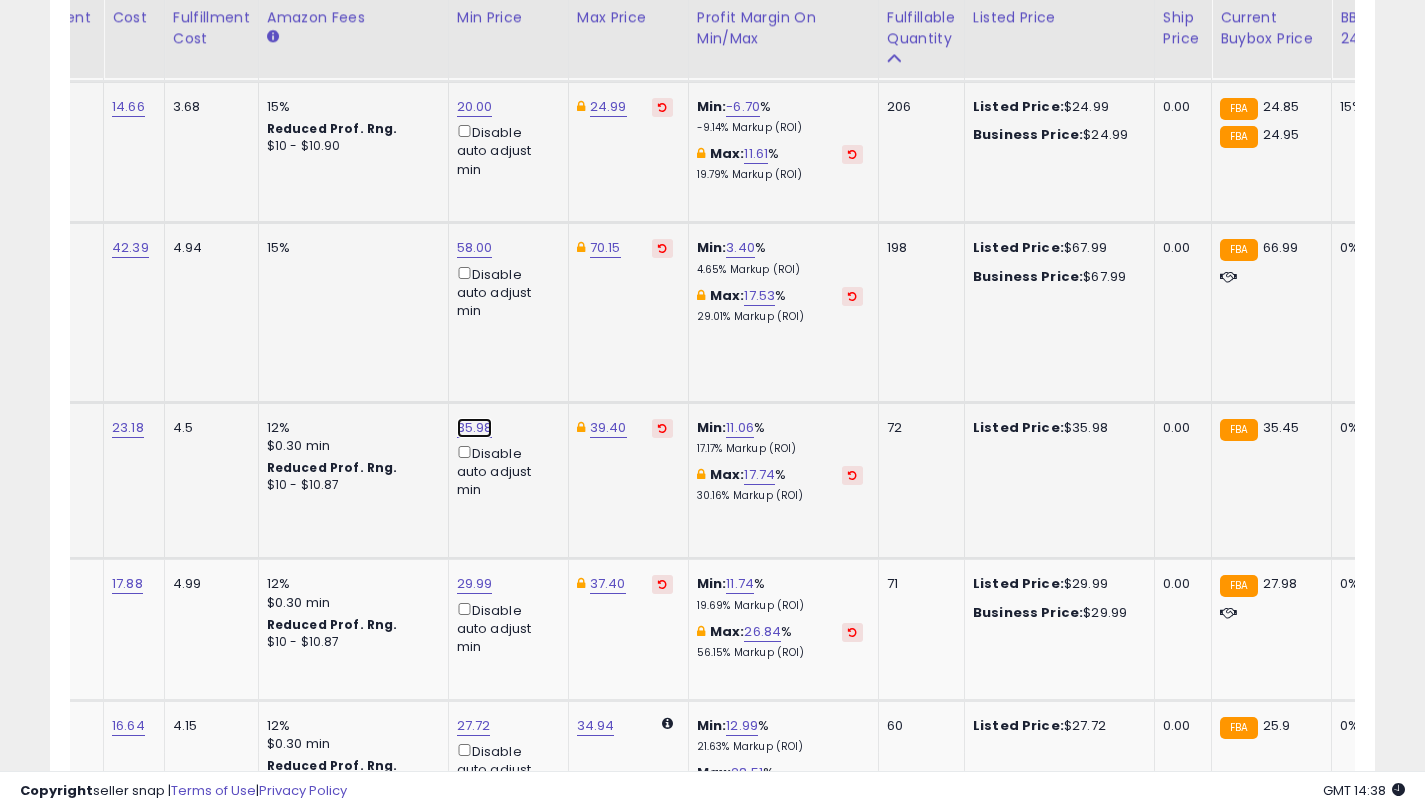 click on "35.98" at bounding box center (475, -54) 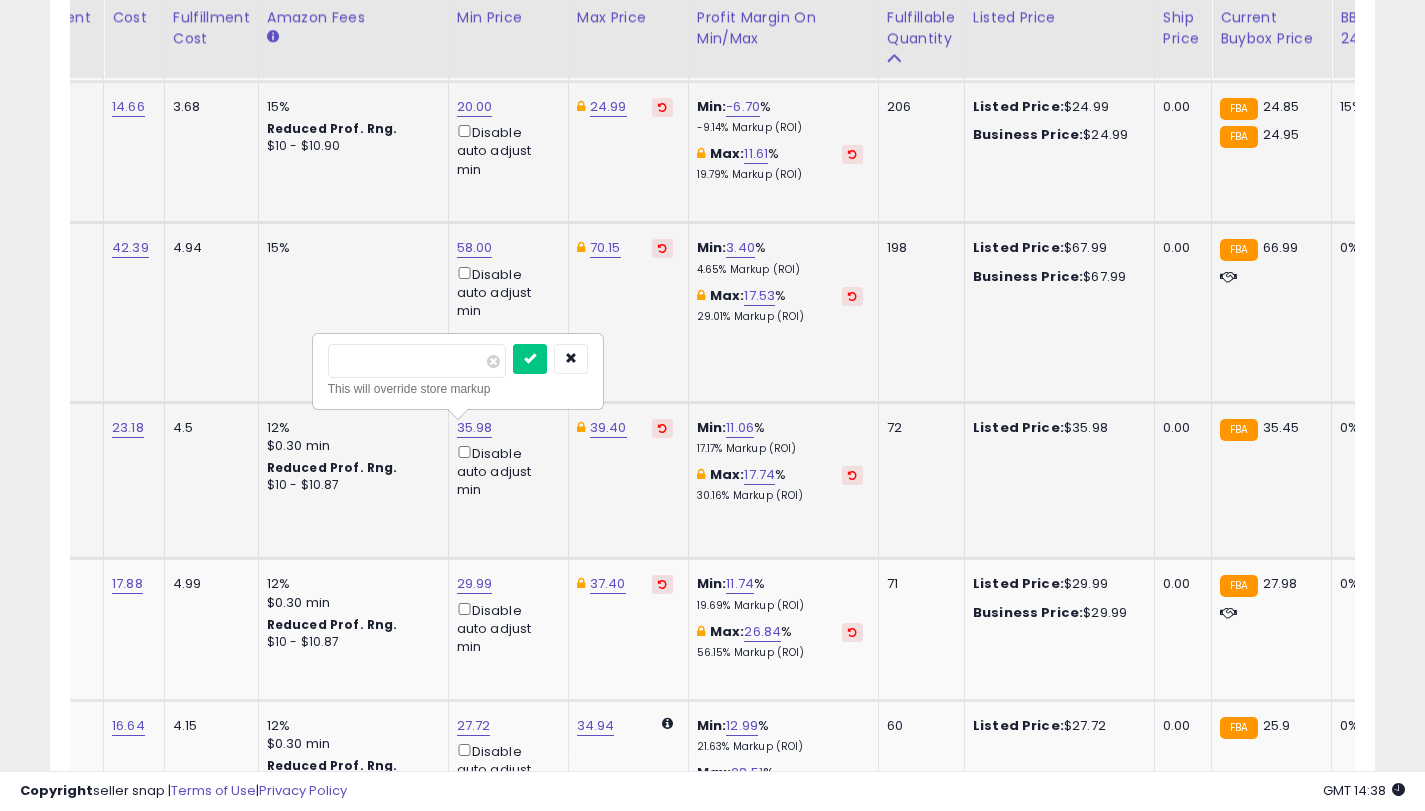 click on "*****" at bounding box center [417, 361] 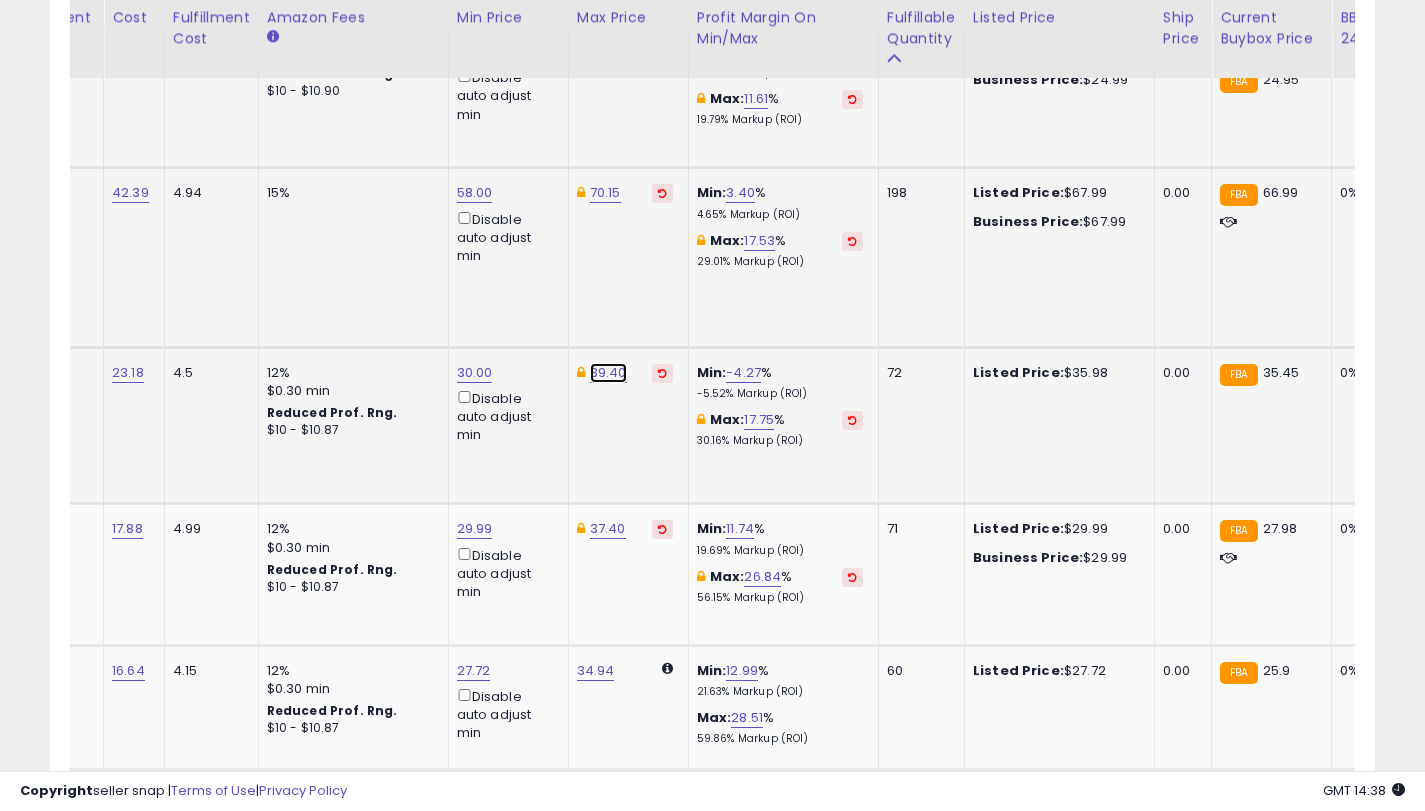 click on "39.40" at bounding box center [608, -109] 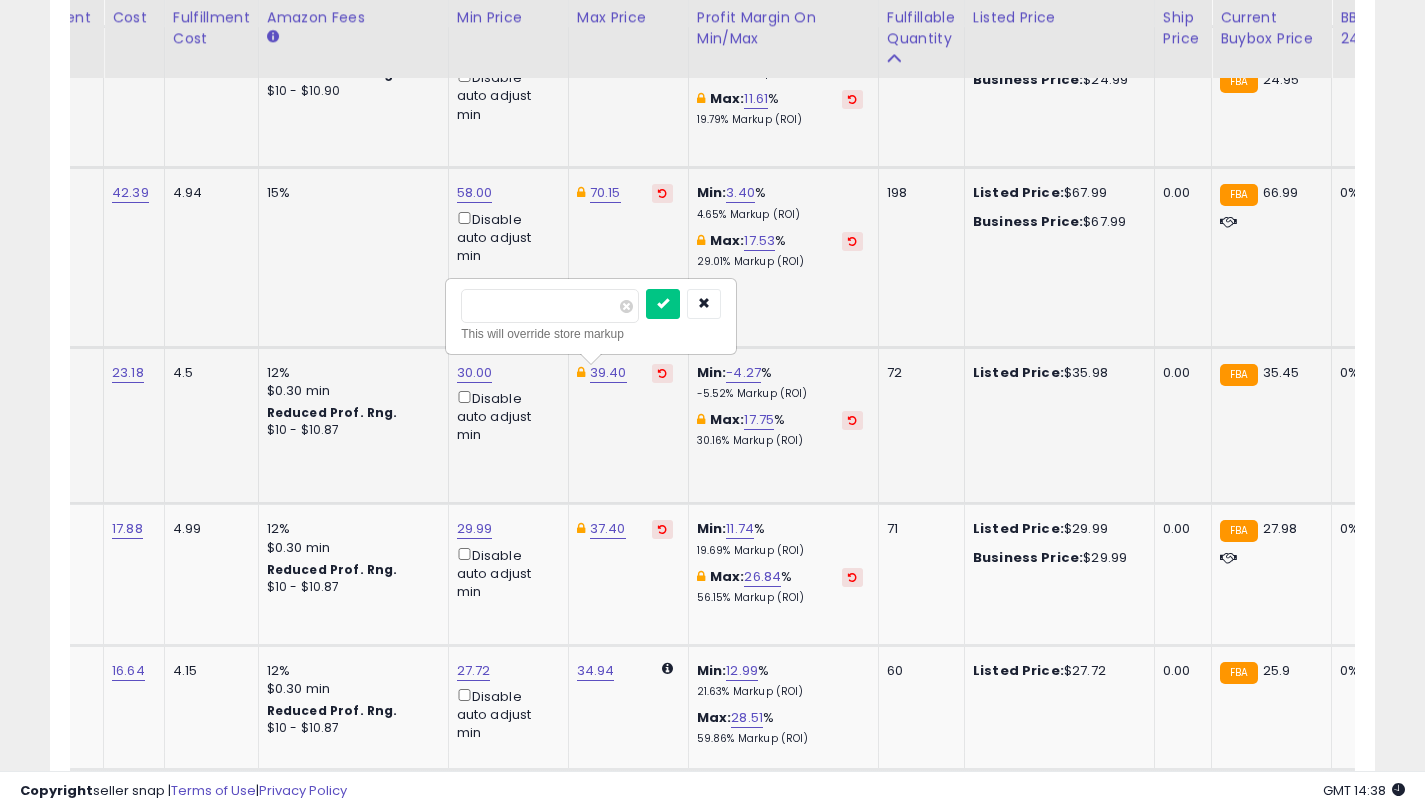 click on "*****" at bounding box center (550, 306) 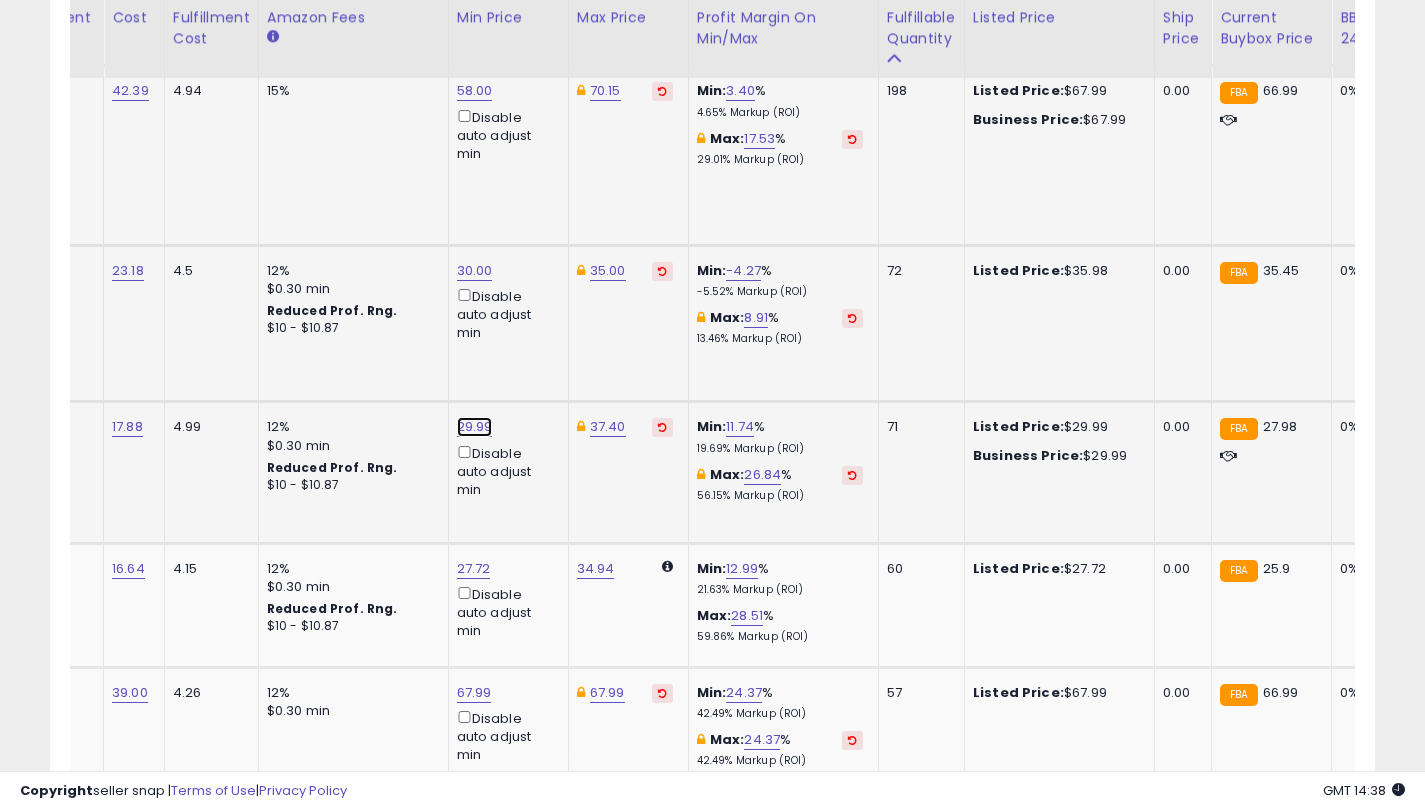 click on "29.99" at bounding box center [475, -211] 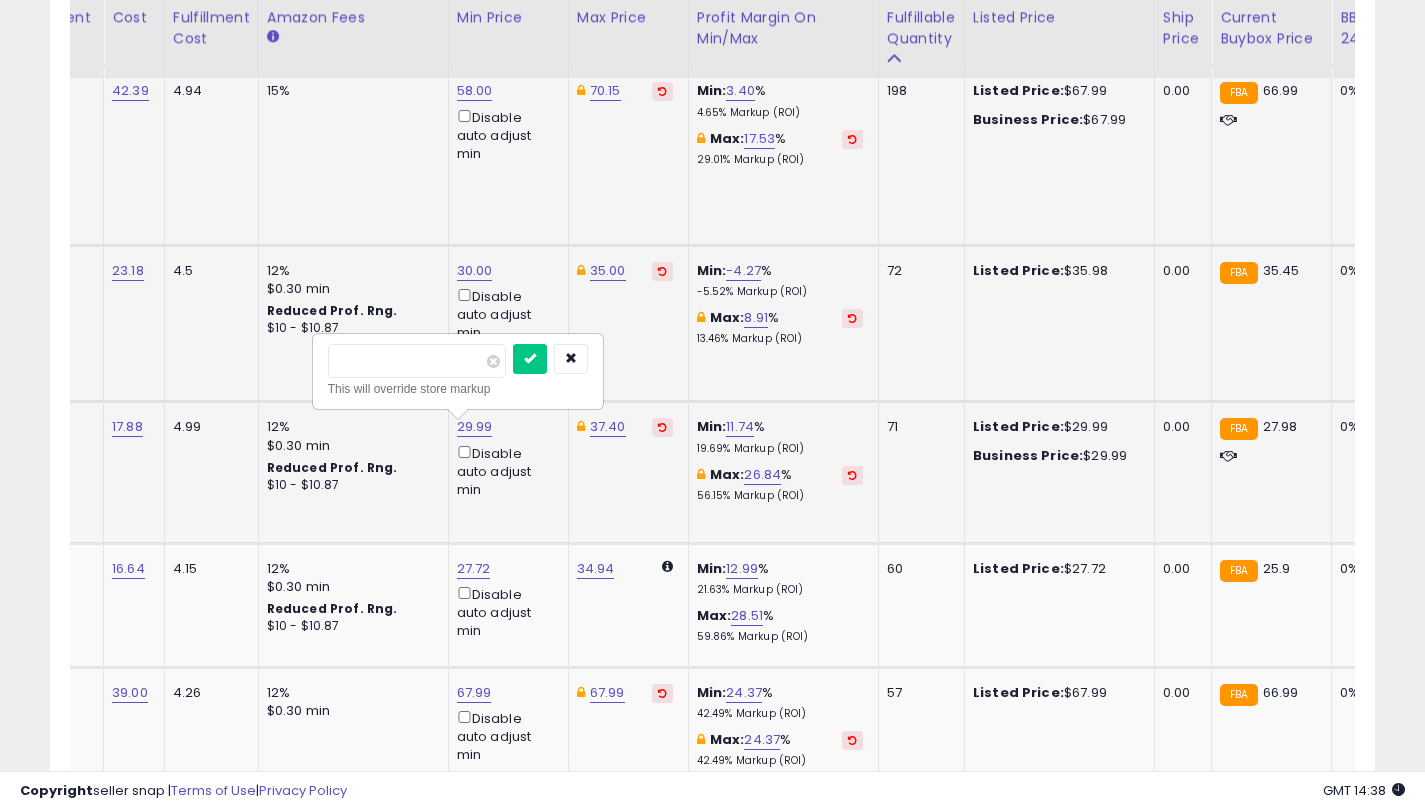 click on "*****" at bounding box center [417, 361] 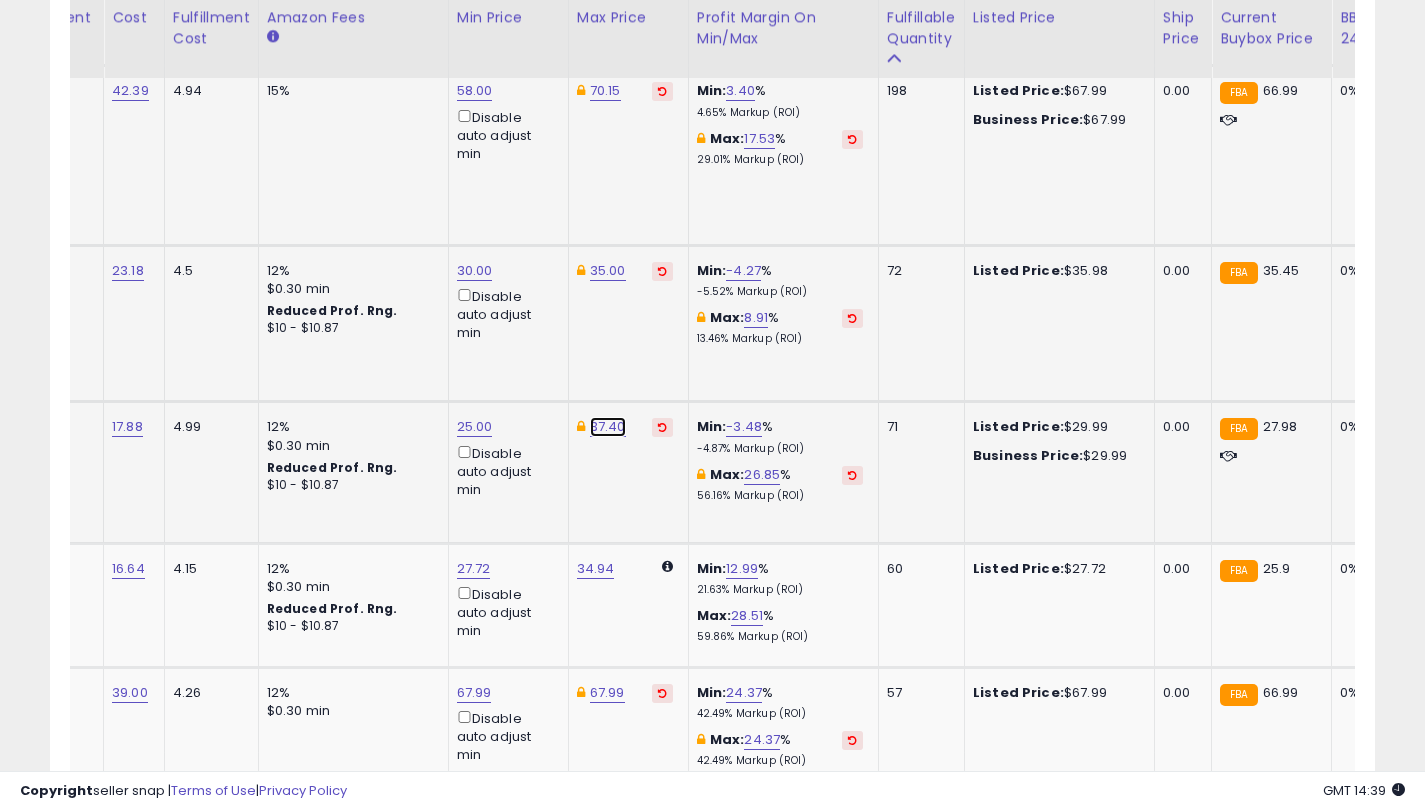 click on "37.40" at bounding box center (608, -211) 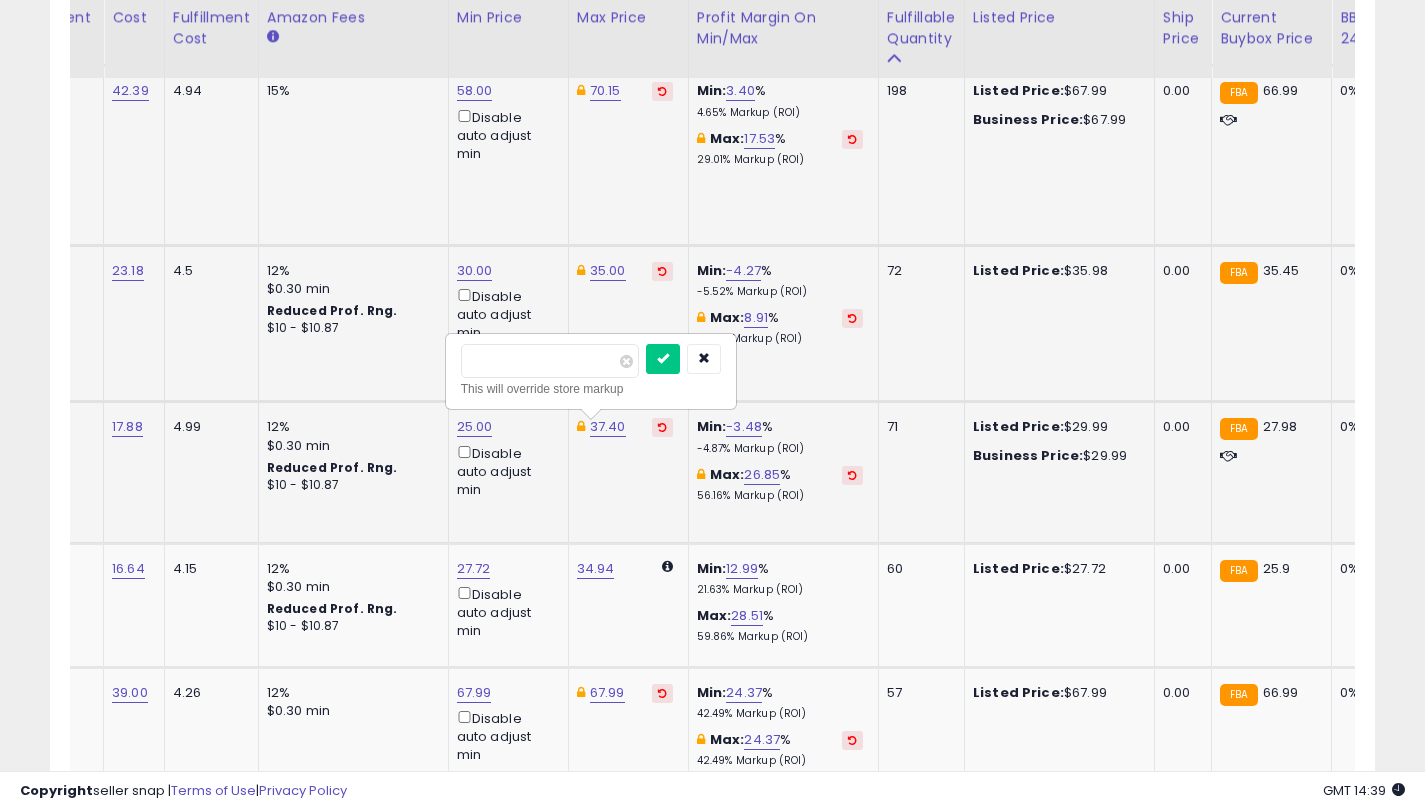 click on "*****" at bounding box center (550, 361) 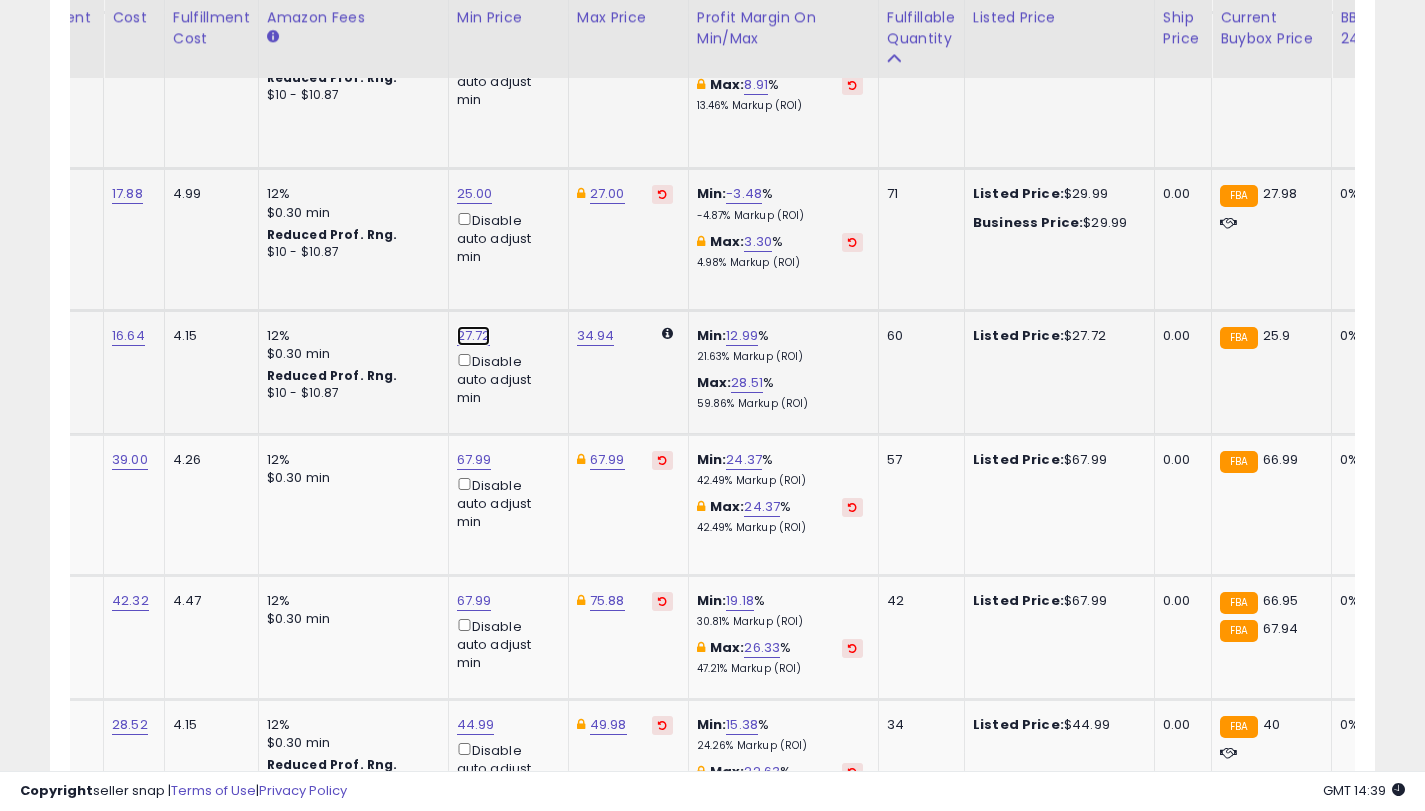 click on "27.72" at bounding box center (475, -444) 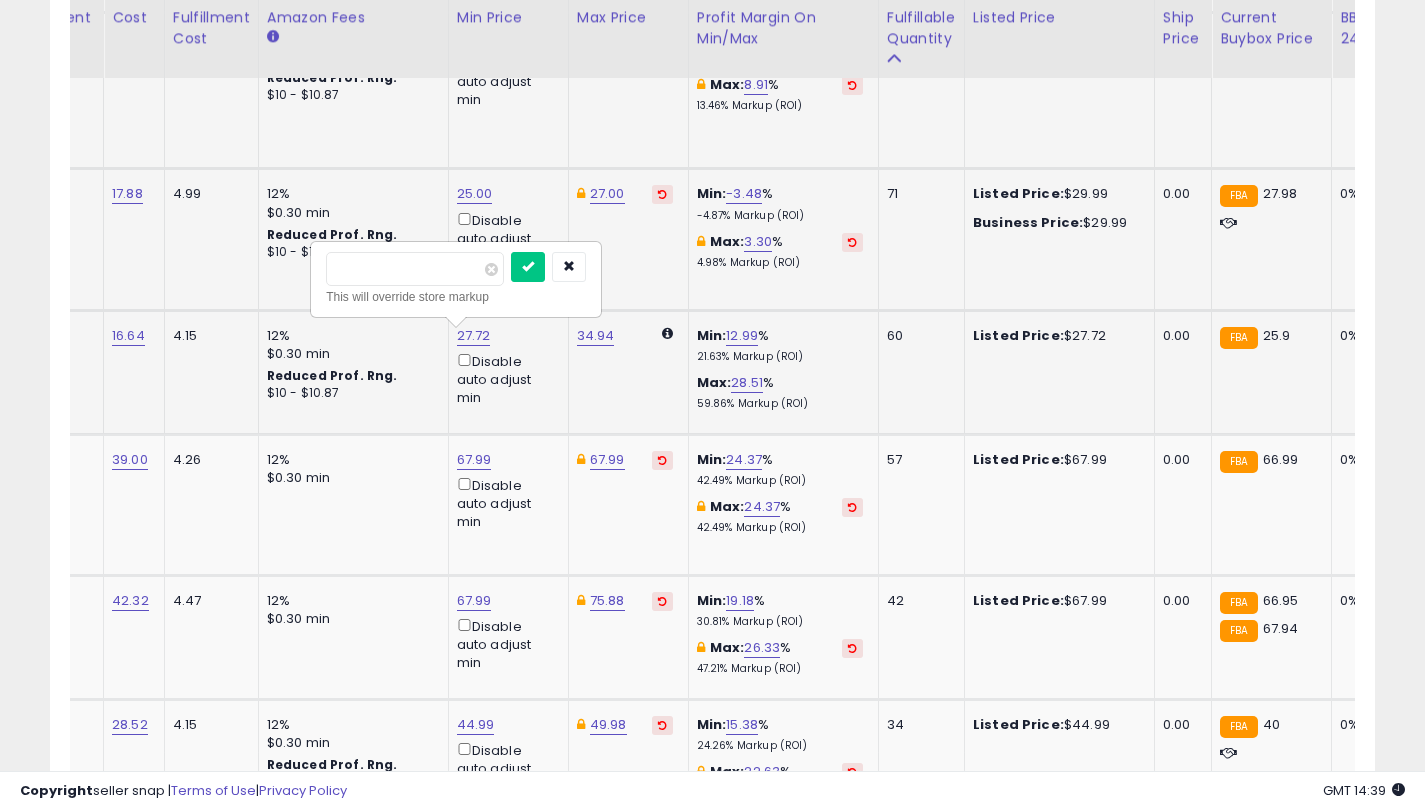 click on "*****" at bounding box center (415, 269) 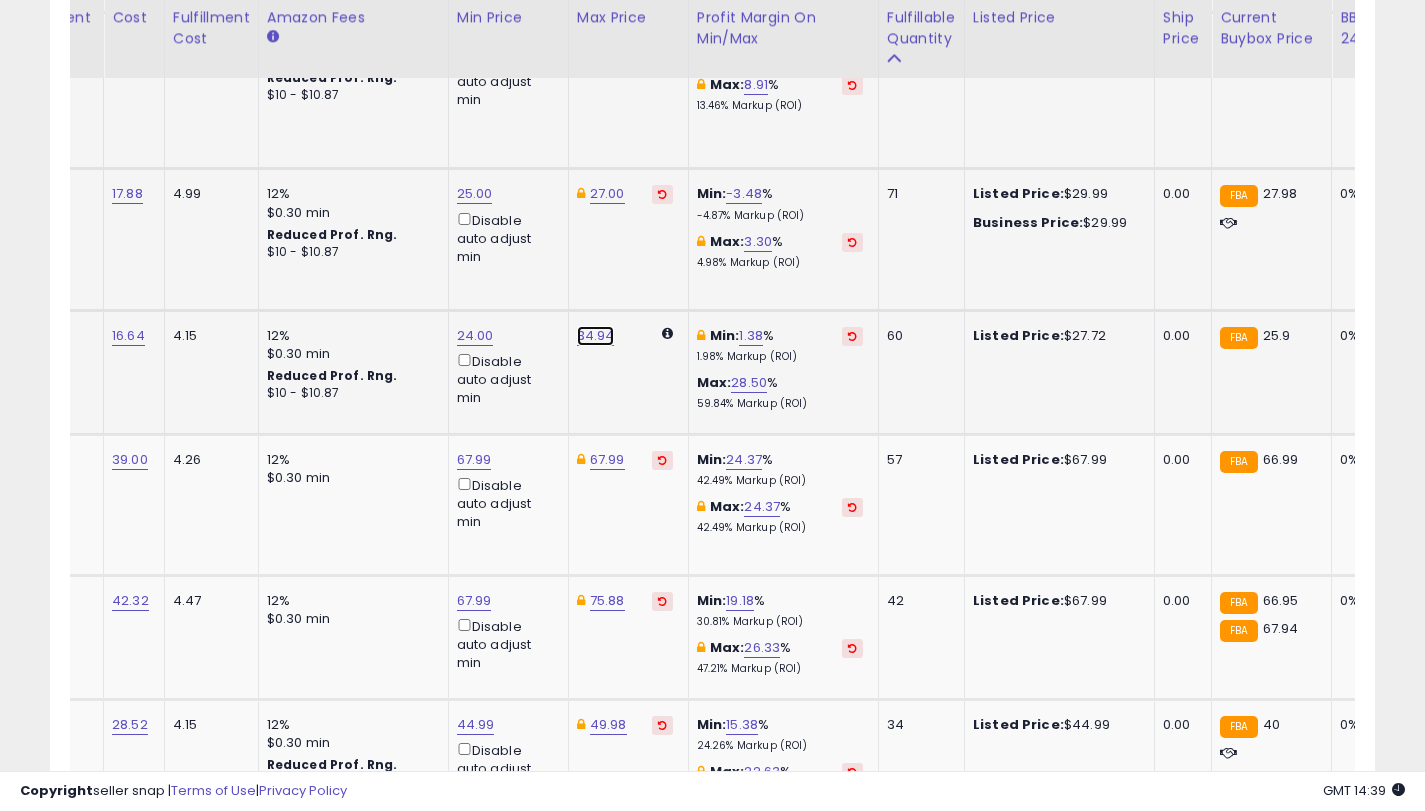 click on "34.94" at bounding box center [596, 336] 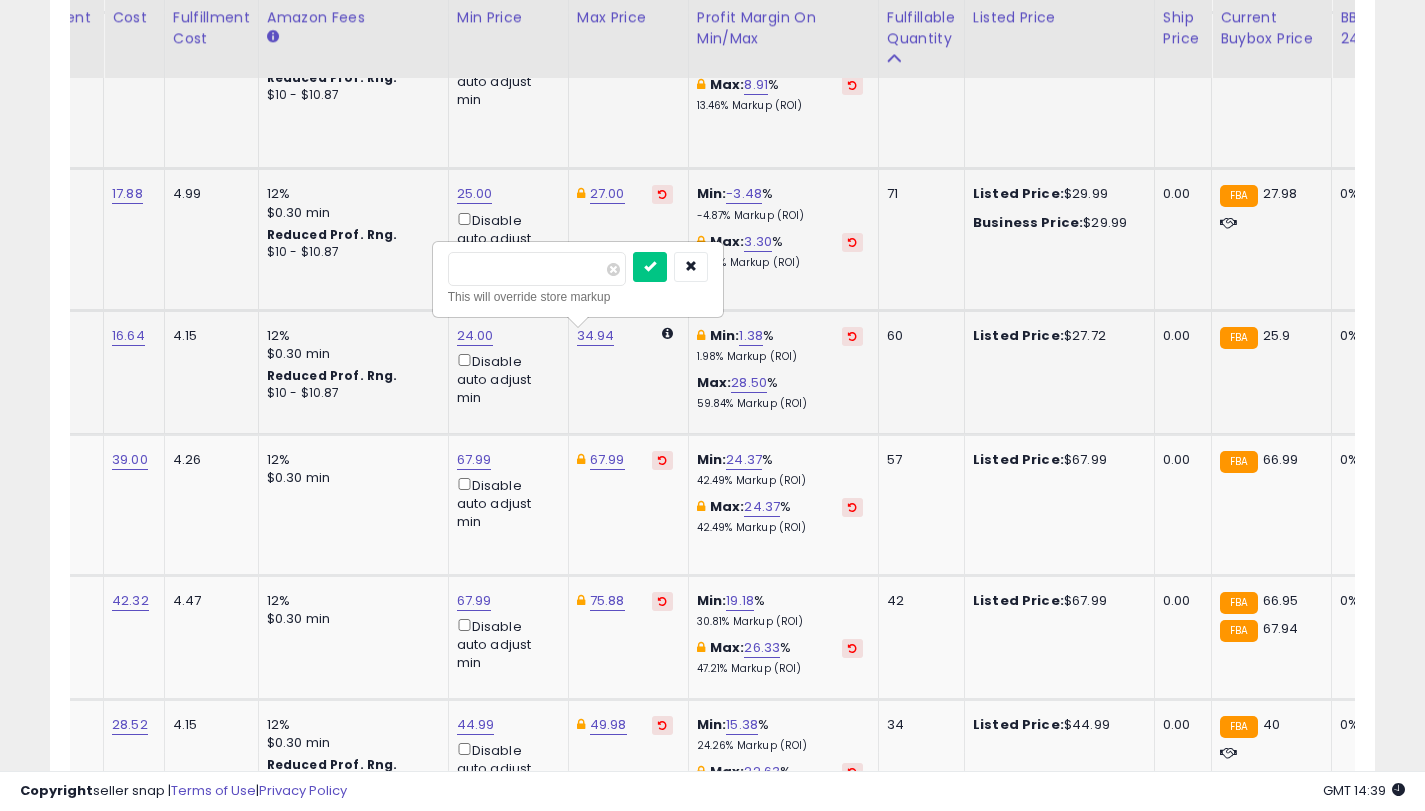 click on "*****" at bounding box center [537, 269] 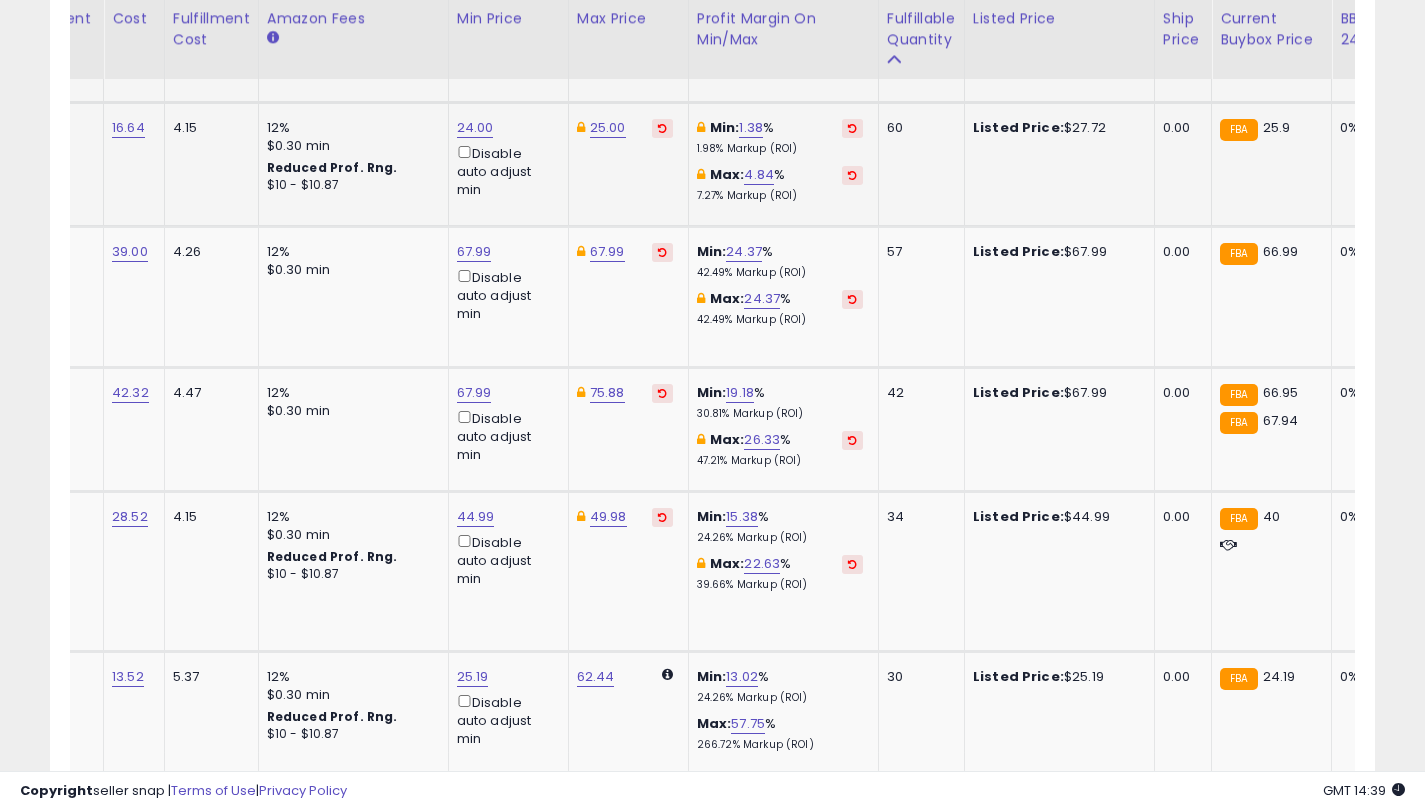 scroll, scrollTop: 1777, scrollLeft: 0, axis: vertical 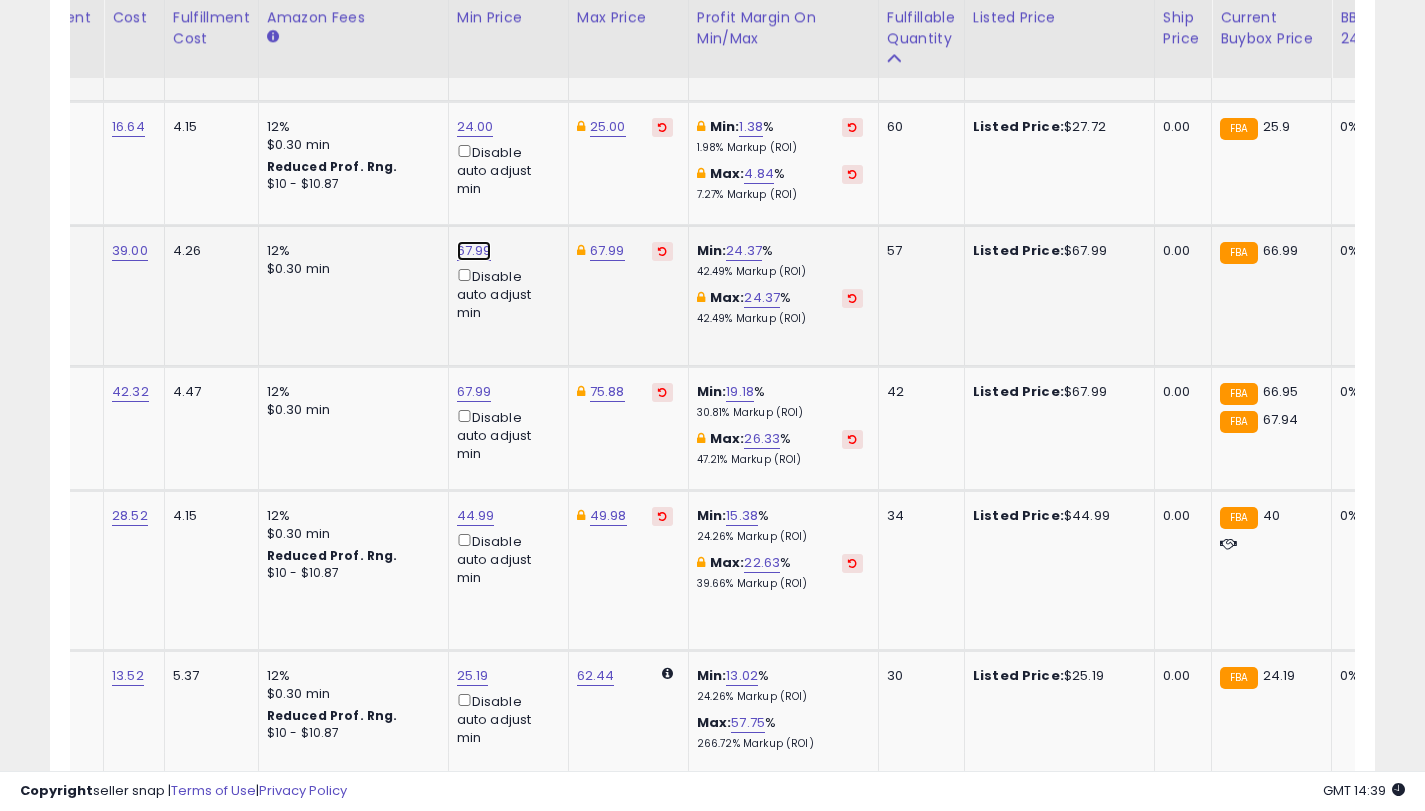 click on "67.99" at bounding box center (475, -653) 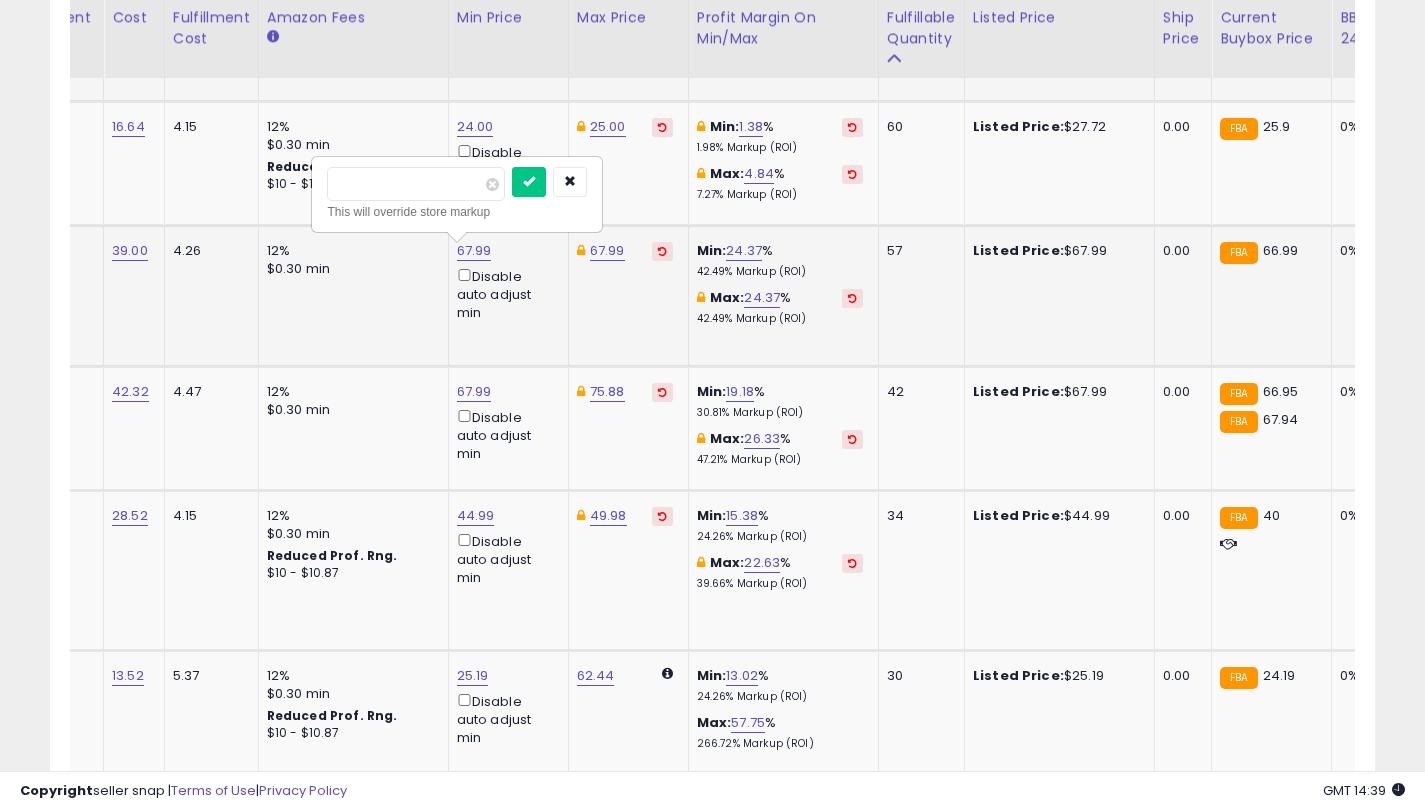 click on "*****" at bounding box center [416, 184] 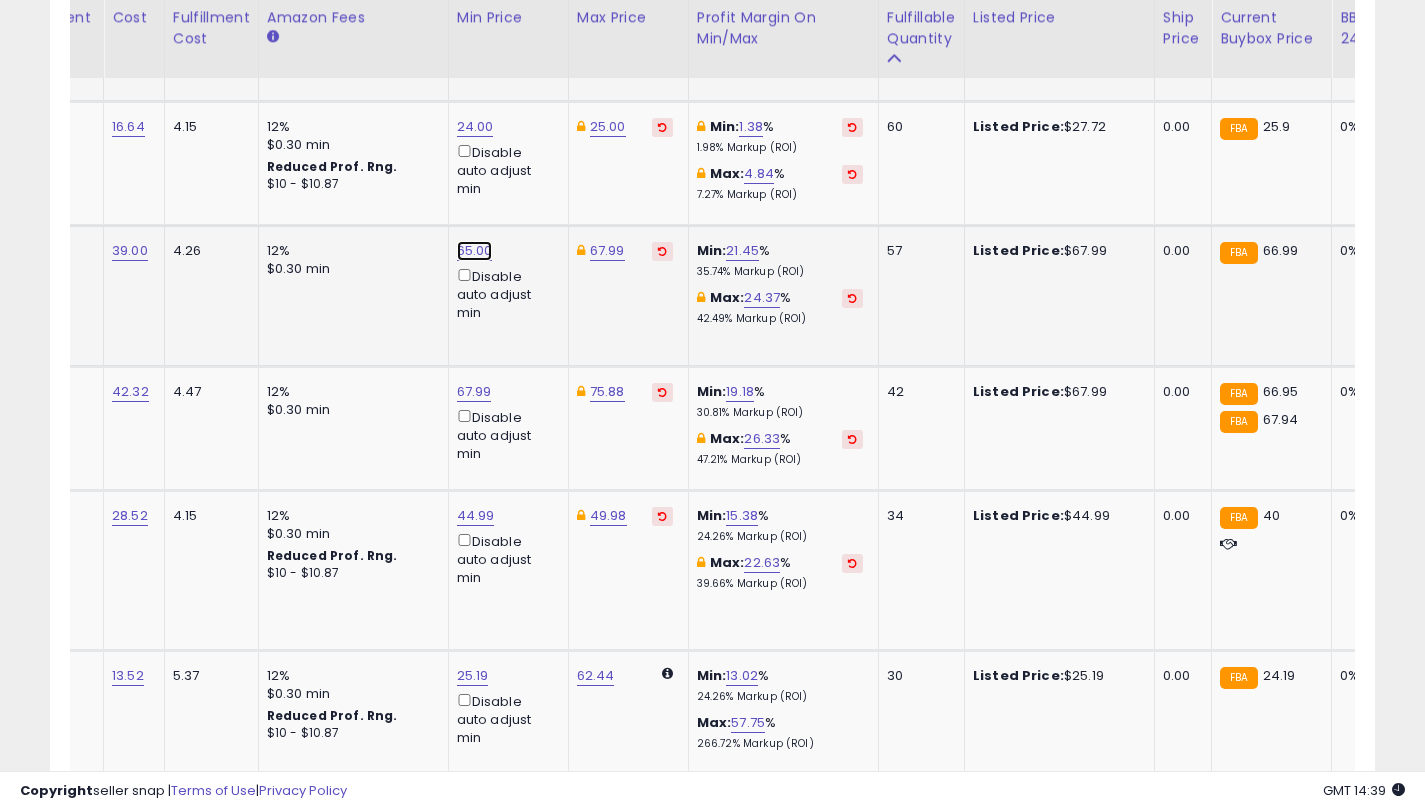 click on "65.00" at bounding box center (475, -653) 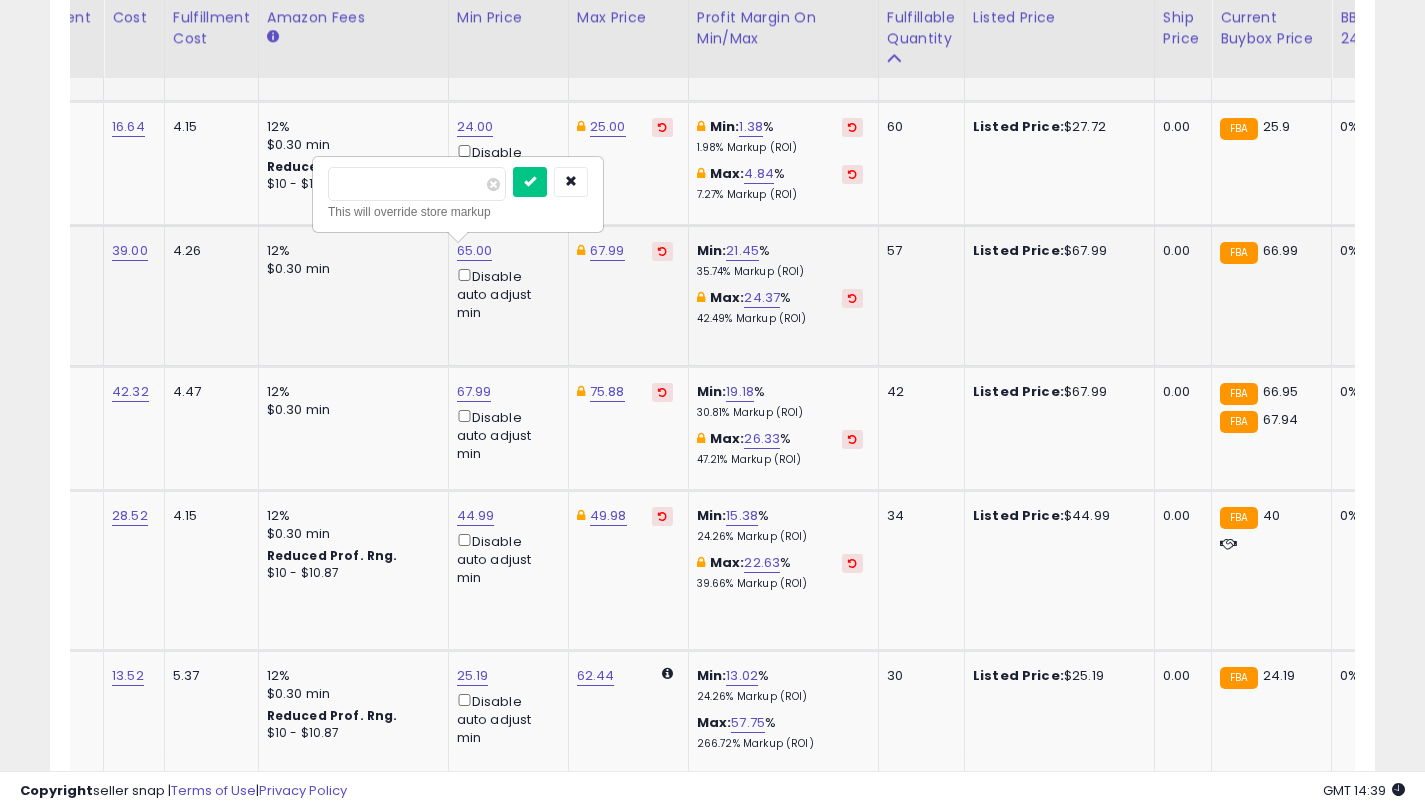 click on "*****" at bounding box center (417, 184) 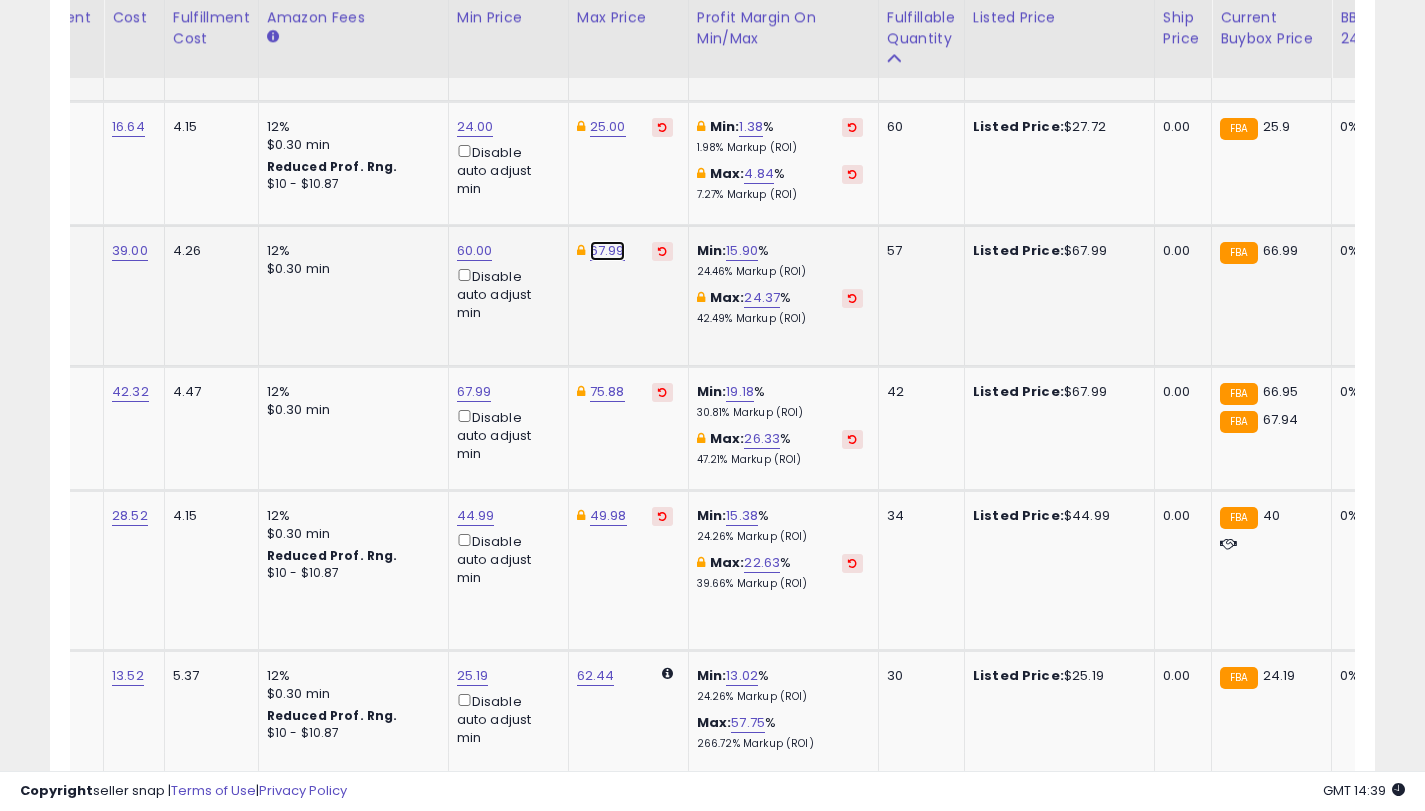 click on "67.99" at bounding box center [608, -653] 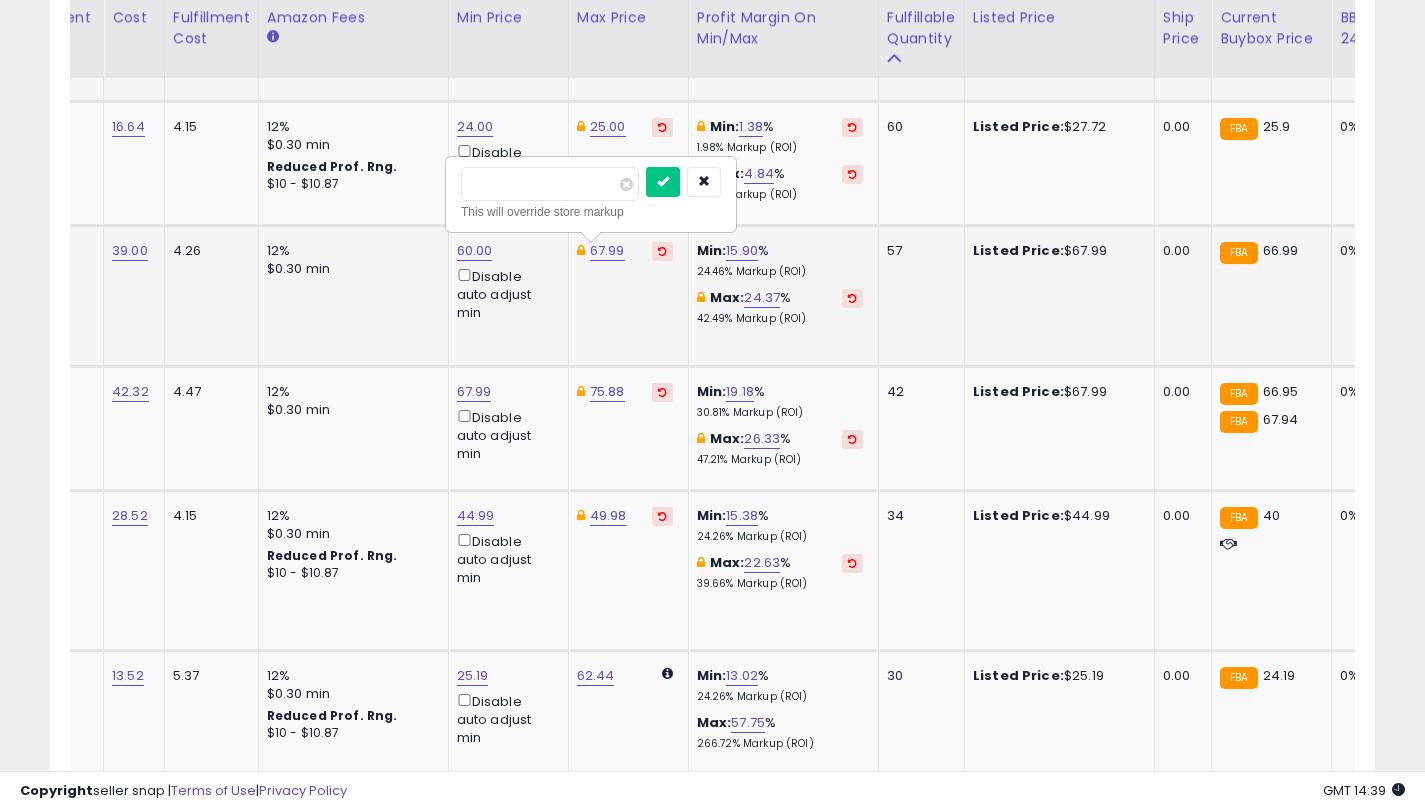 click on "*****" at bounding box center (550, 184) 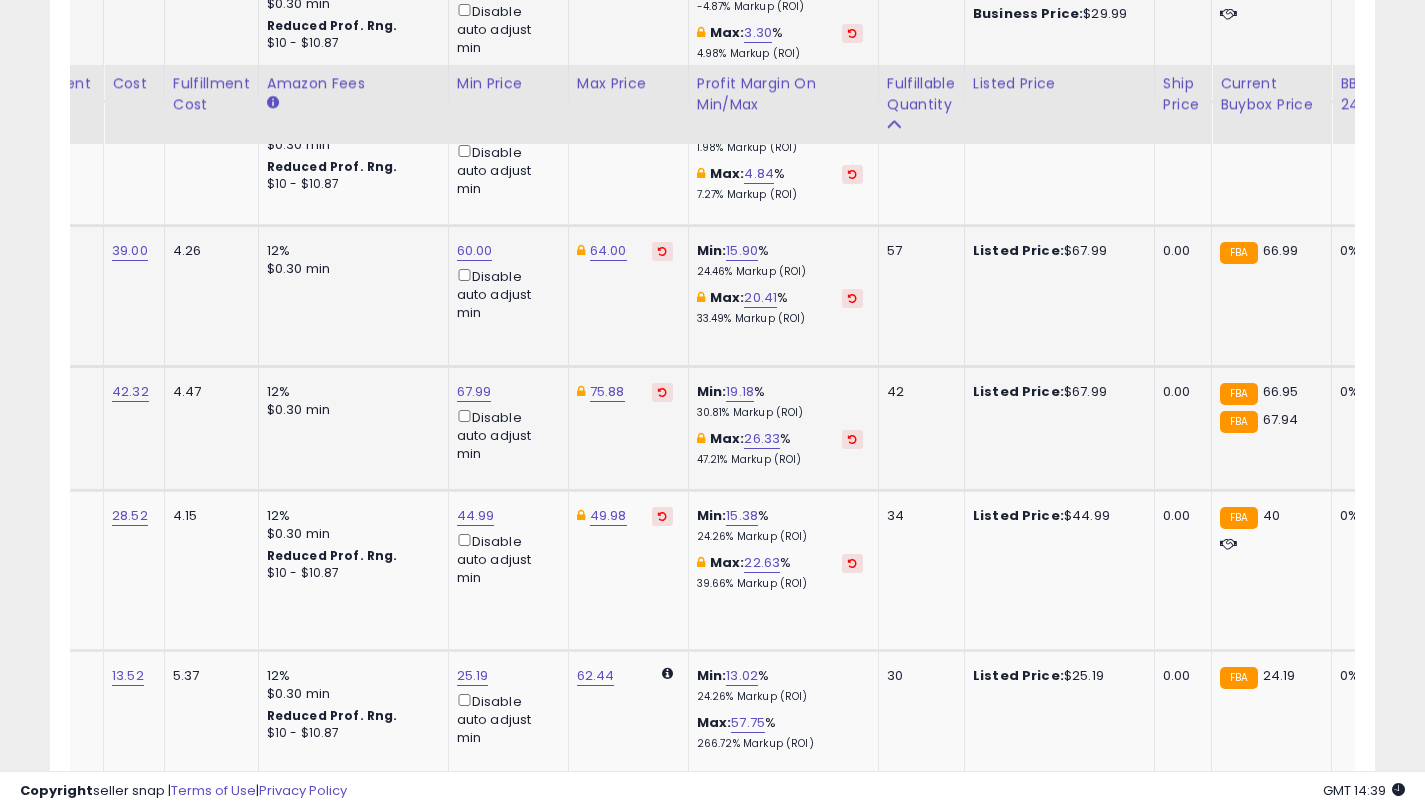 scroll, scrollTop: 1871, scrollLeft: 0, axis: vertical 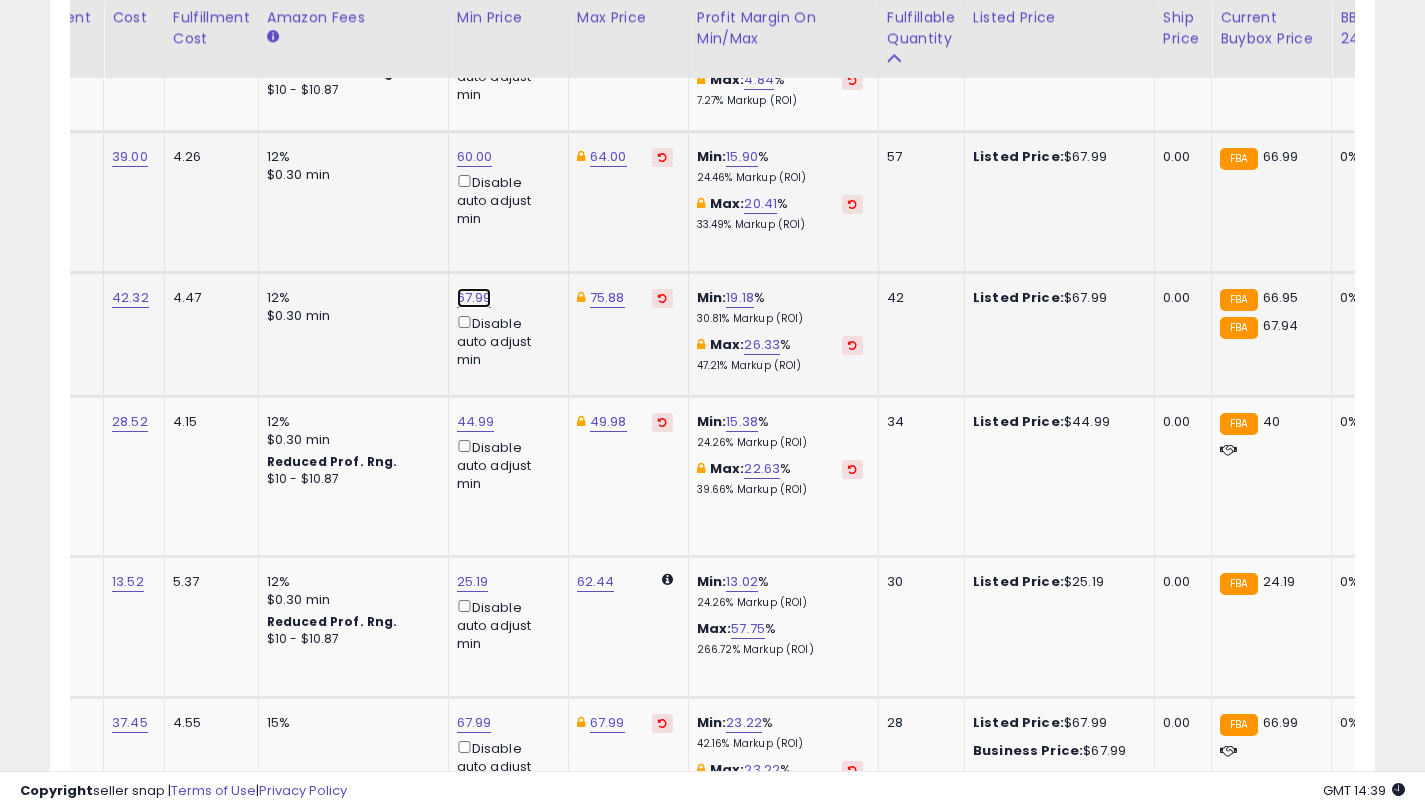 click on "67.99" at bounding box center (475, -747) 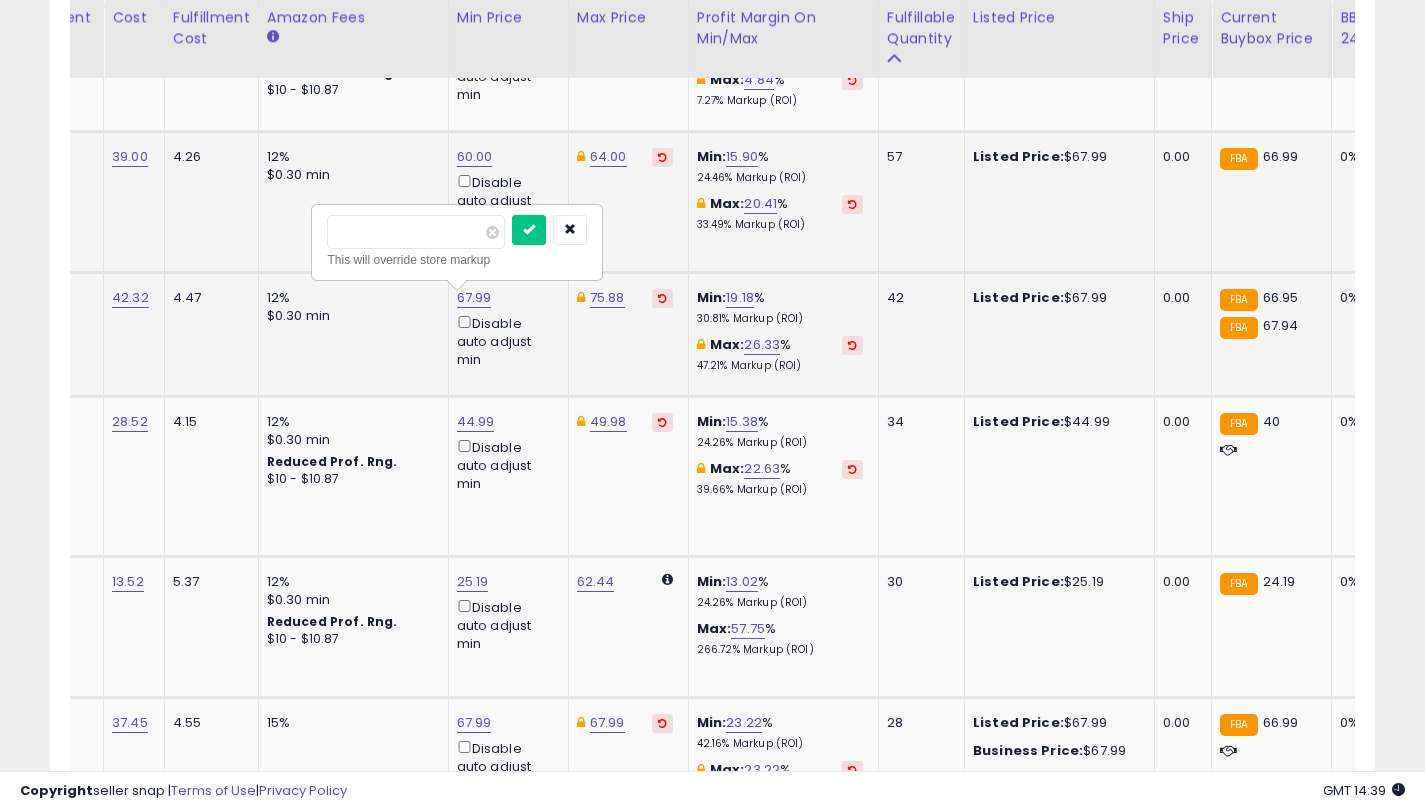 click on "This will override store markup" at bounding box center (457, 260) 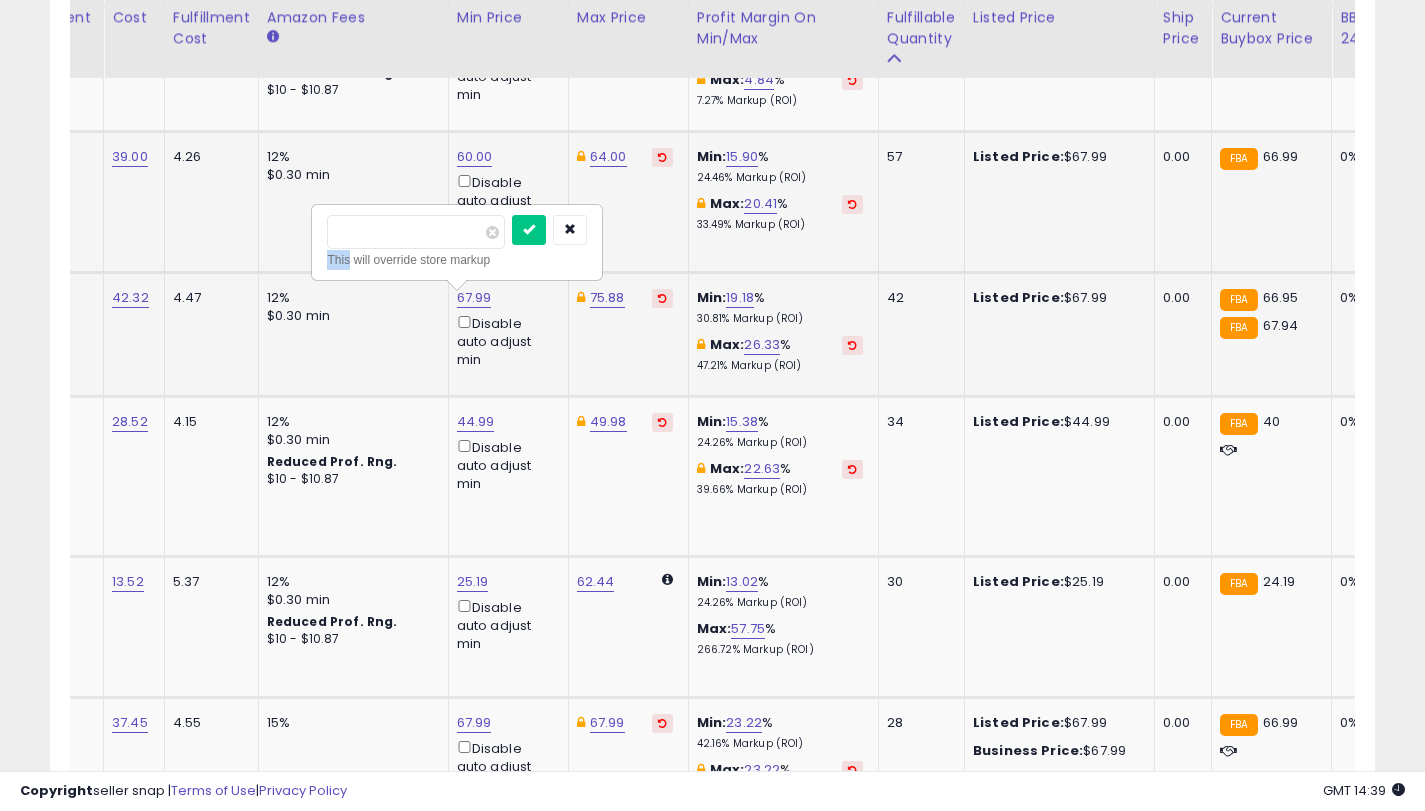 click on "This will override store markup" at bounding box center (457, 260) 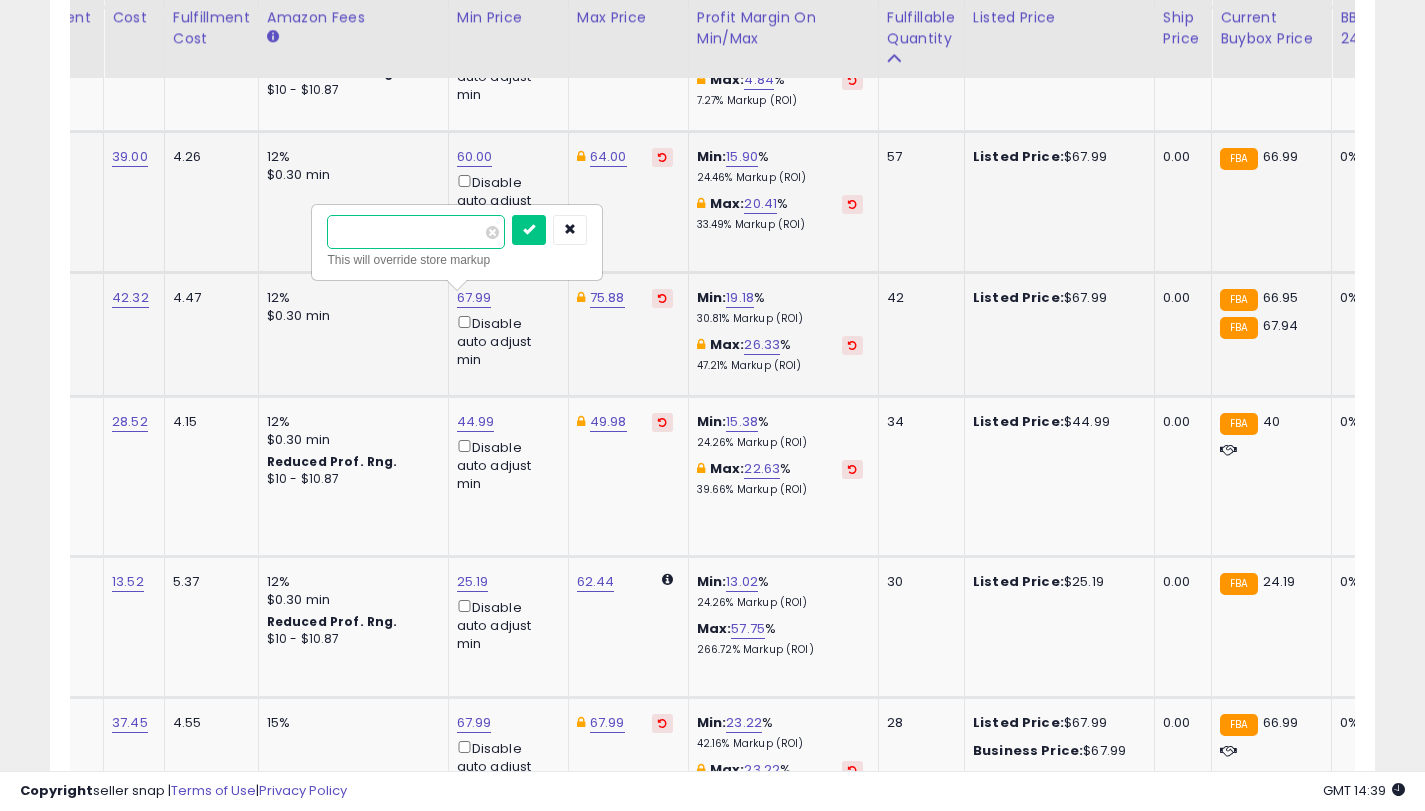click on "*****" at bounding box center [416, 232] 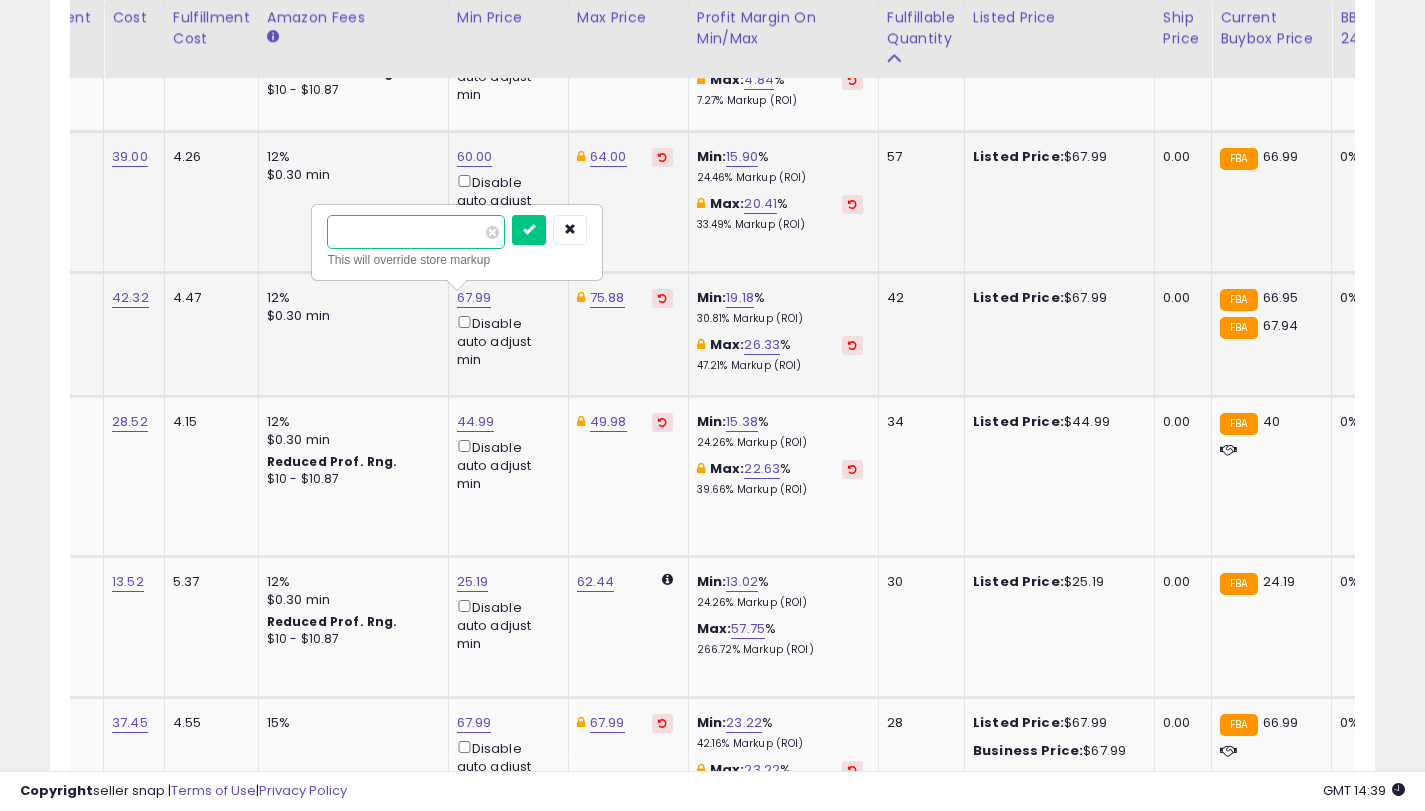type on "*" 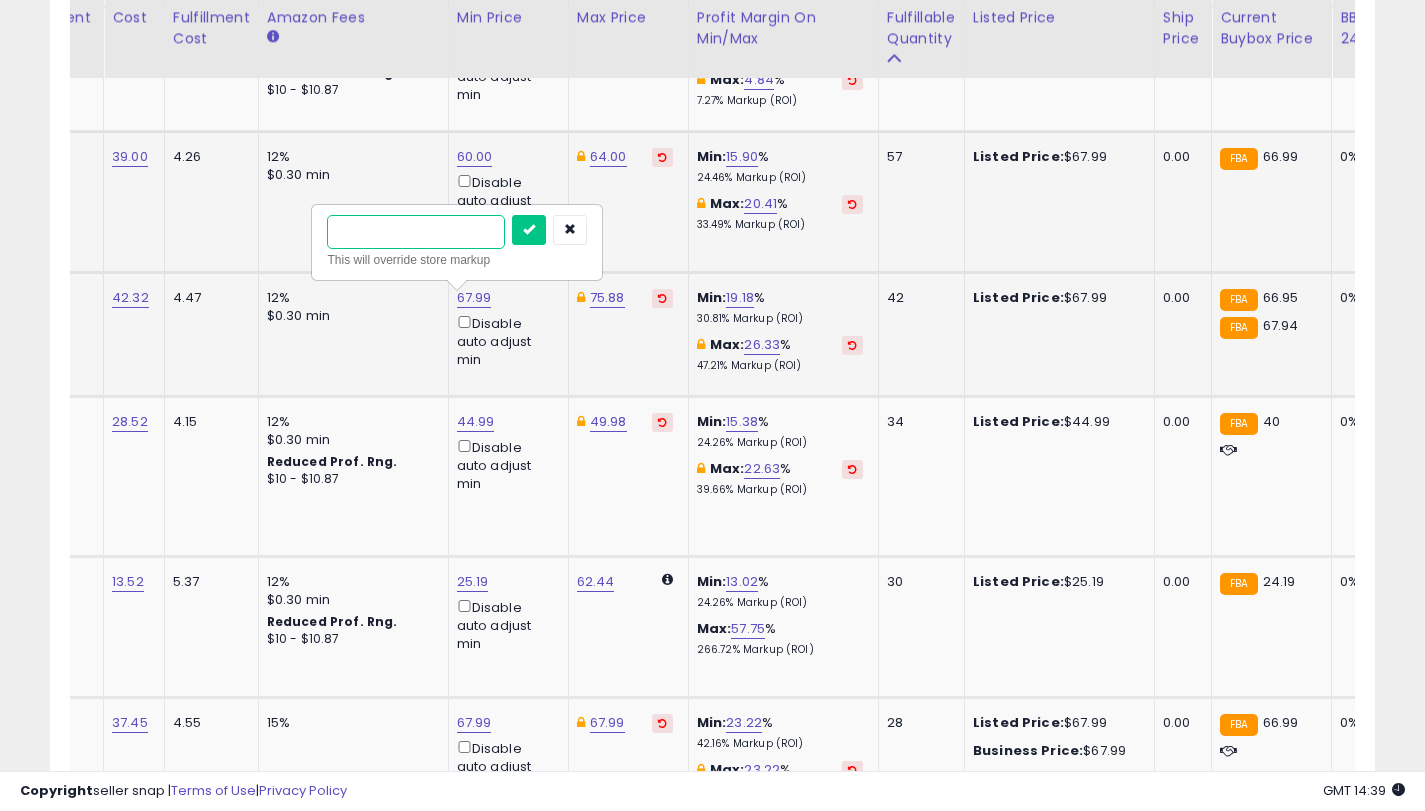 type on "**" 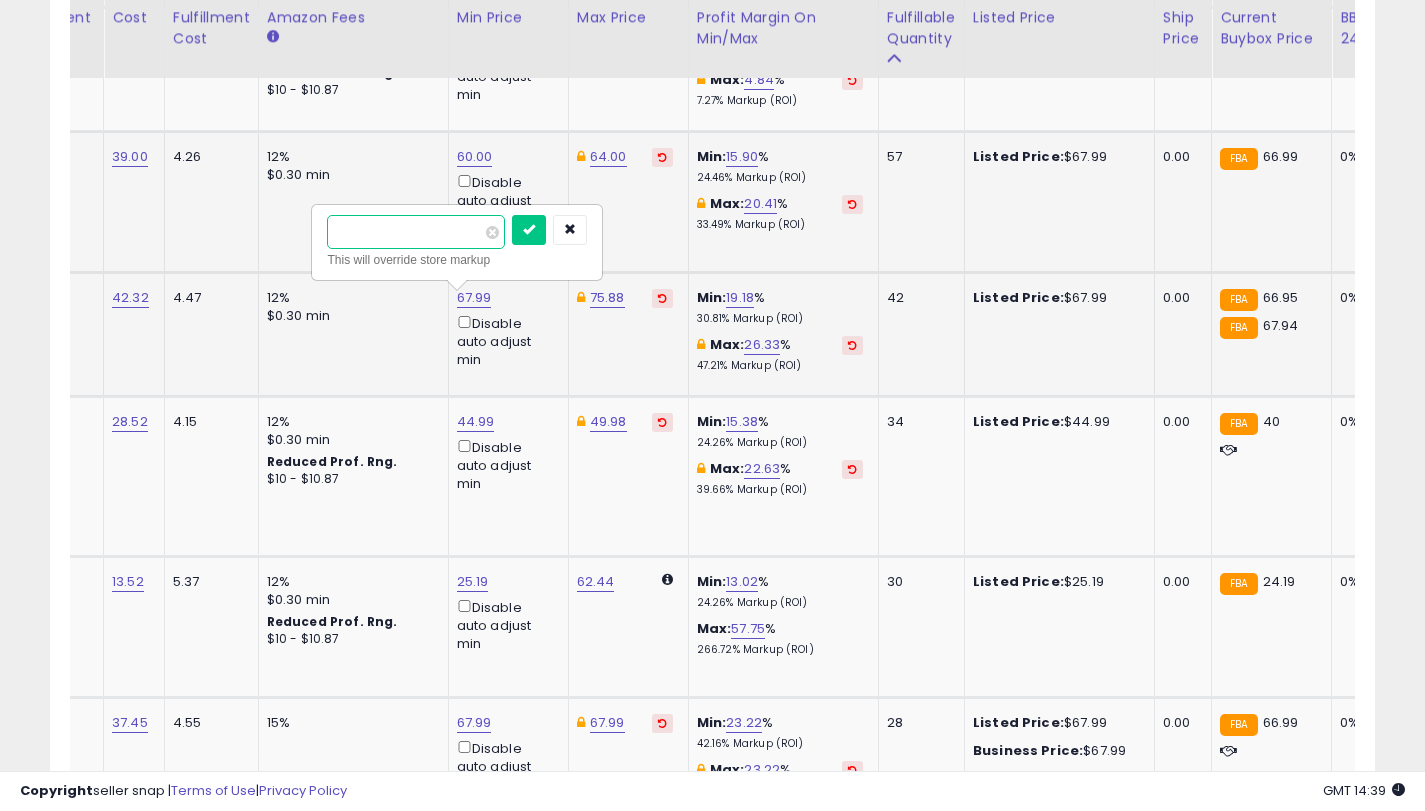 click at bounding box center (529, 230) 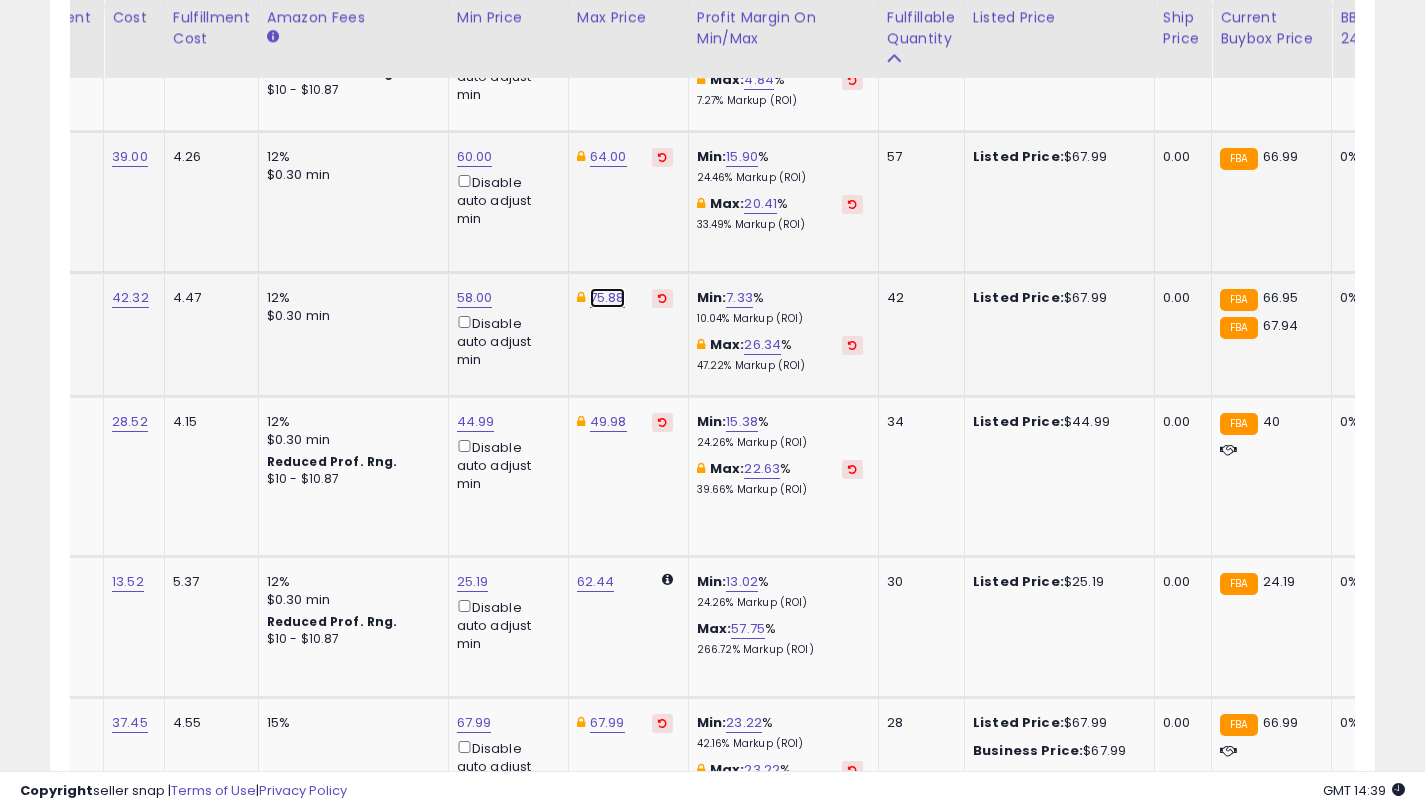 click on "75.88" at bounding box center (608, -747) 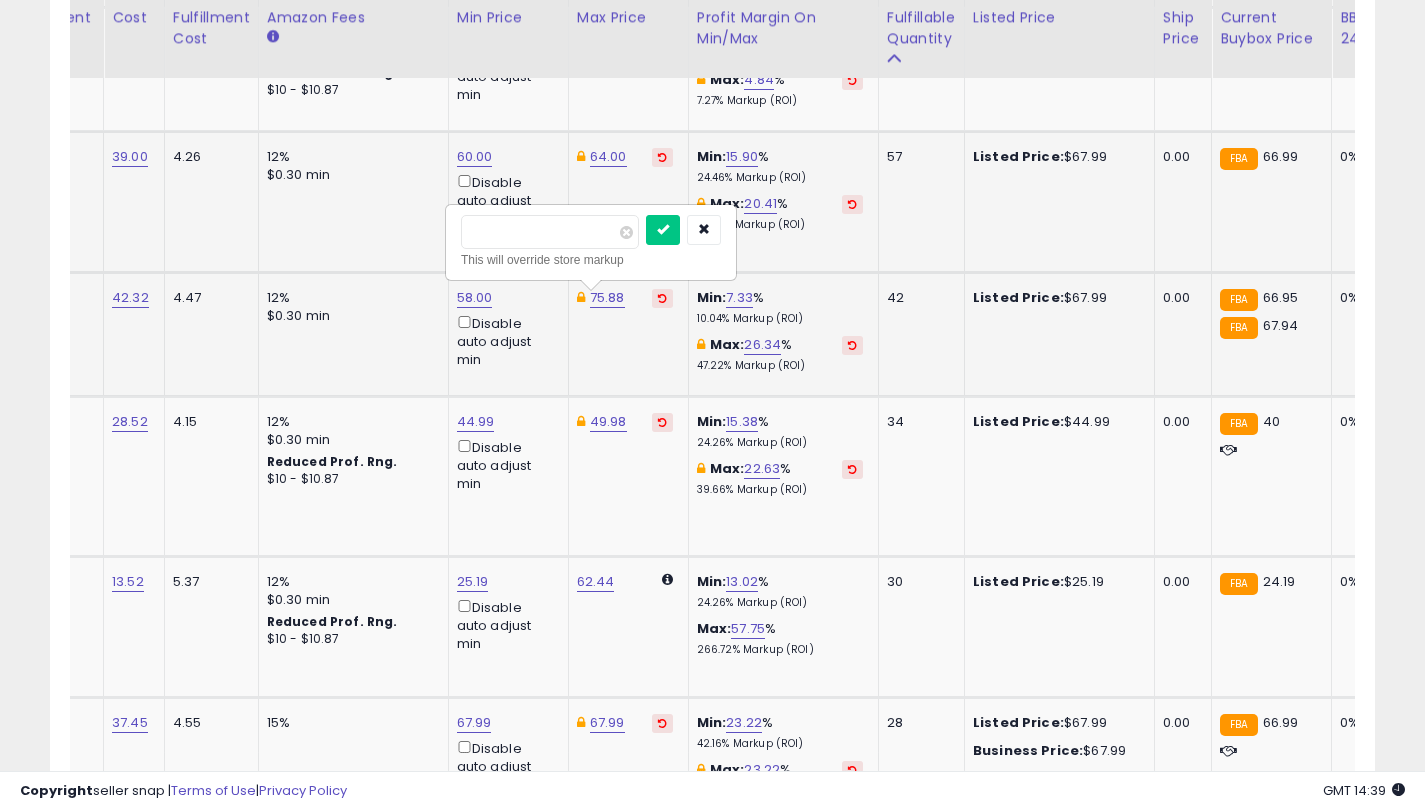 click on "*****" at bounding box center [550, 232] 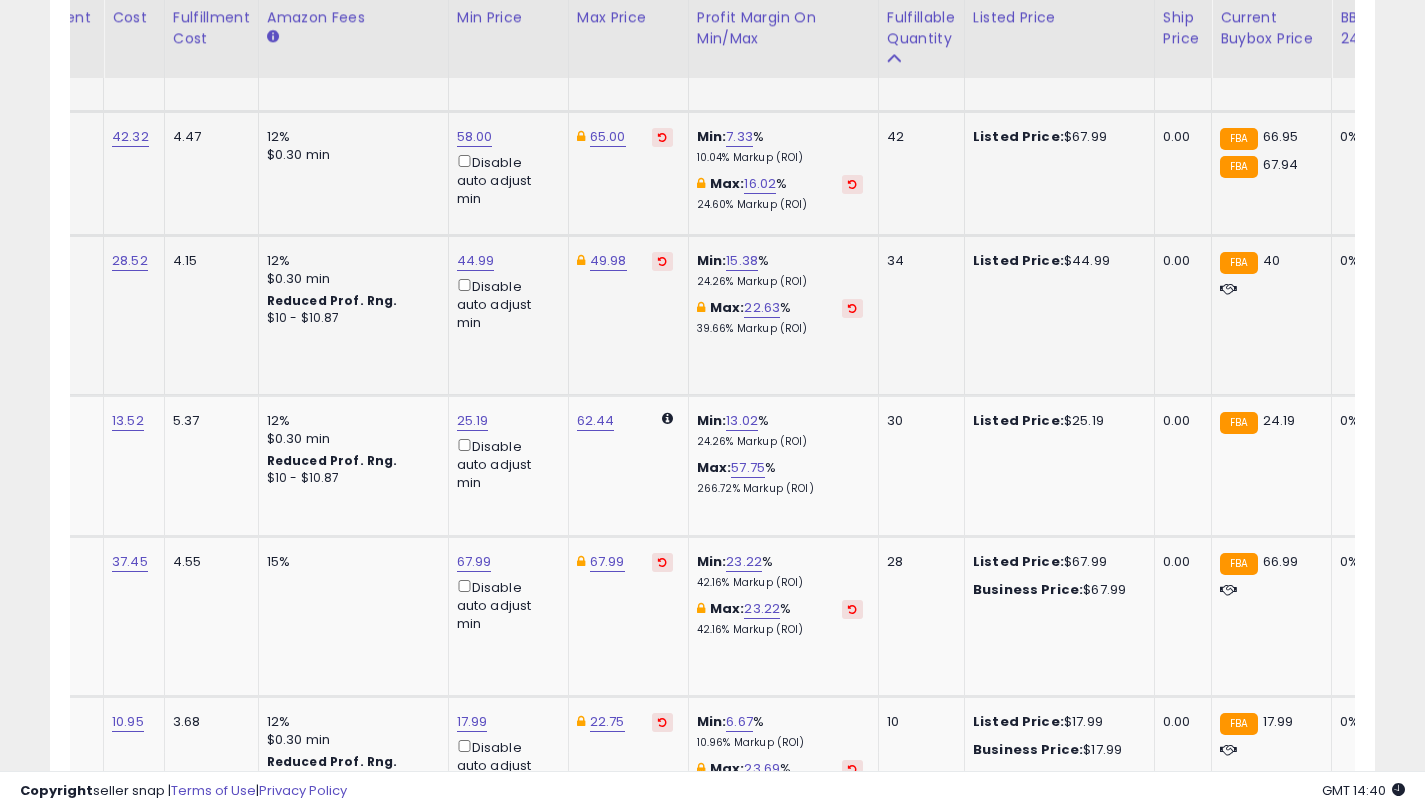 scroll, scrollTop: 2033, scrollLeft: 0, axis: vertical 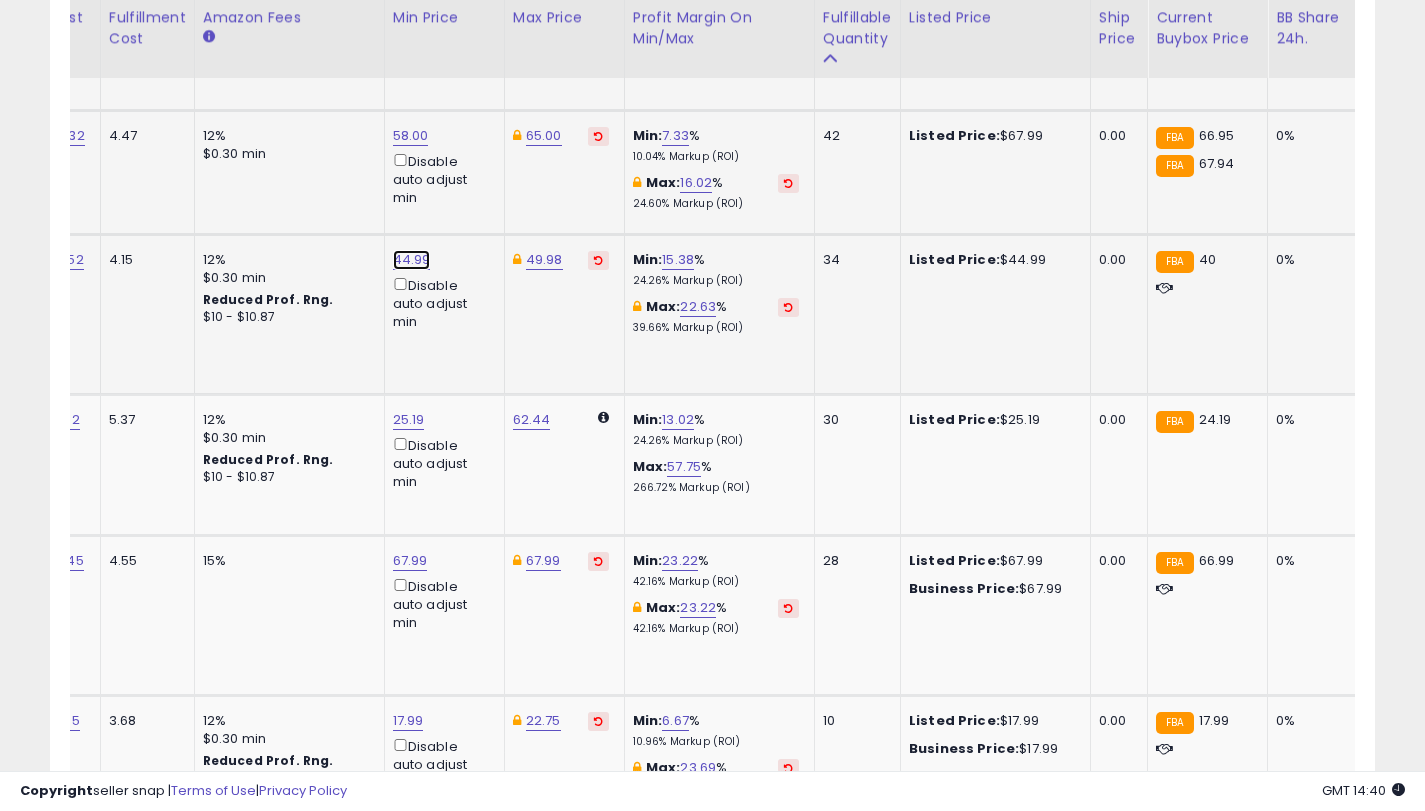 click on "44.99" at bounding box center [411, -909] 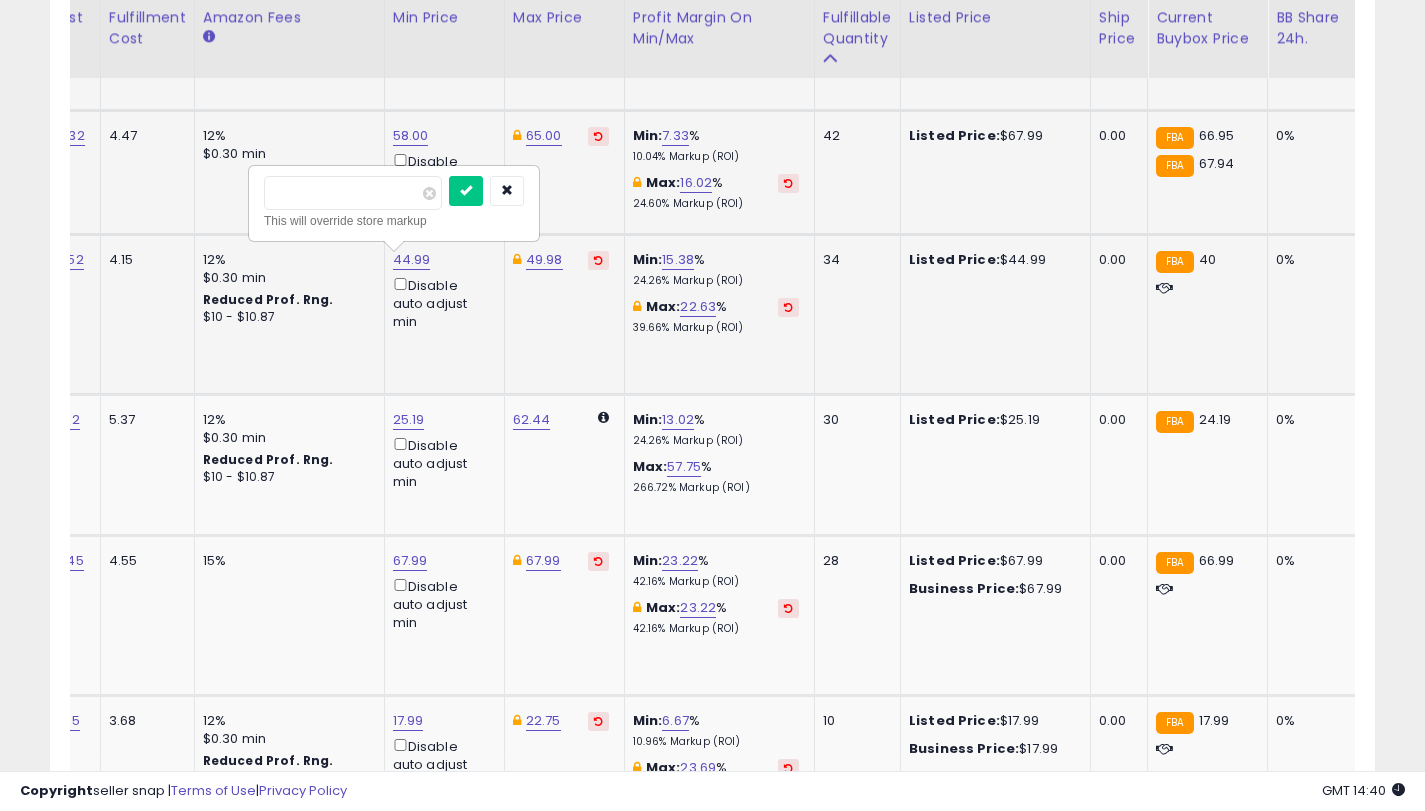 click on "*****" at bounding box center [353, 193] 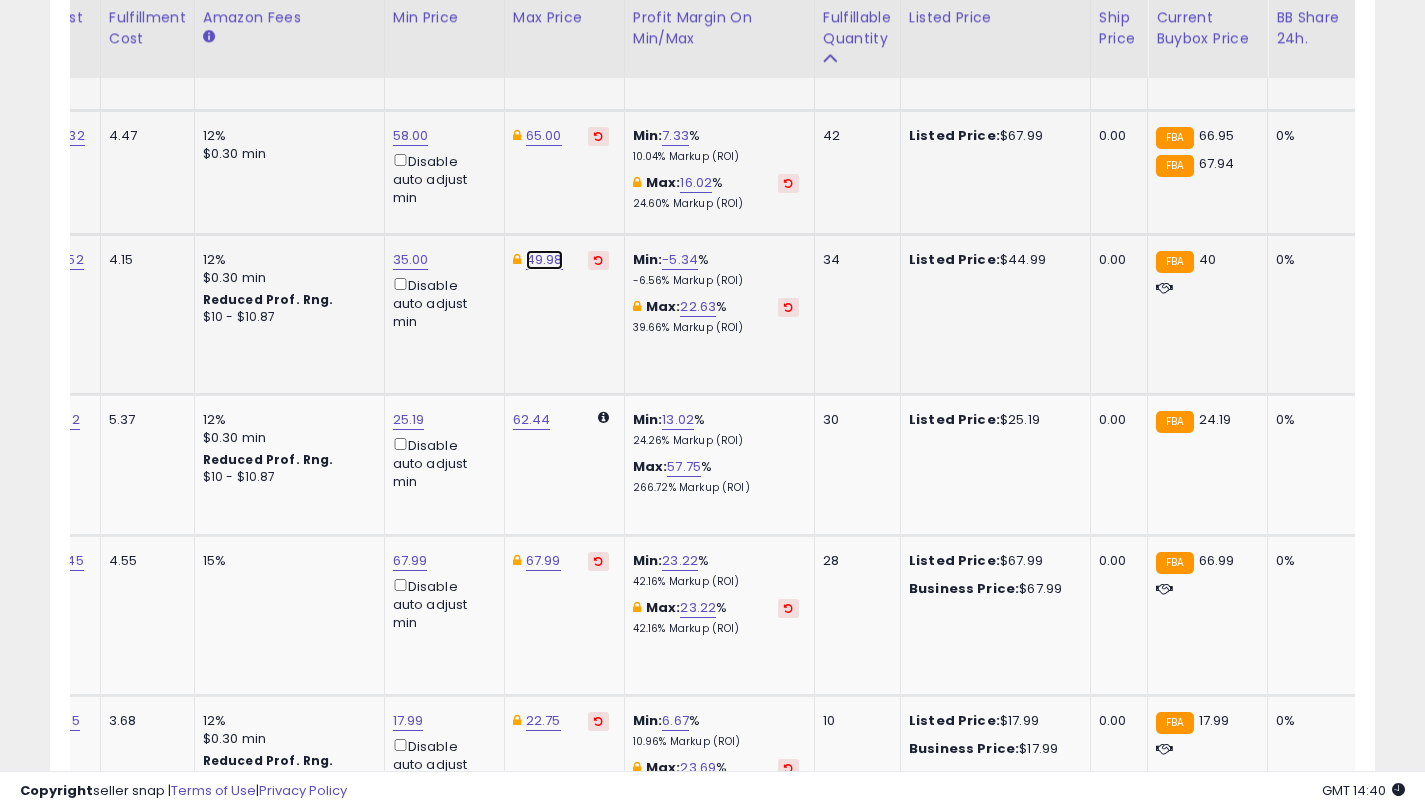 click on "49.98" at bounding box center (544, -909) 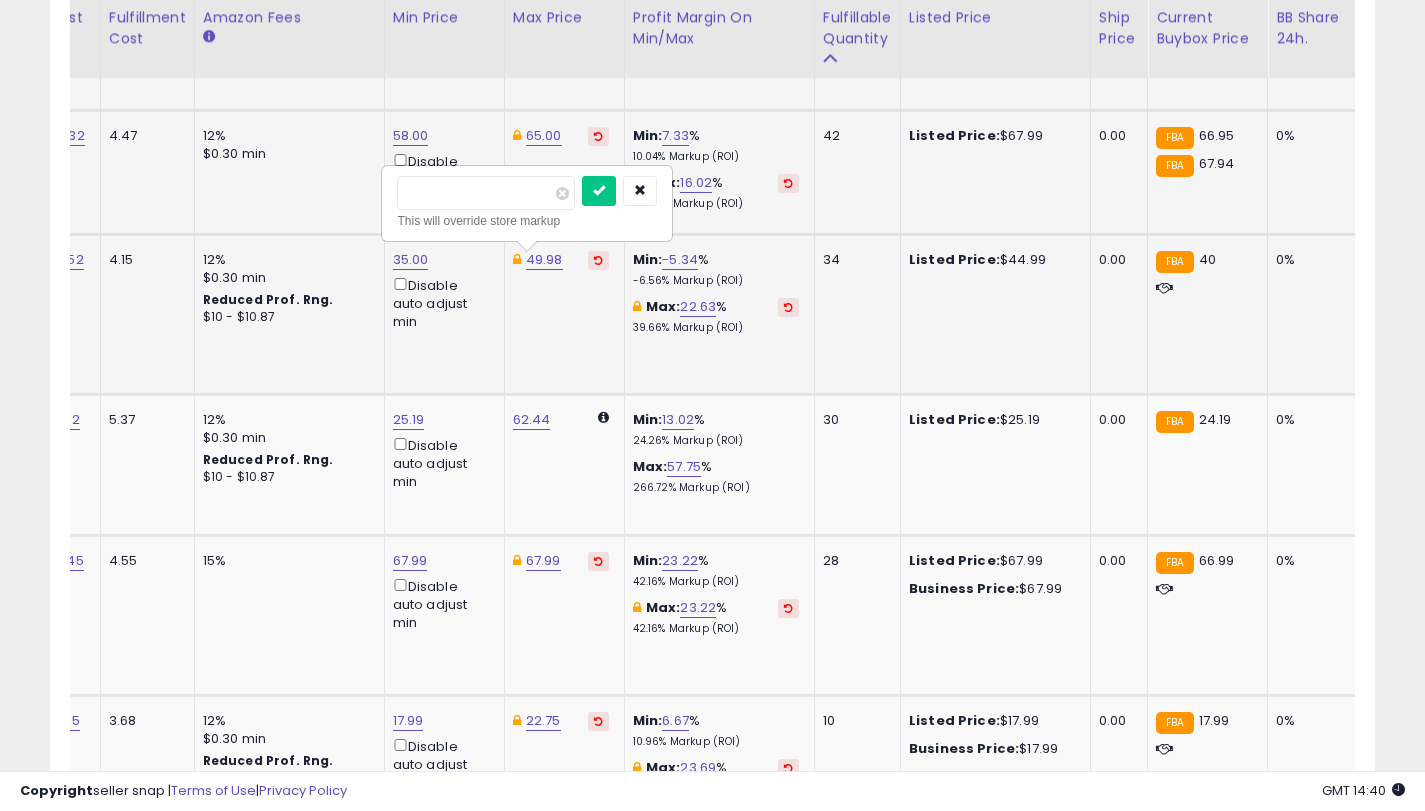 click on "*****" at bounding box center (486, 193) 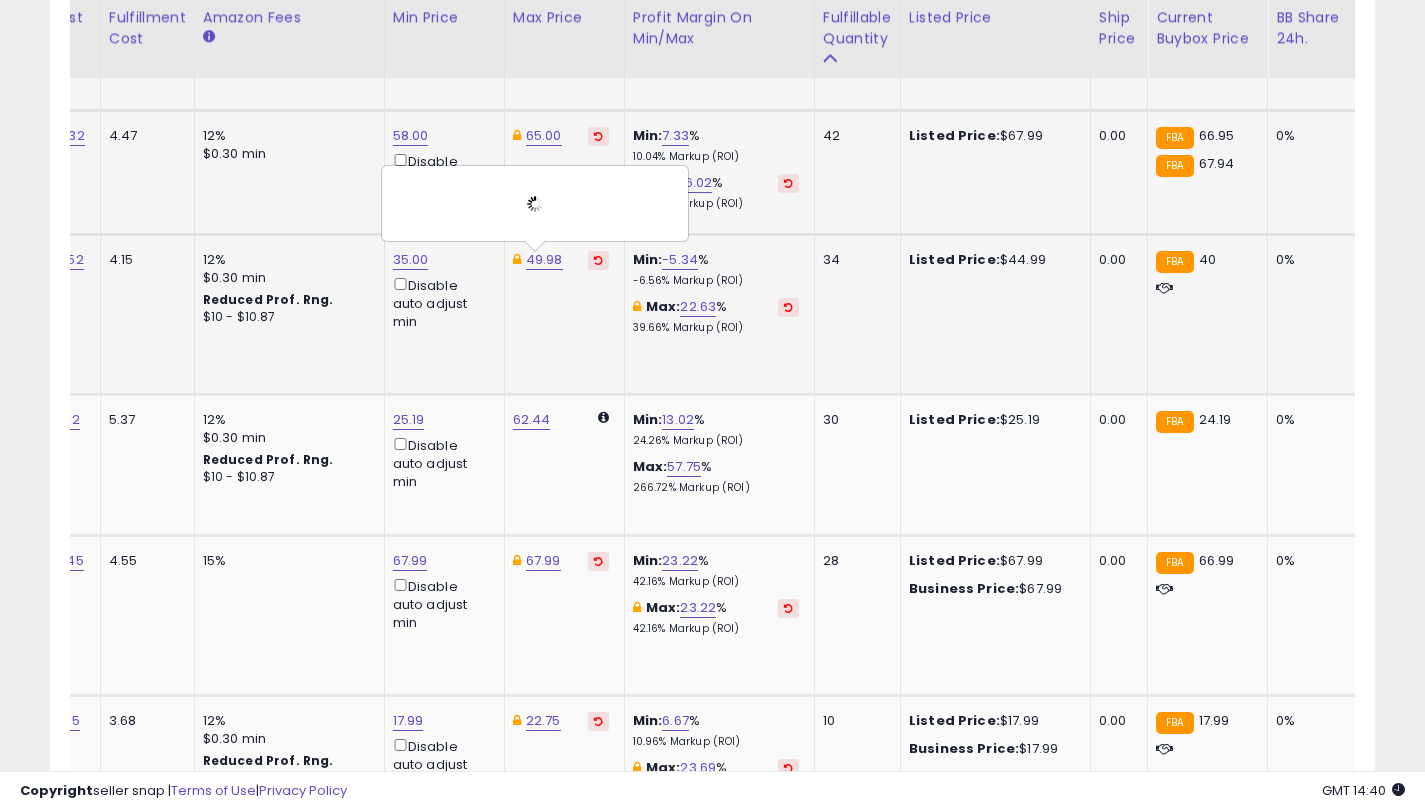 scroll, scrollTop: 0, scrollLeft: 503, axis: horizontal 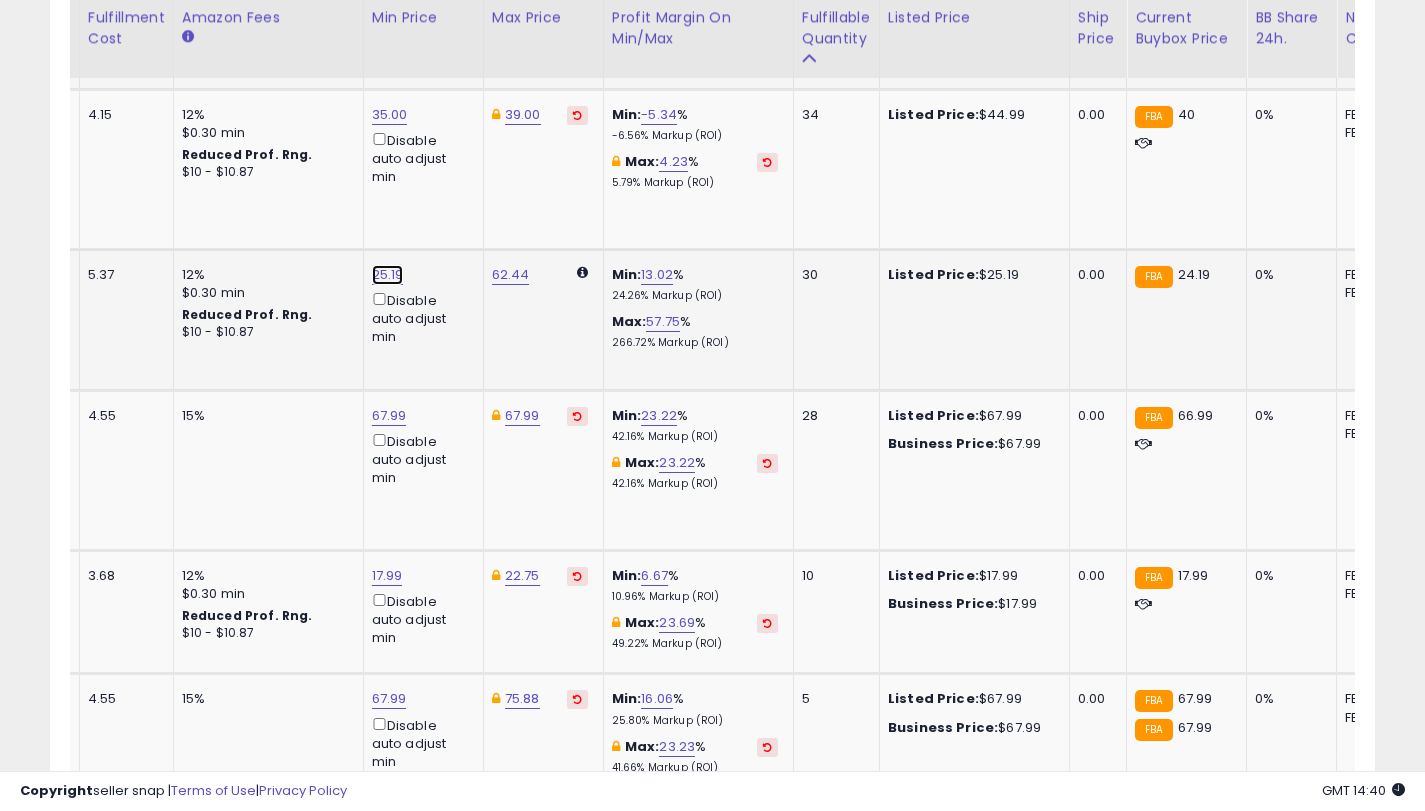 click on "25.19" at bounding box center (390, -1054) 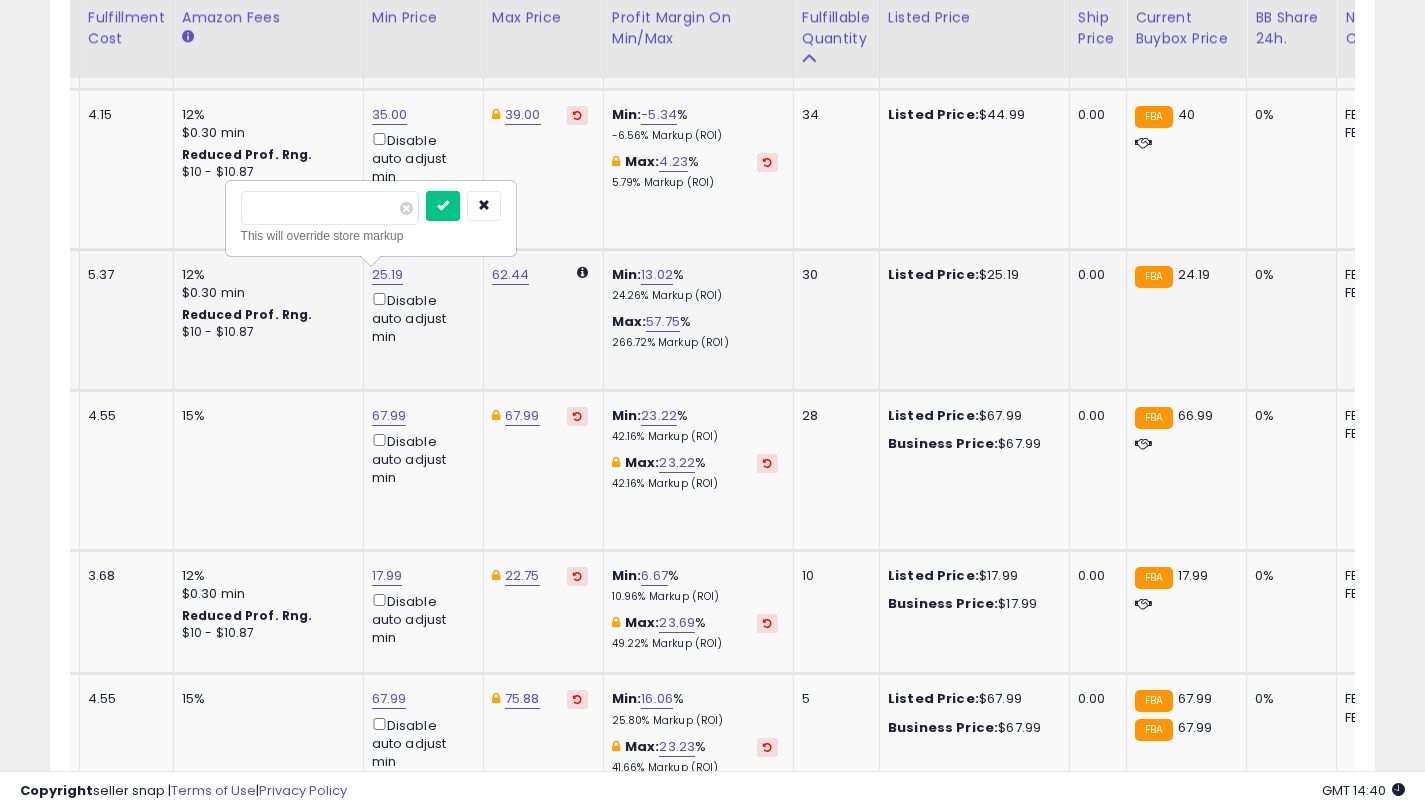 click on "*****" at bounding box center (330, 208) 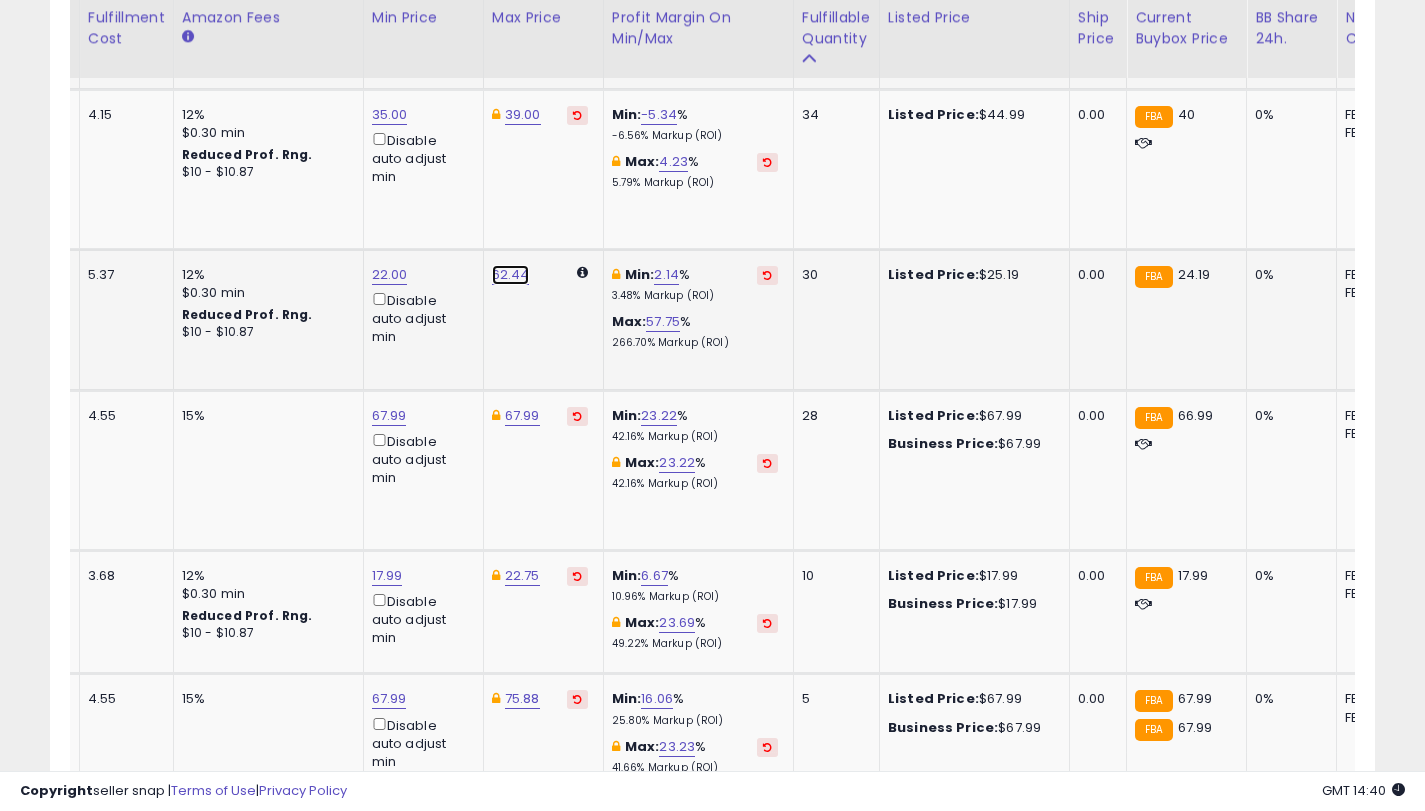 click on "62.44" at bounding box center (511, 275) 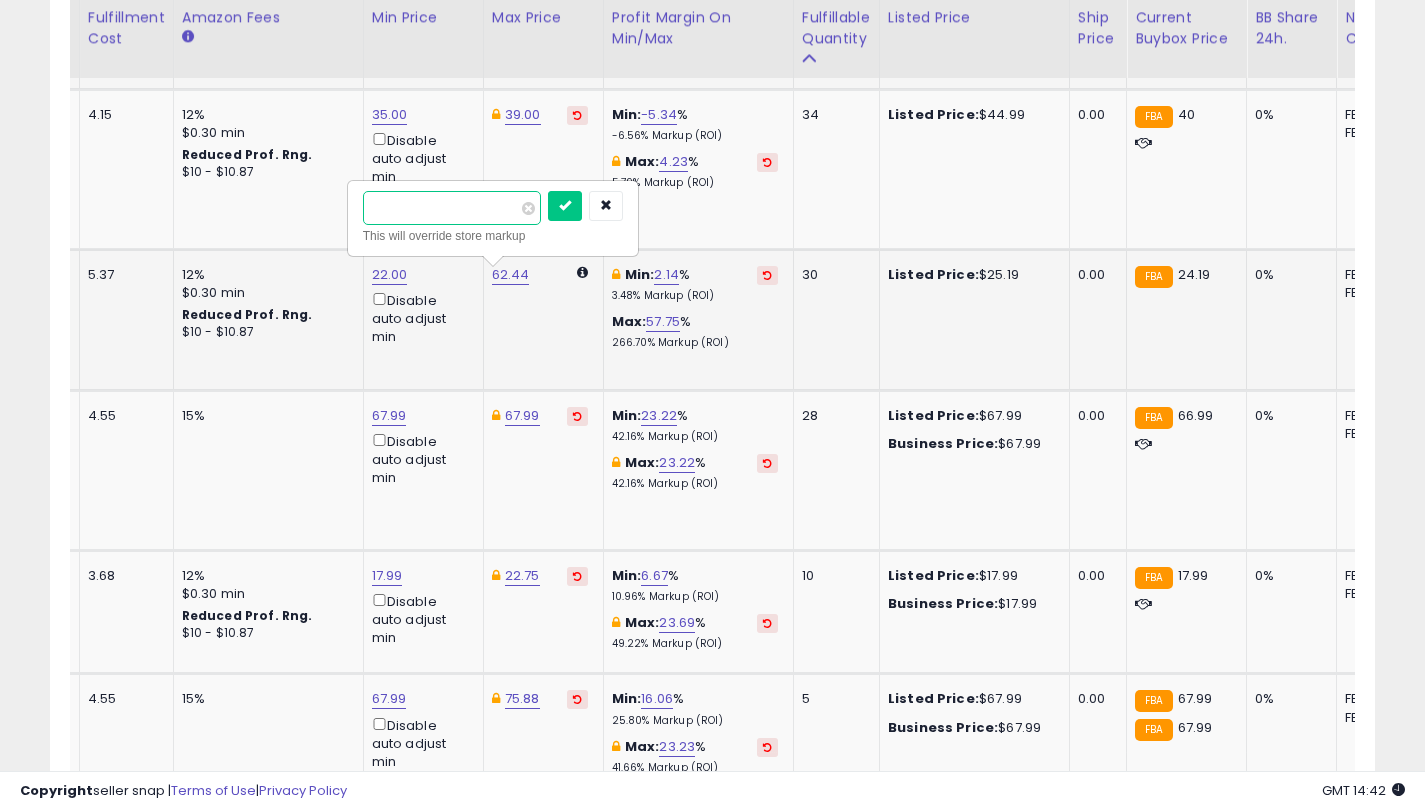 click on "*****" at bounding box center [452, 208] 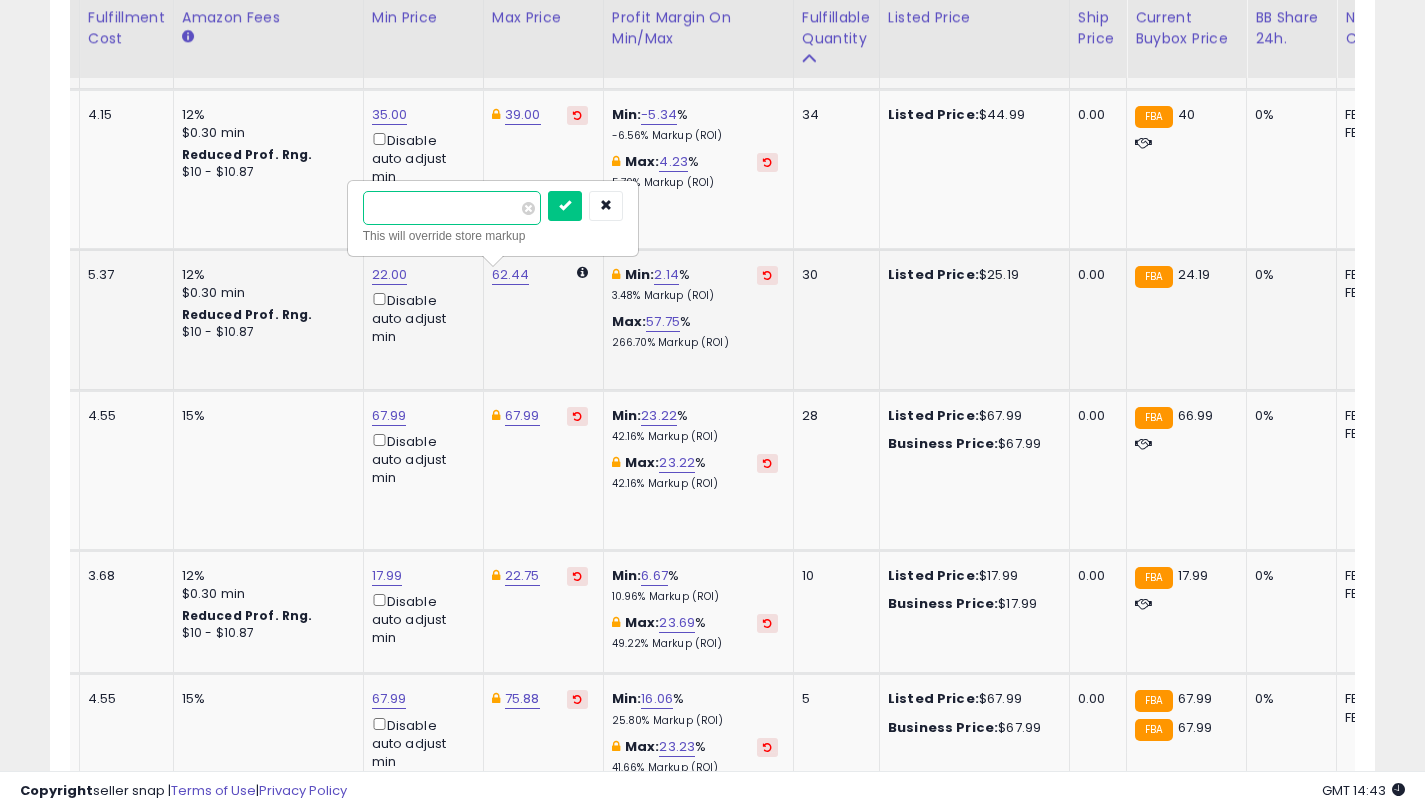 click on "*****" at bounding box center (452, 208) 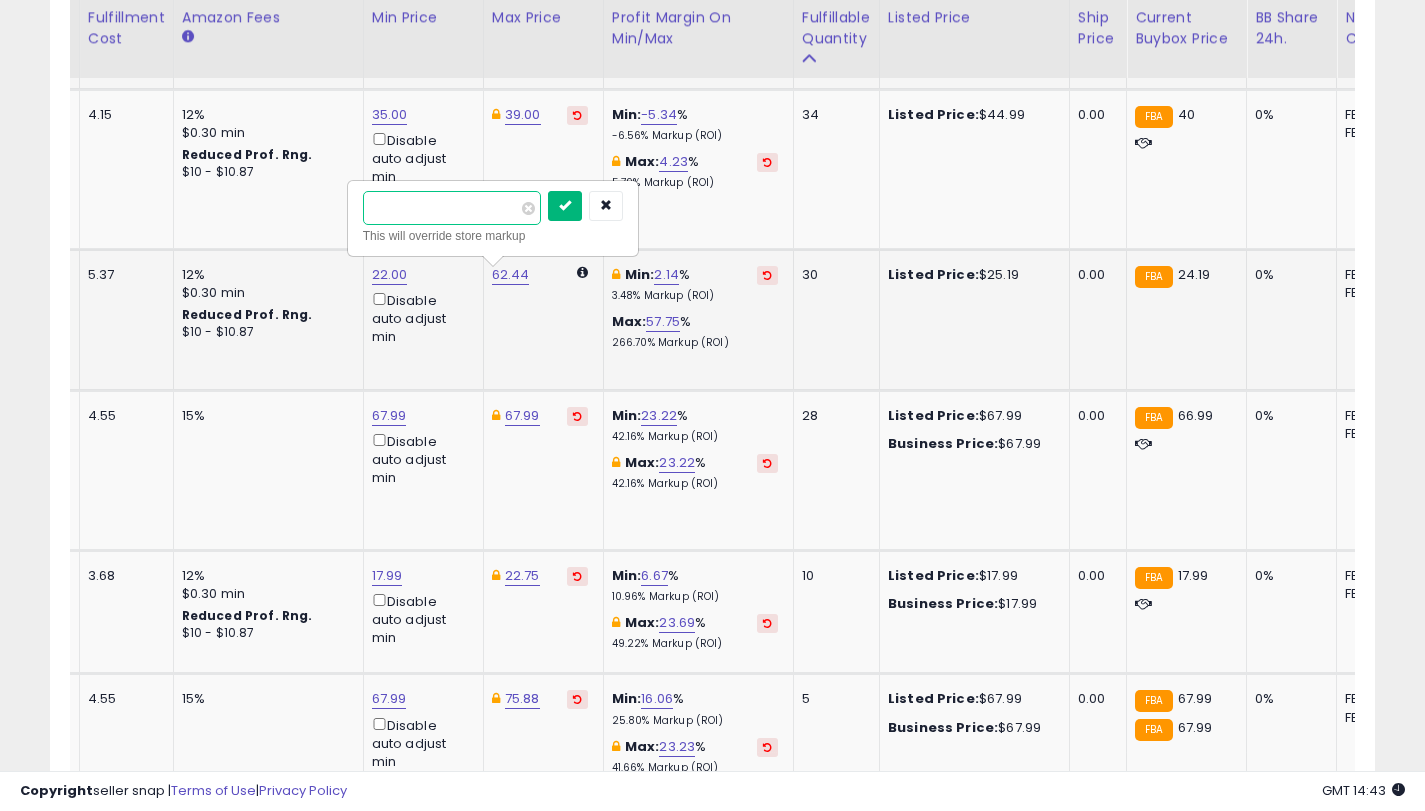 type on "**" 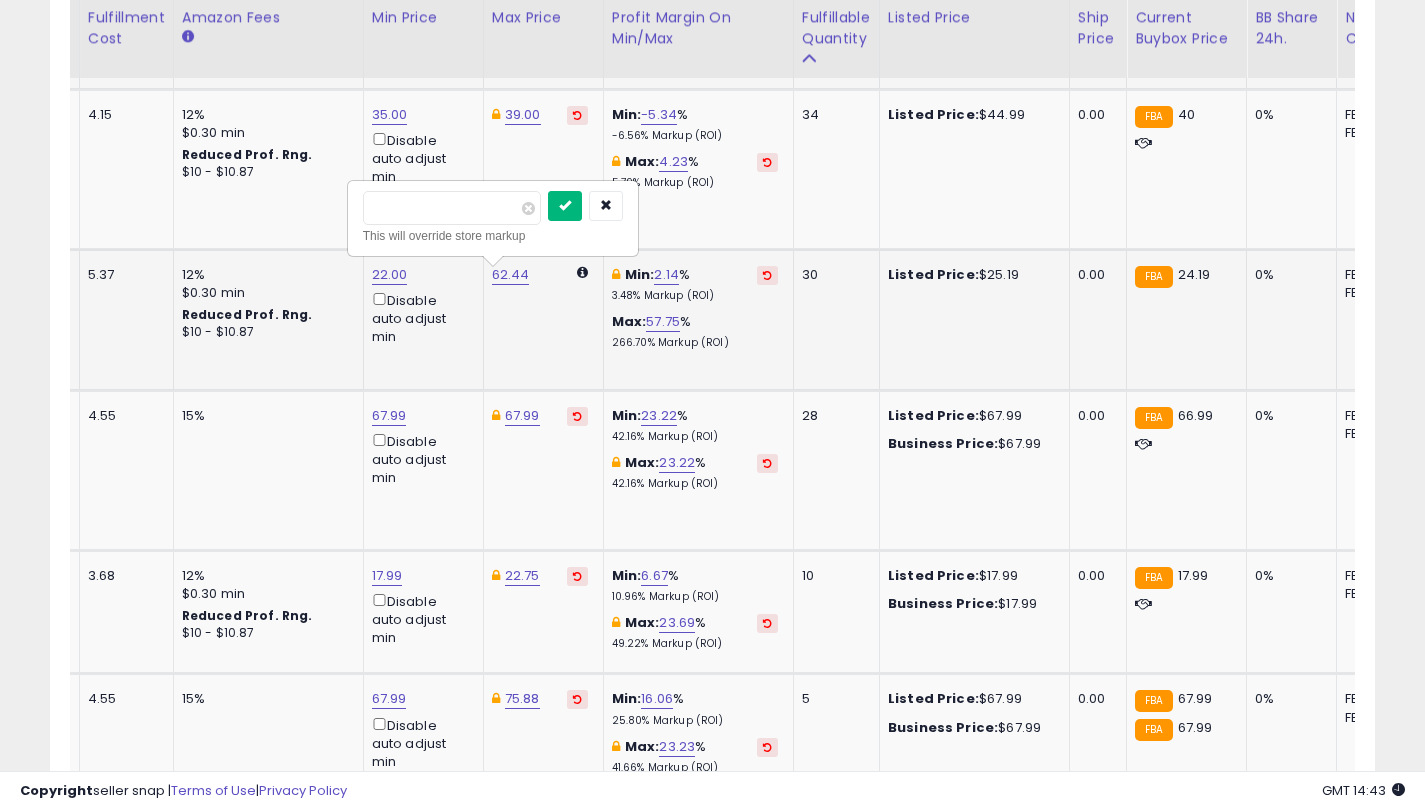 click at bounding box center (565, 205) 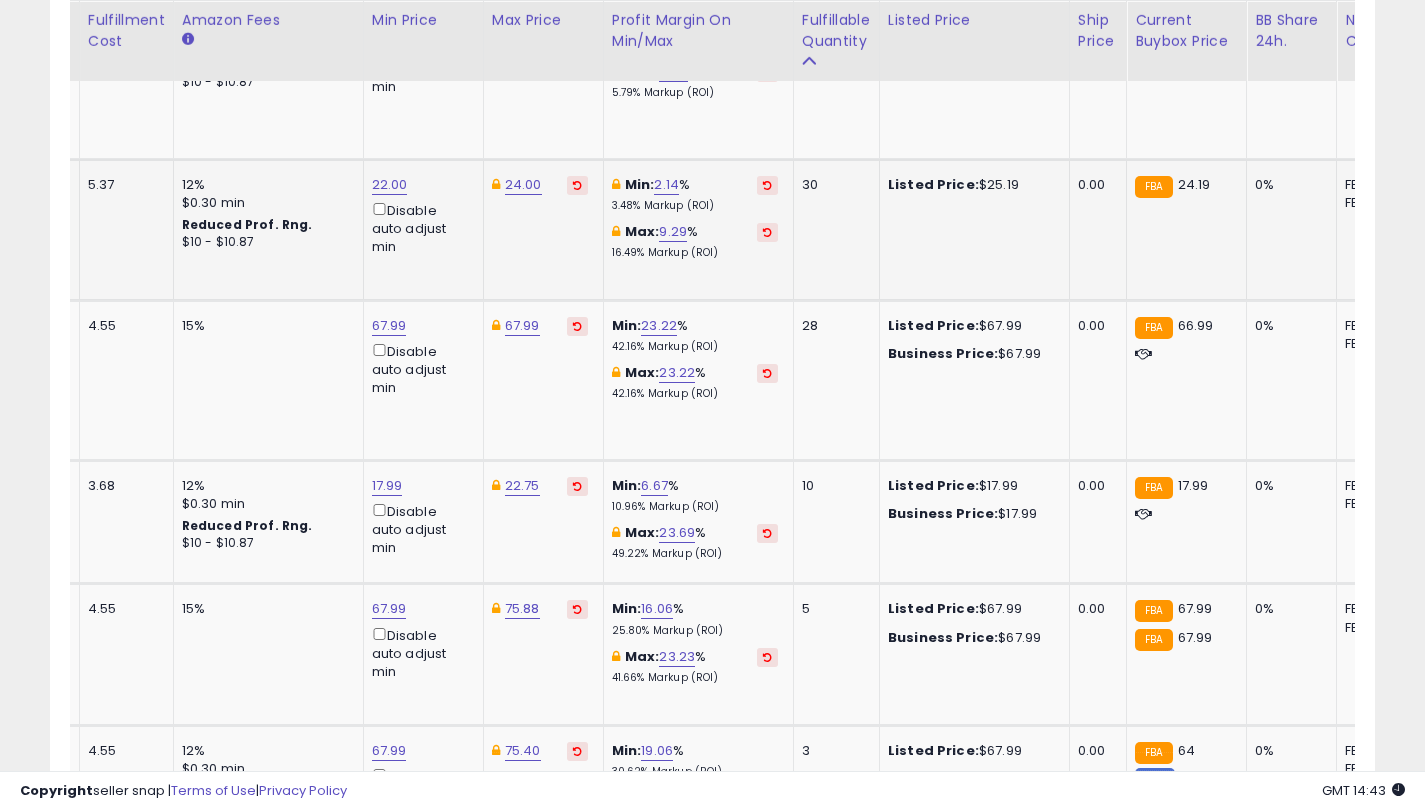 scroll, scrollTop: 2303, scrollLeft: 0, axis: vertical 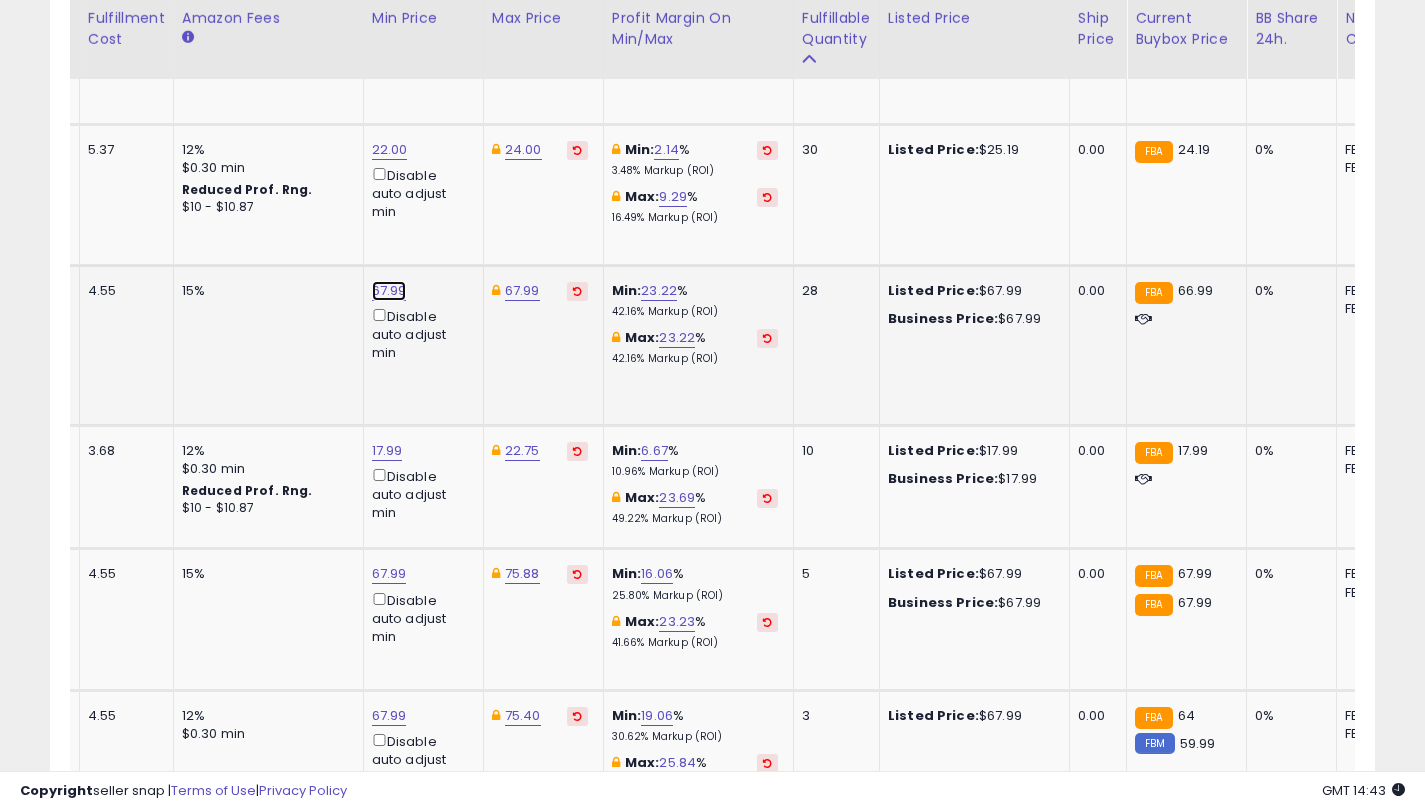 click on "67.99" at bounding box center [390, -1179] 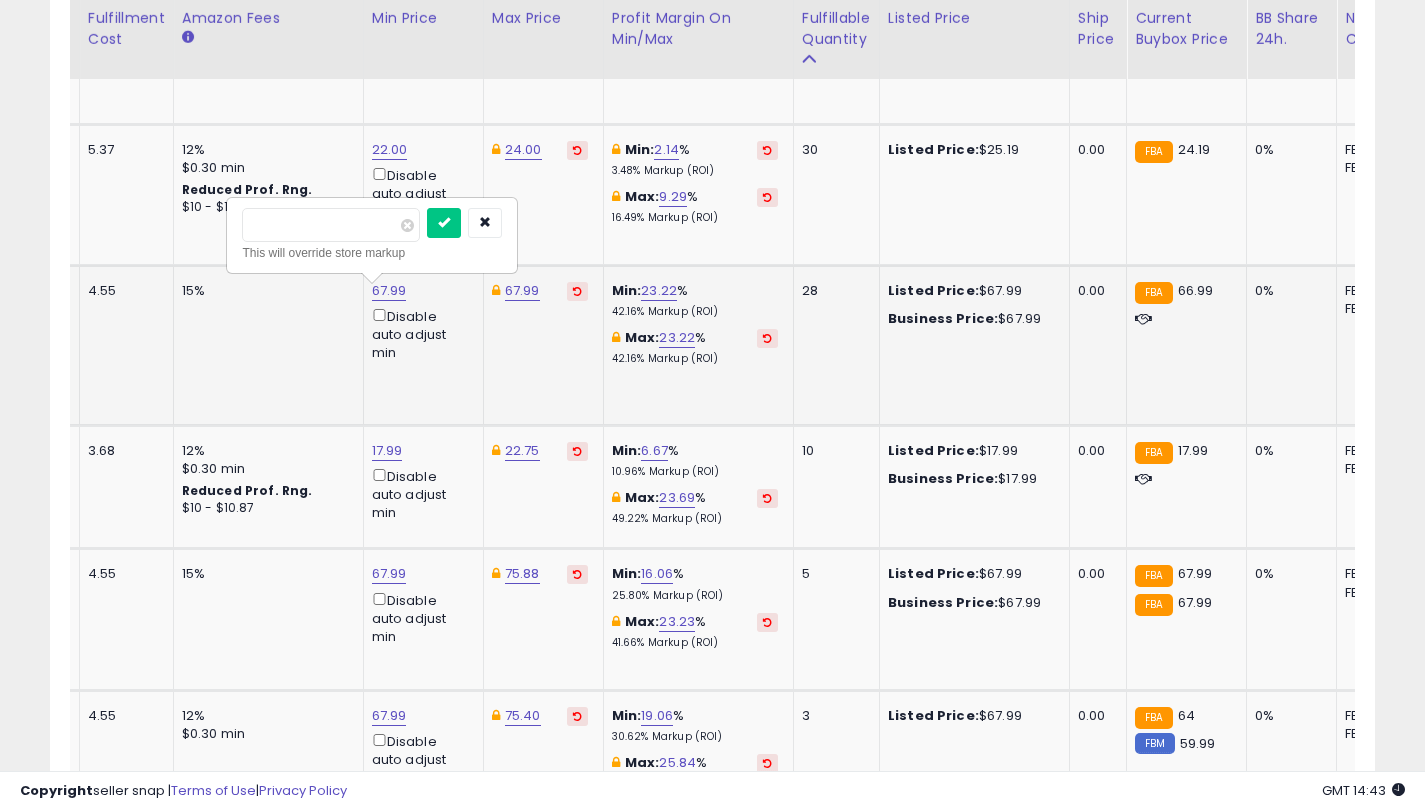 click on "*****" at bounding box center (331, 225) 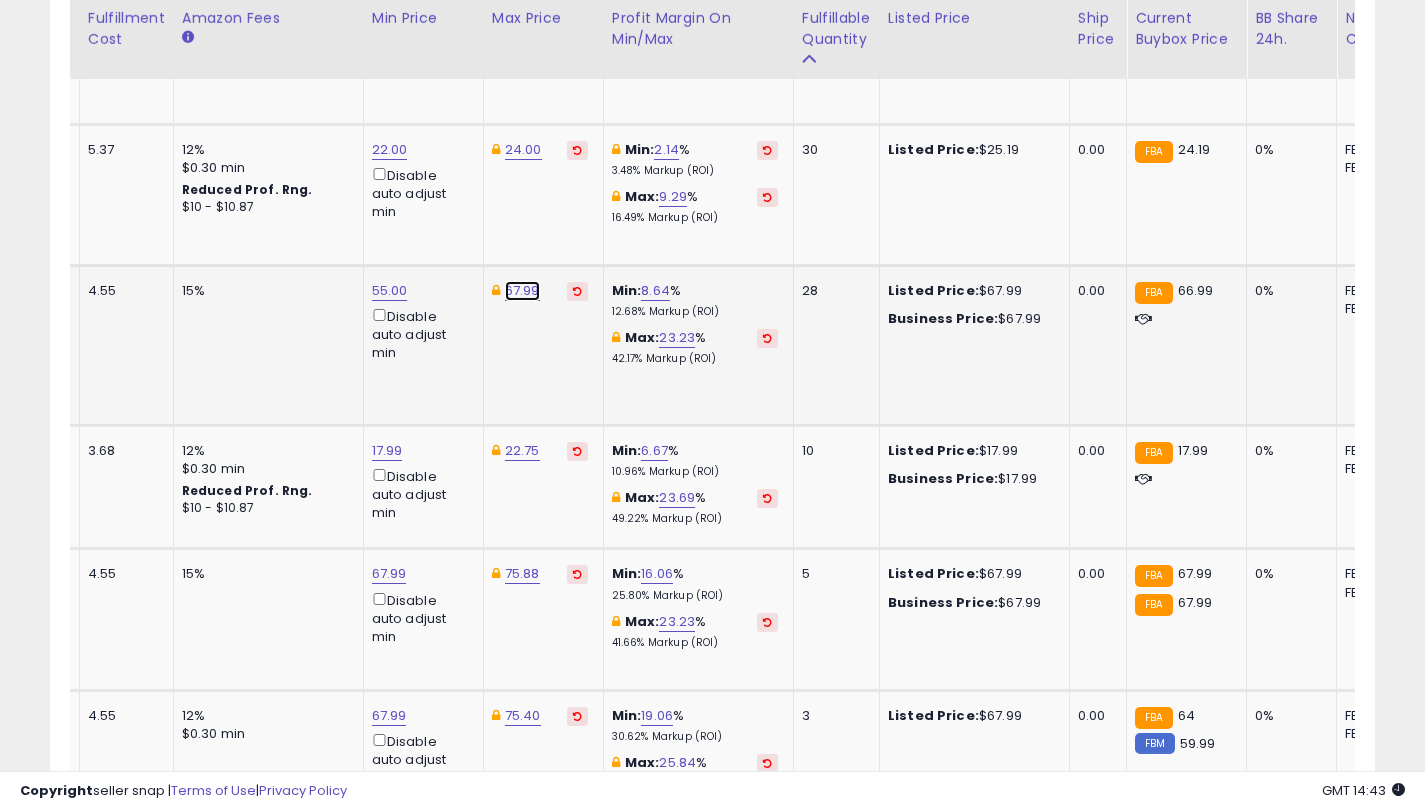 click on "67.99" at bounding box center (523, -1179) 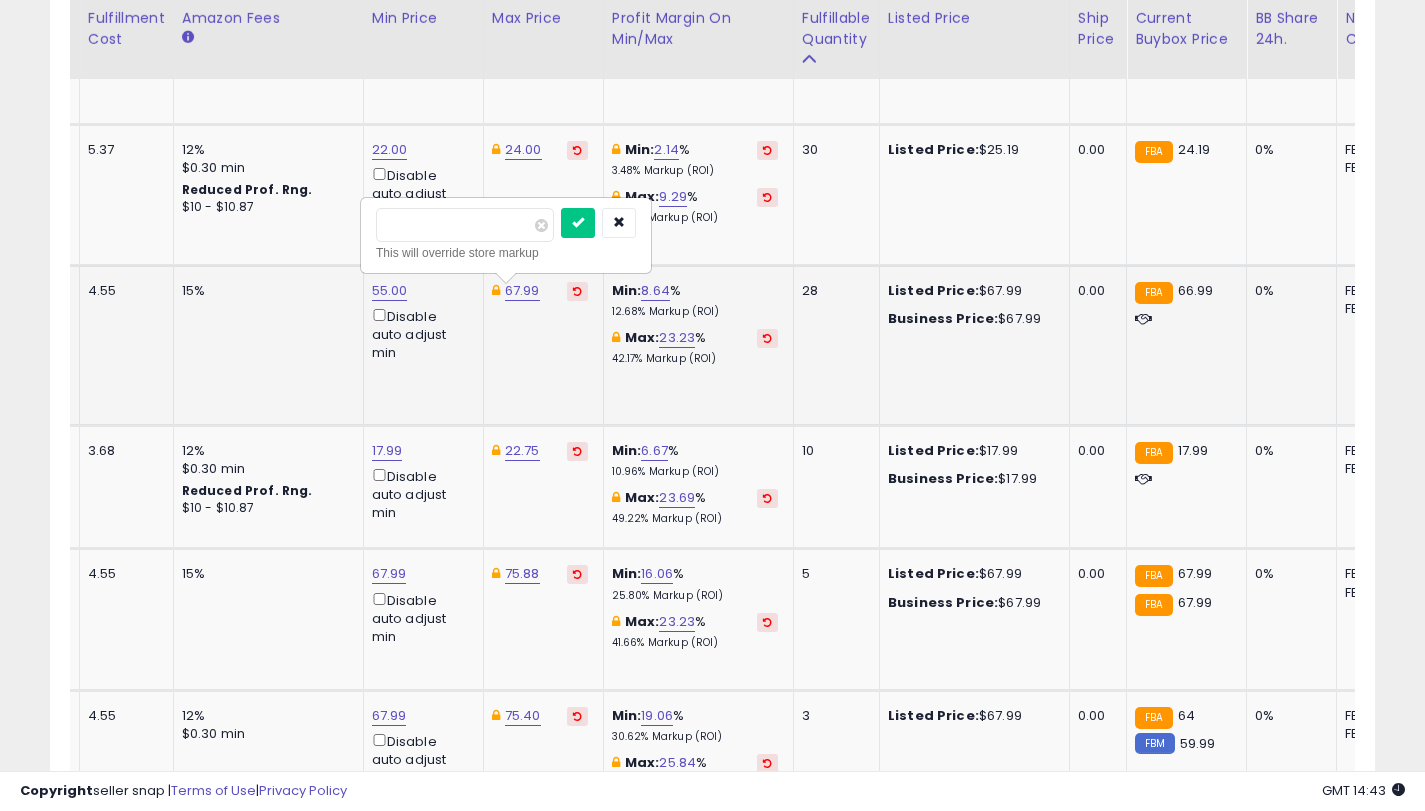 click on "*****" at bounding box center (465, 225) 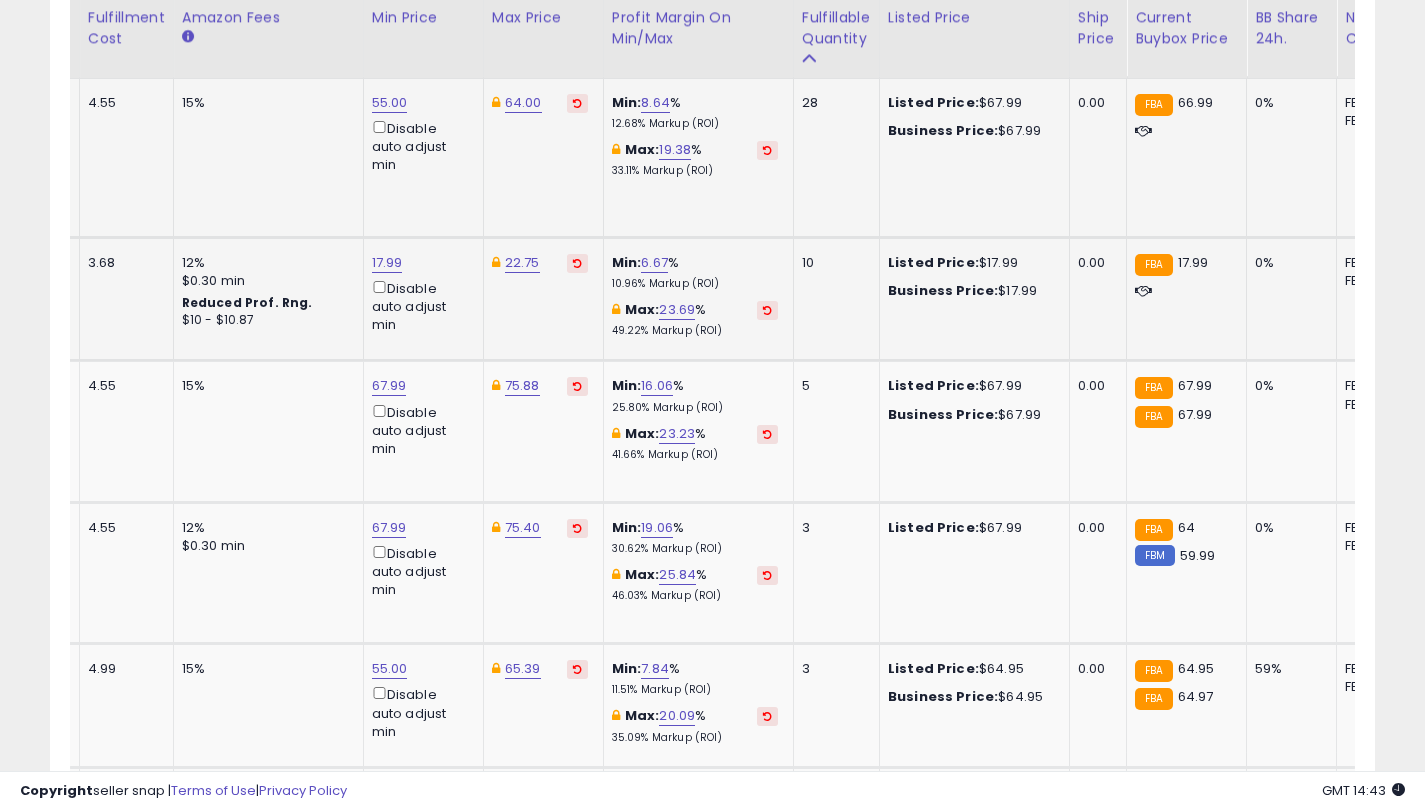 scroll, scrollTop: 2488, scrollLeft: 0, axis: vertical 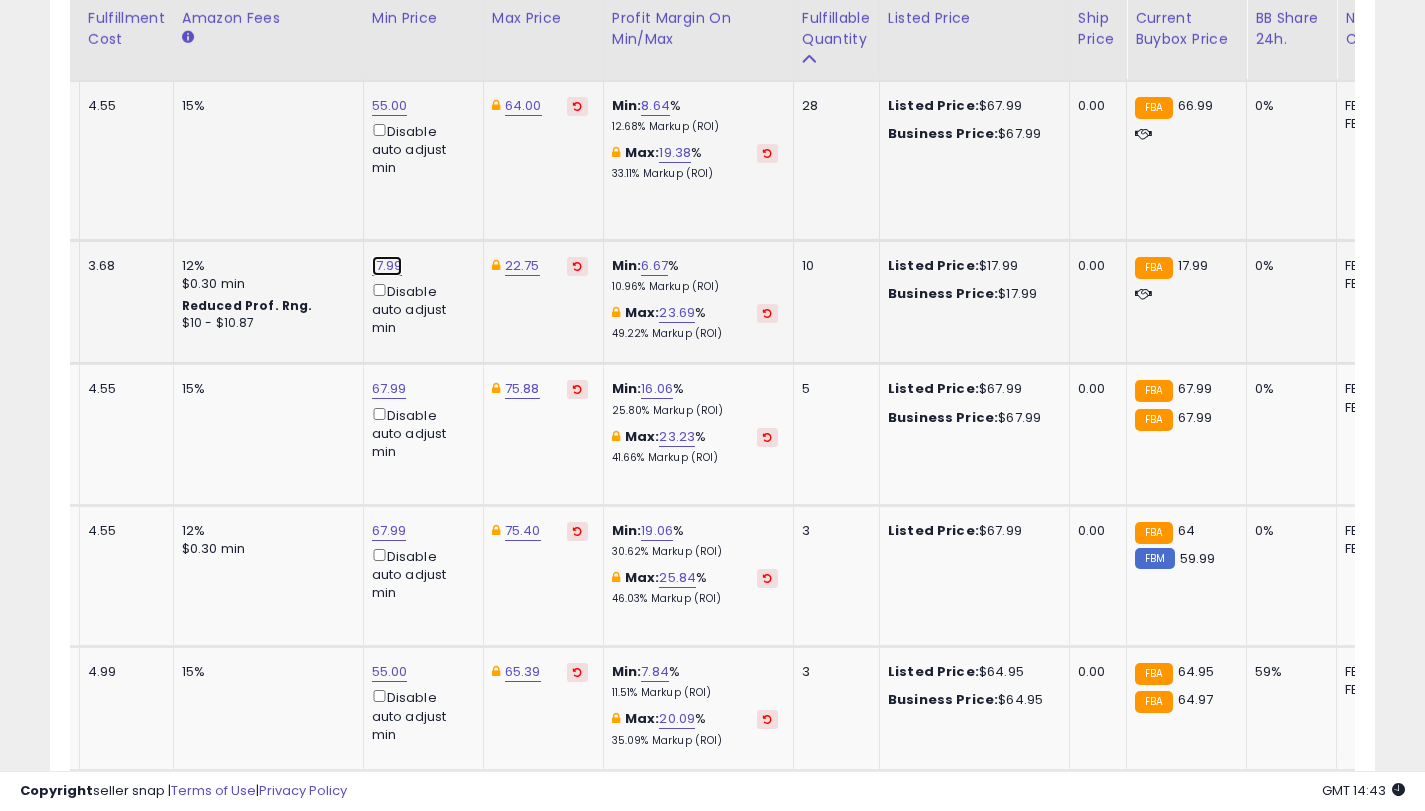 click on "17.99" at bounding box center [390, -1364] 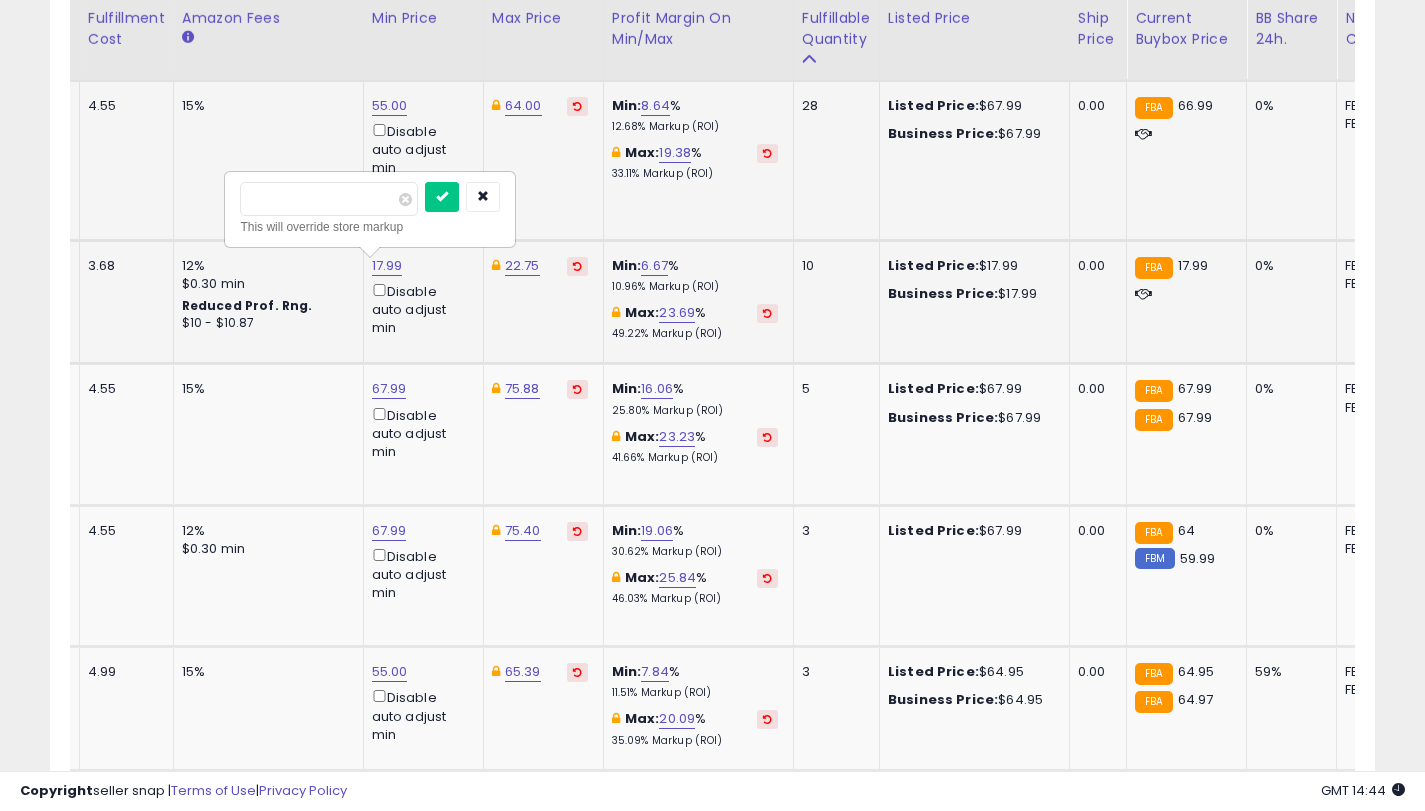 click on "*****" at bounding box center [329, 199] 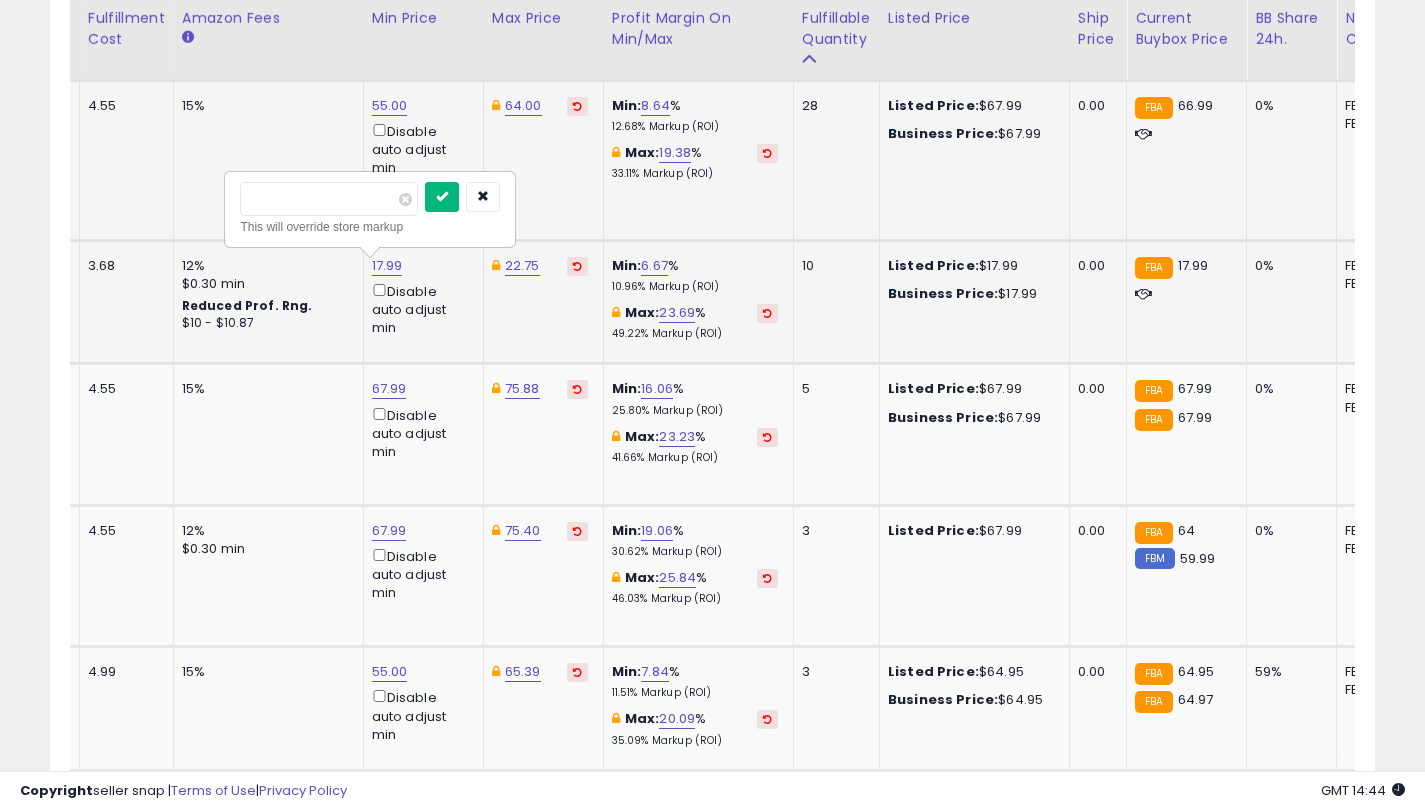 type on "**" 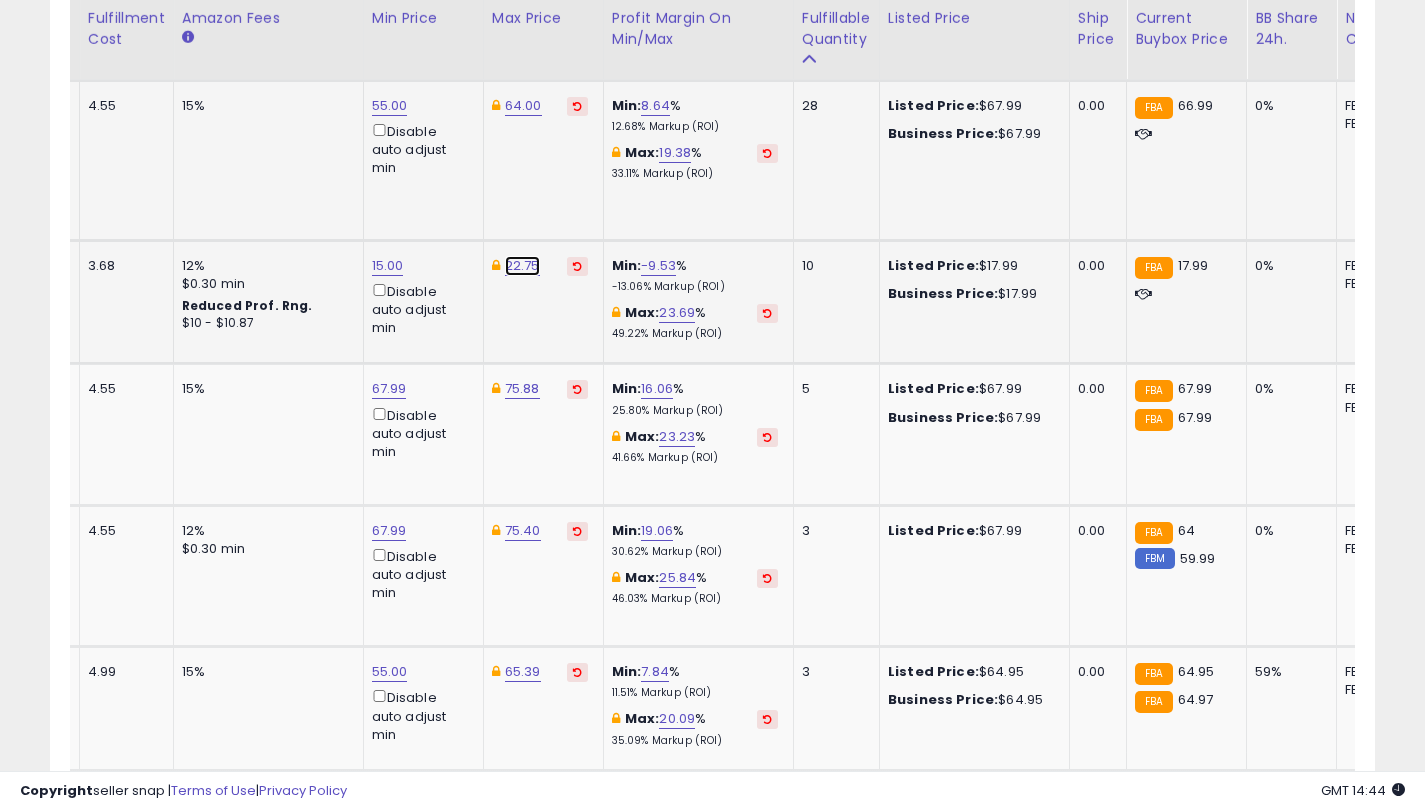 click on "22.75" at bounding box center [523, -1364] 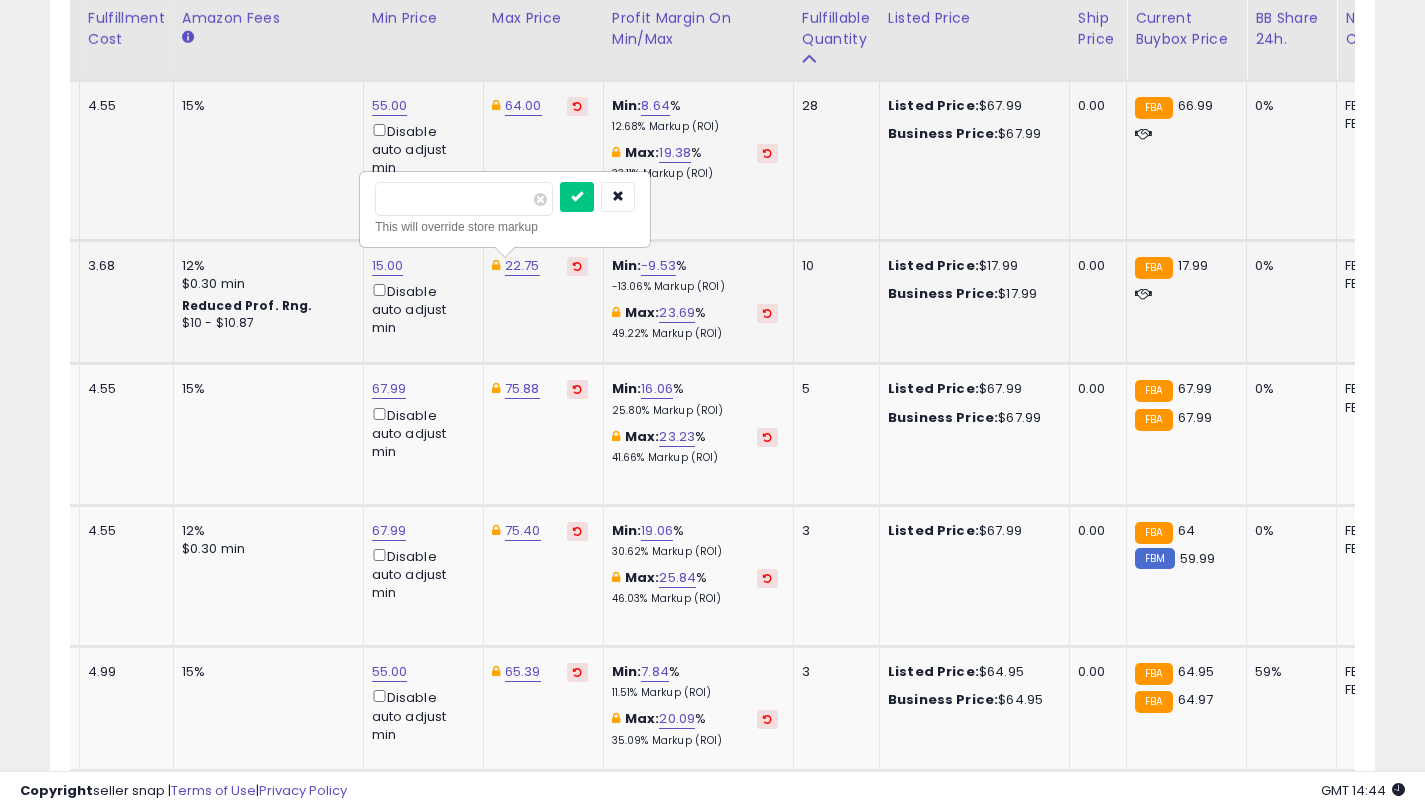 click on "*****" at bounding box center (464, 199) 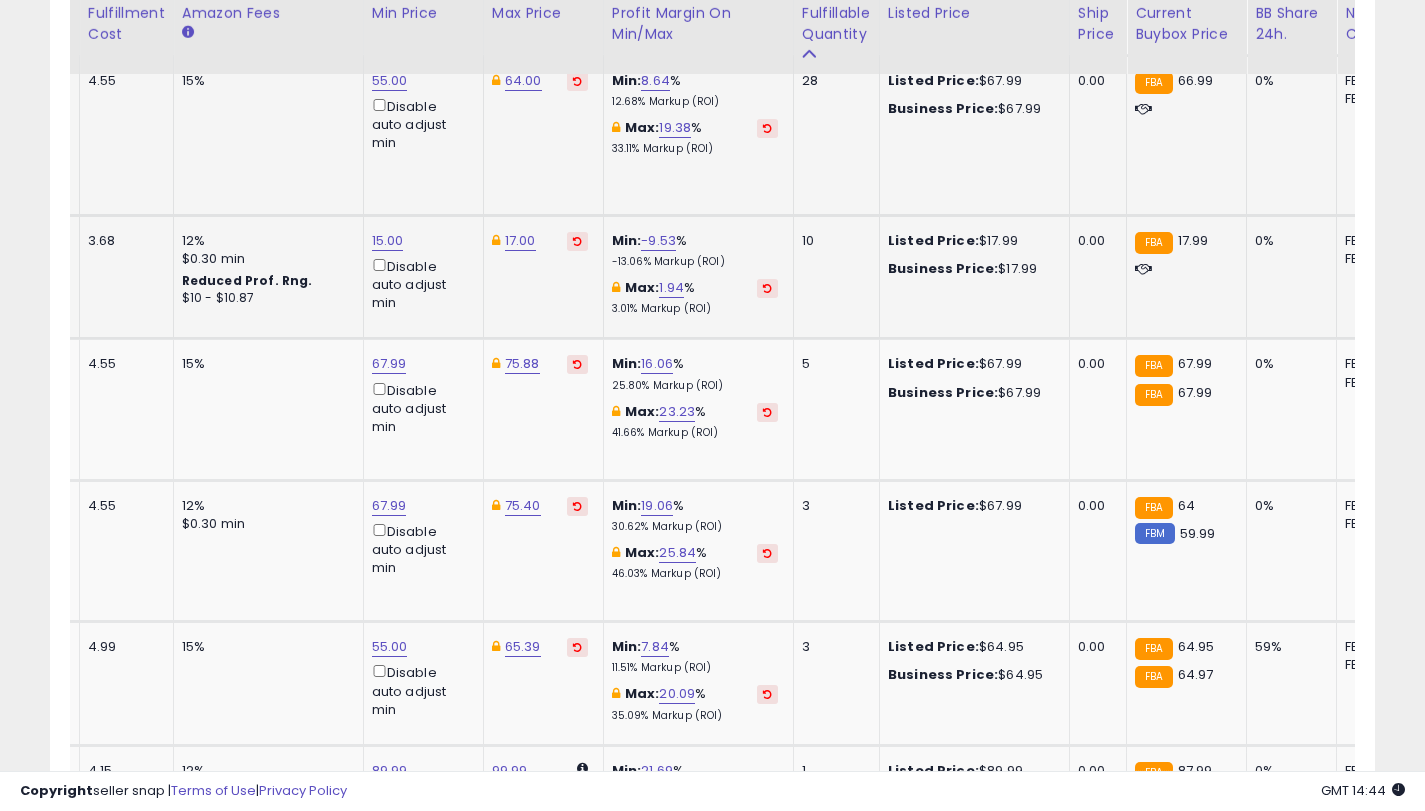 scroll, scrollTop: 2515, scrollLeft: 0, axis: vertical 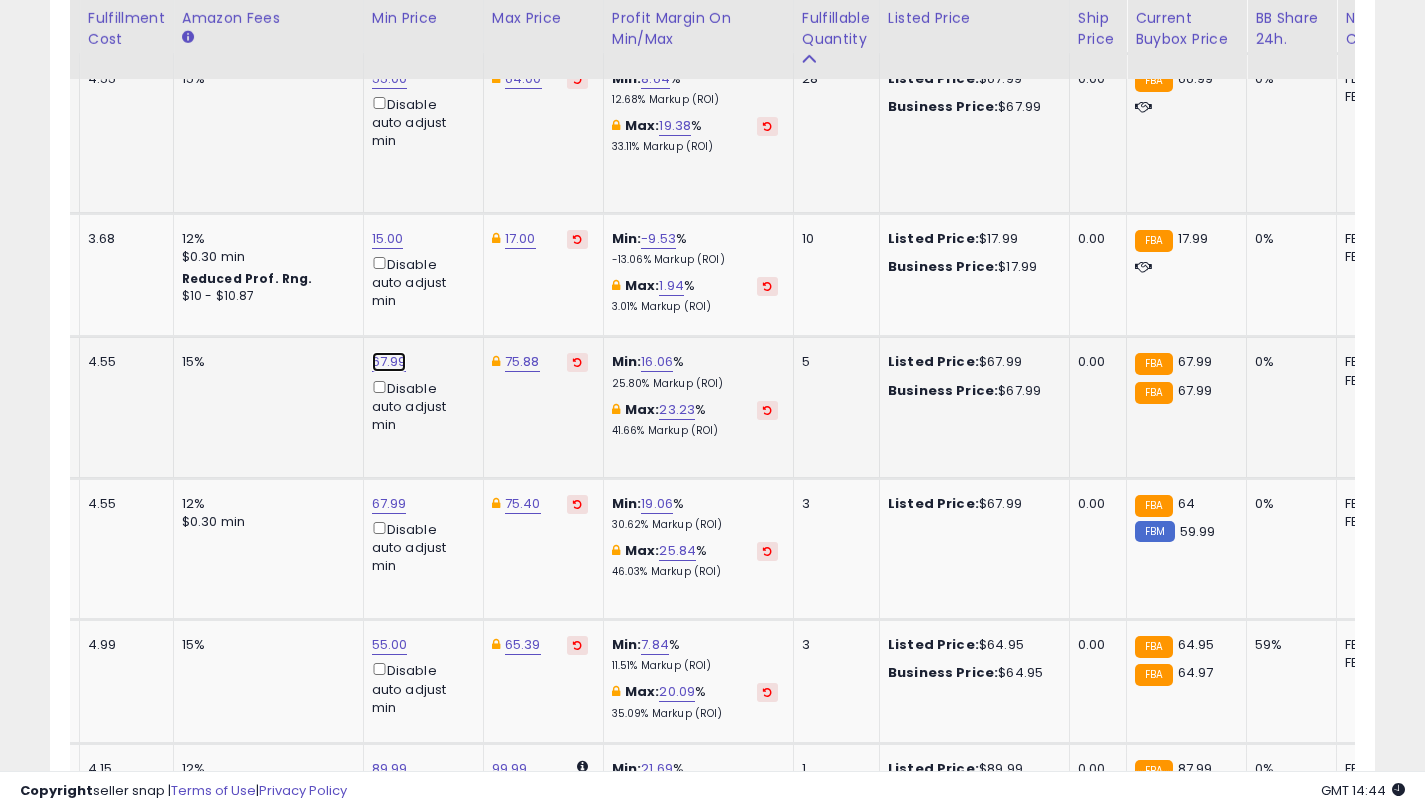 click on "67.99" at bounding box center (390, -1391) 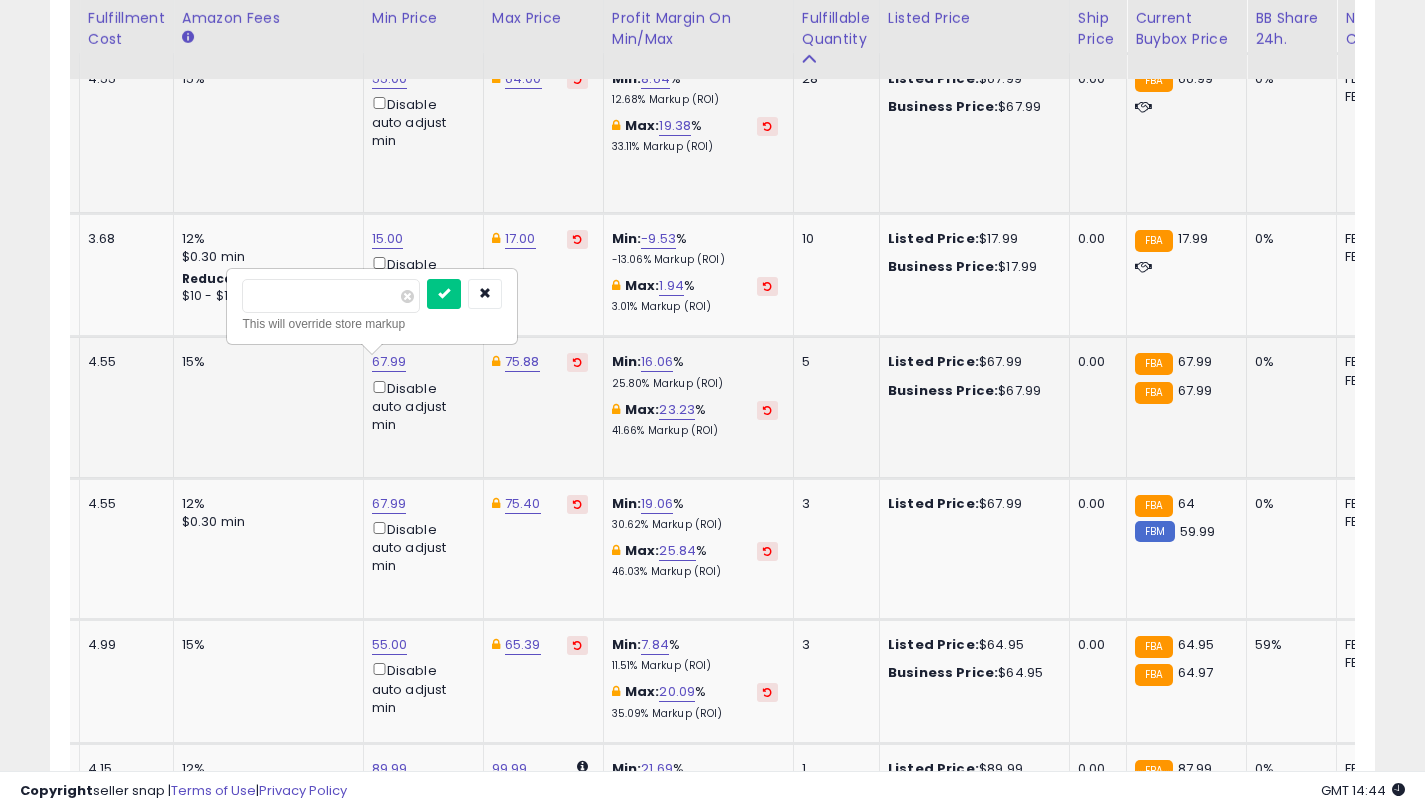 click on "*****" at bounding box center (331, 296) 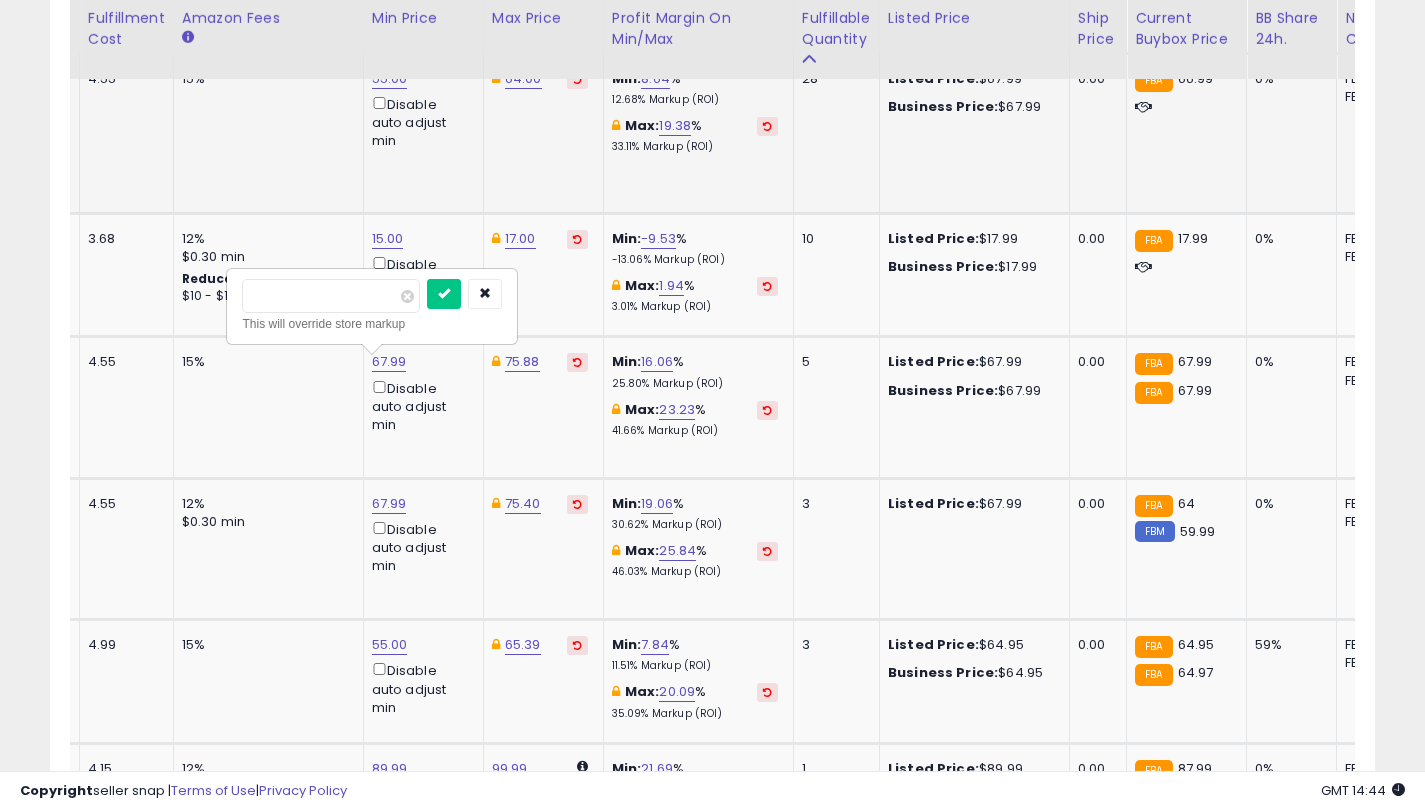 type on "**" 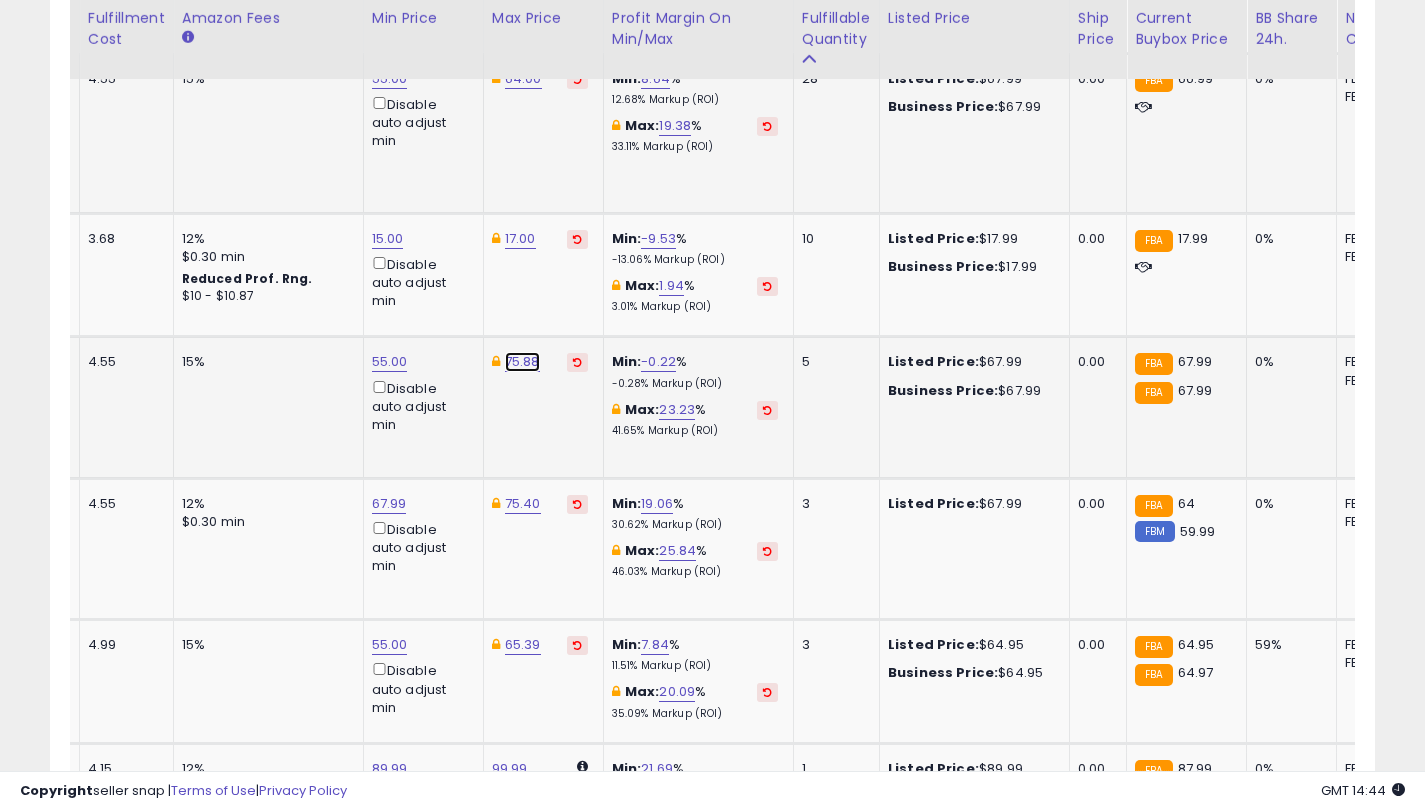 click on "75.88" at bounding box center (523, -1391) 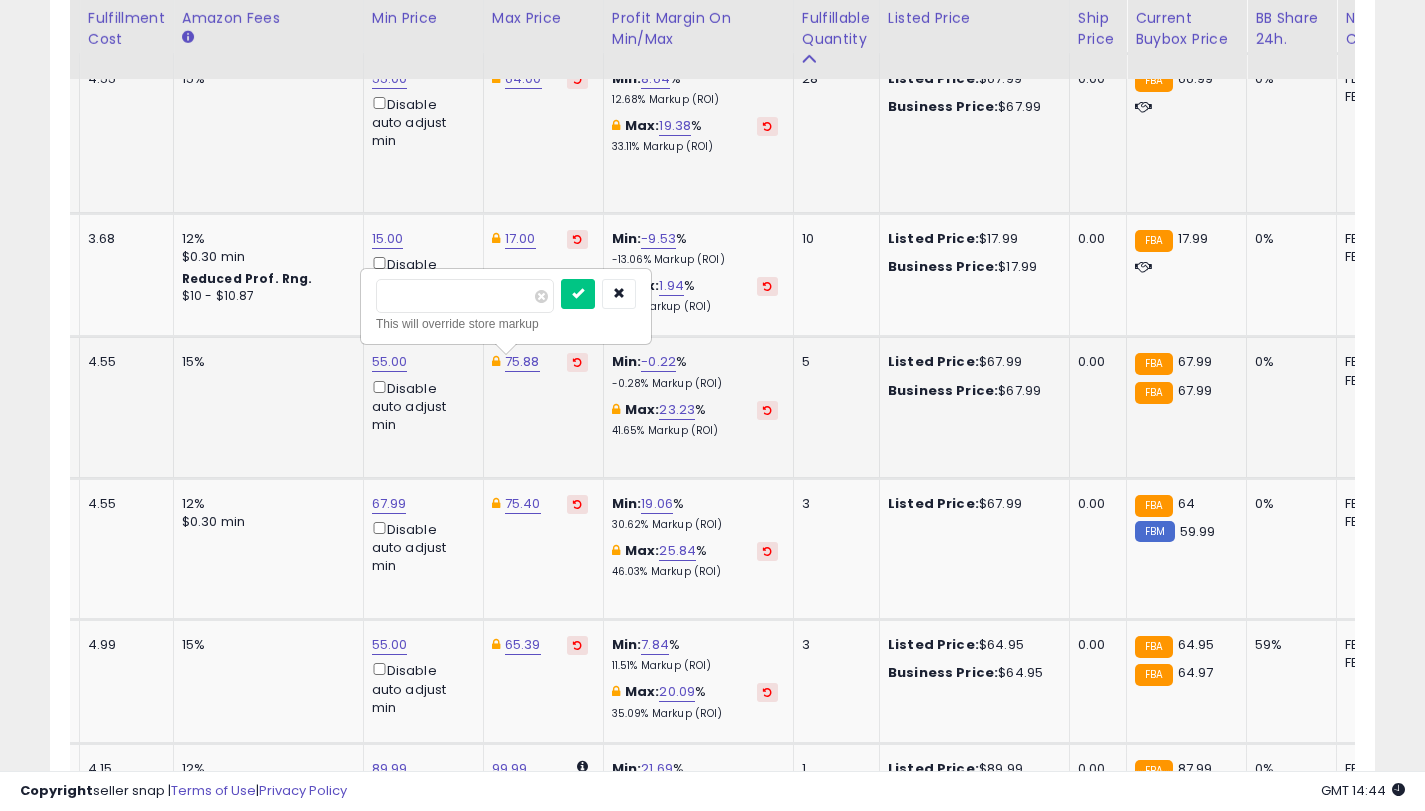 click on "*****" at bounding box center [465, 296] 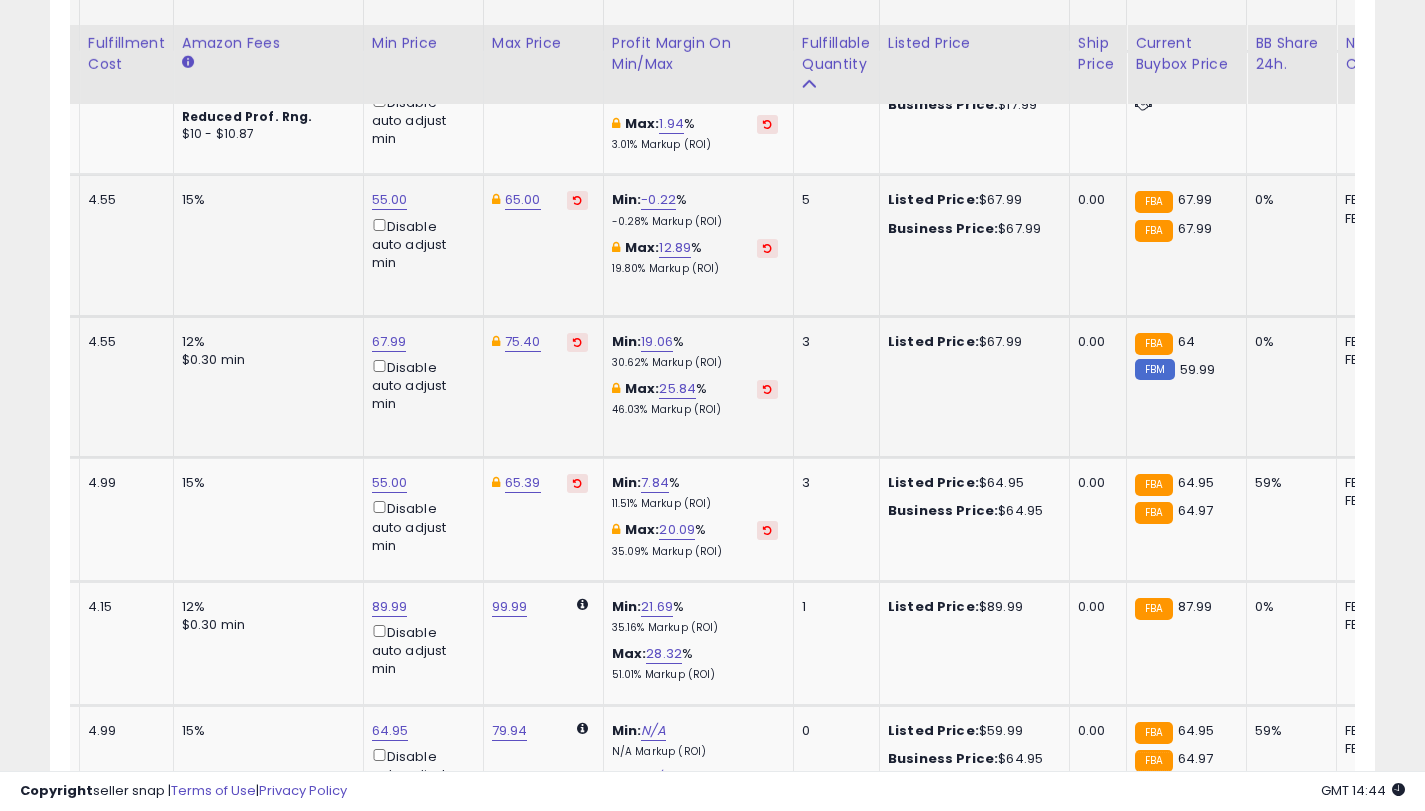 scroll, scrollTop: 2706, scrollLeft: 0, axis: vertical 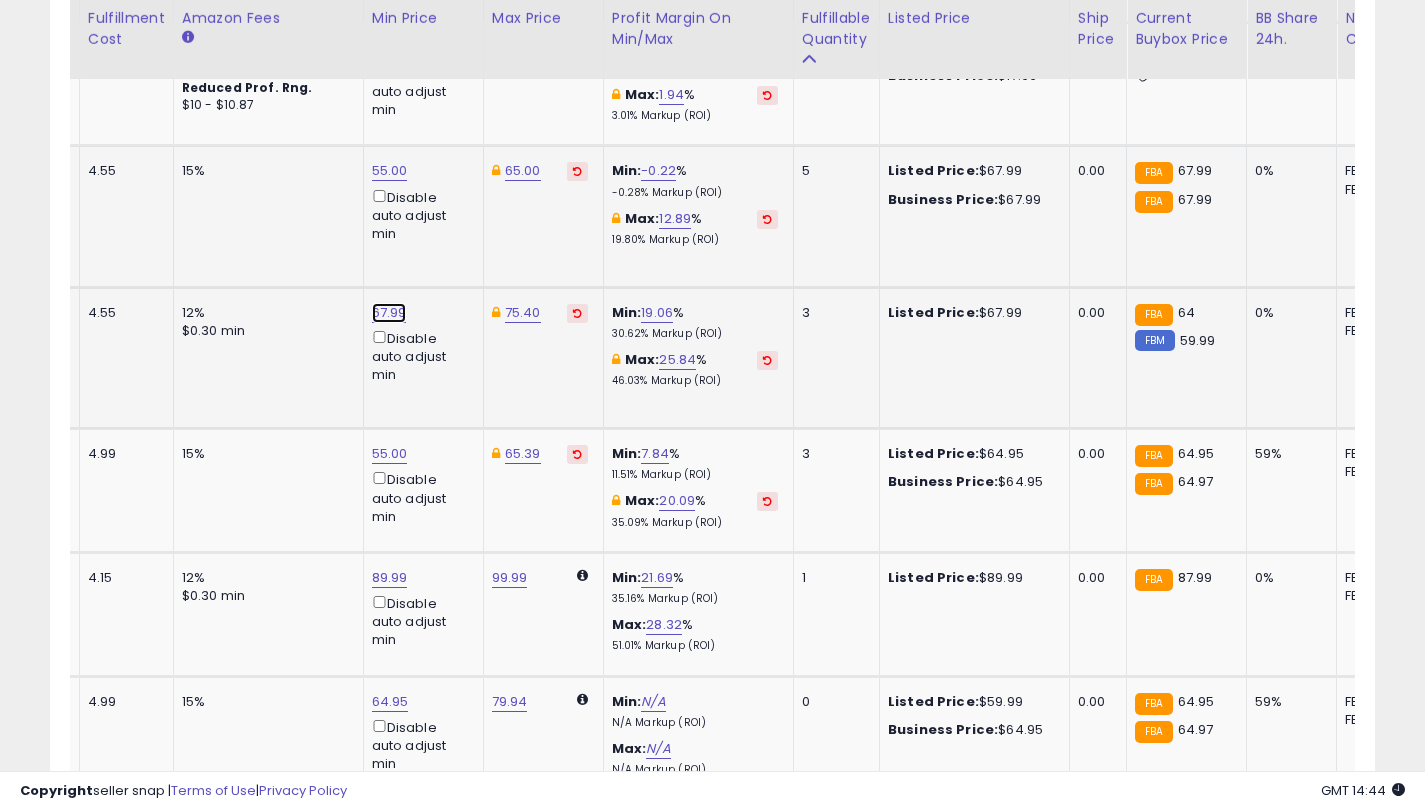 click on "67.99" at bounding box center [390, -1582] 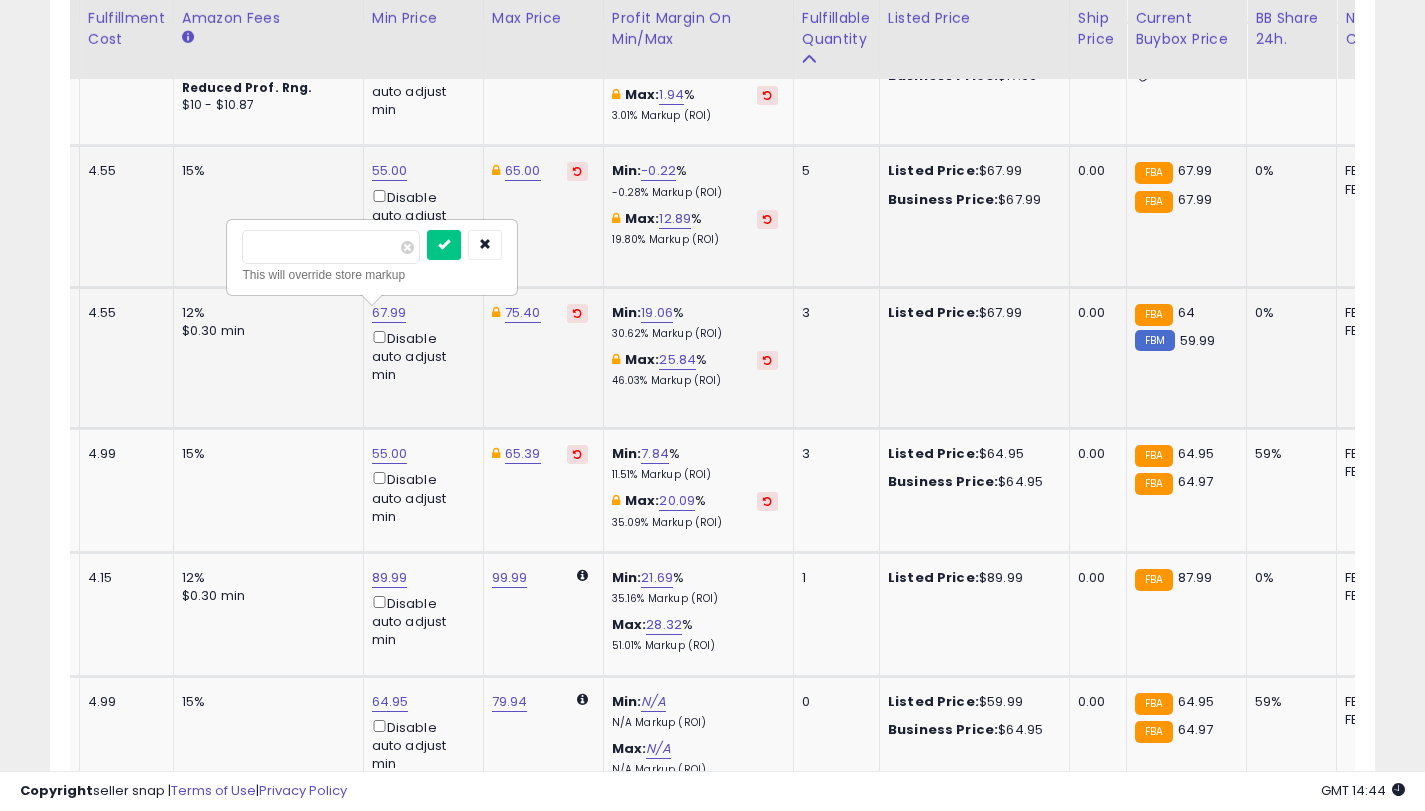 click on "*****" at bounding box center (331, 247) 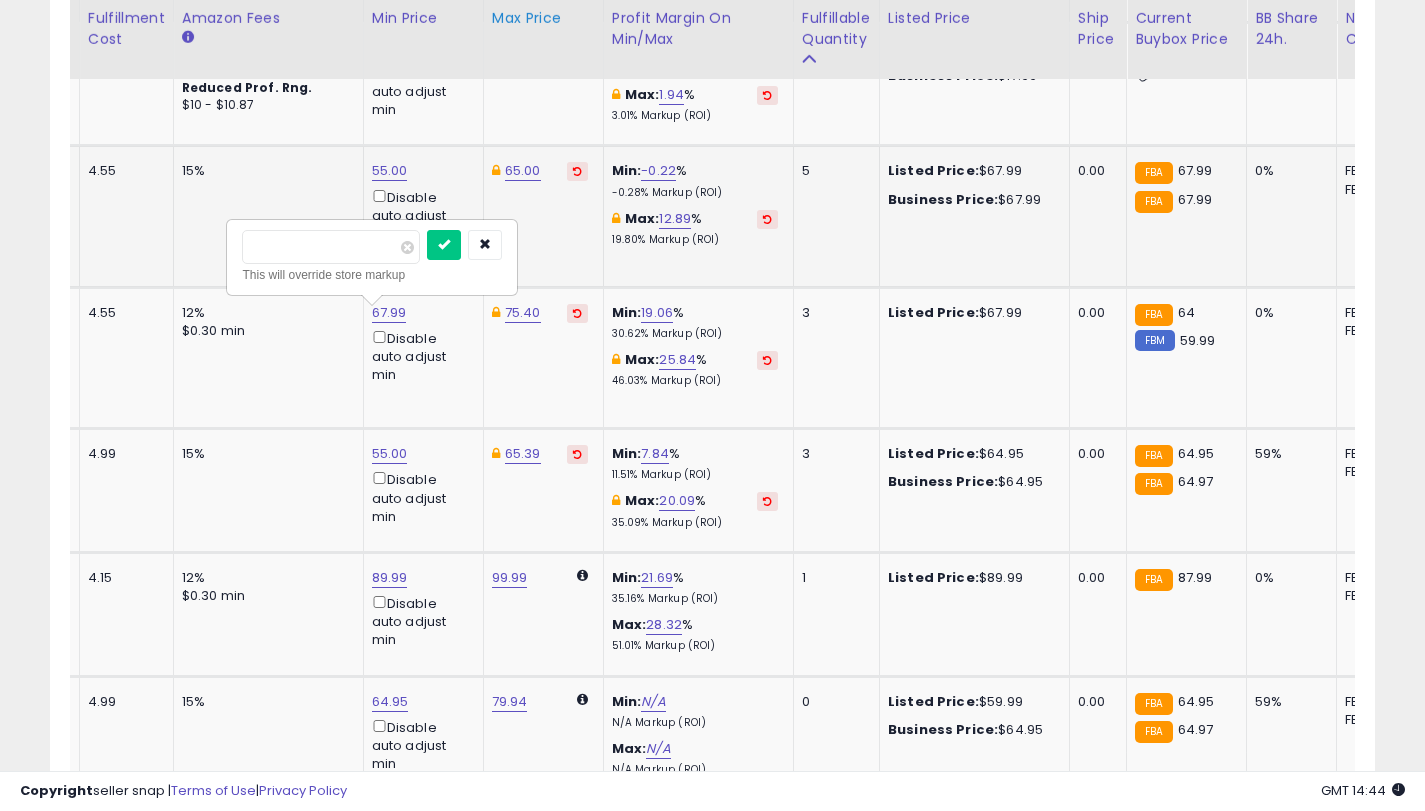 type on "**" 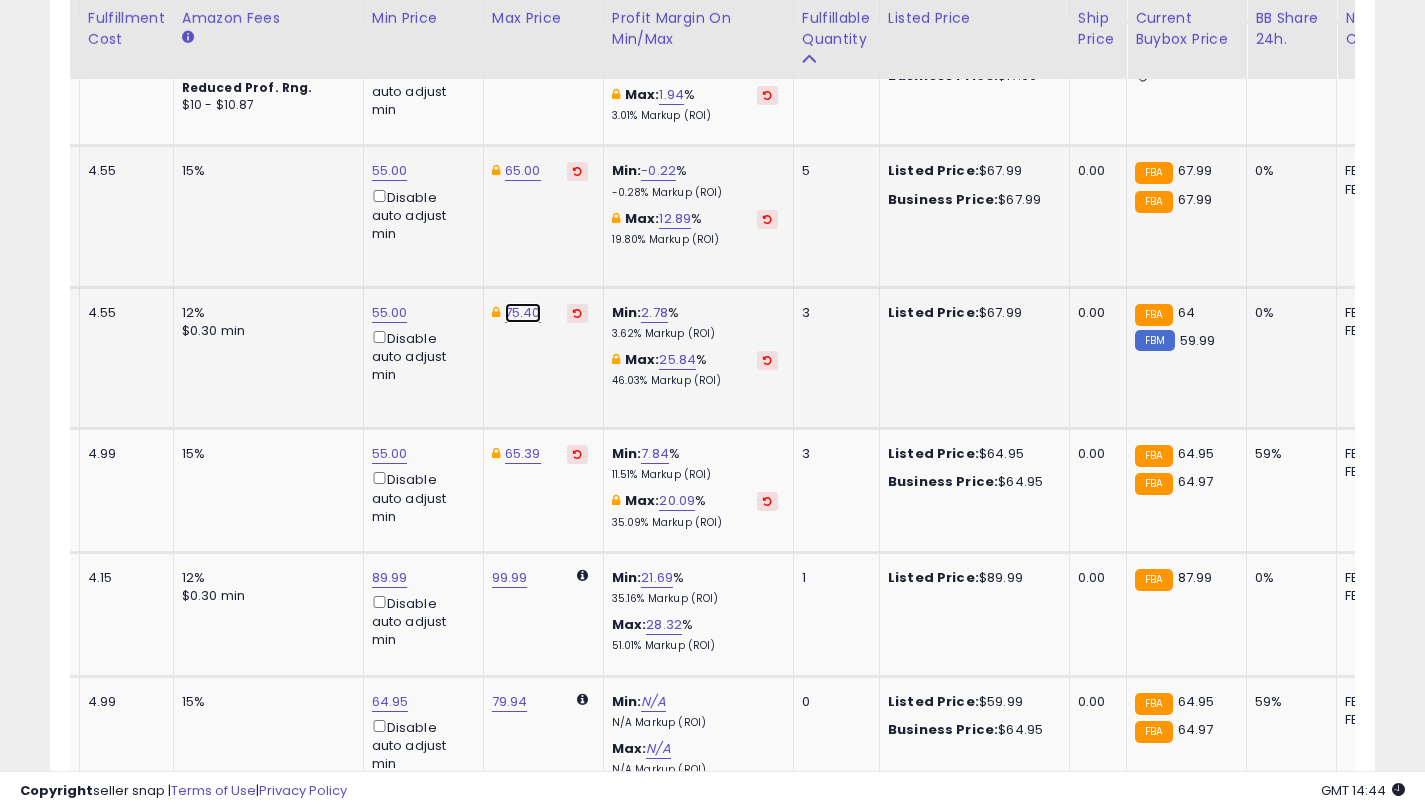 click on "75.40" at bounding box center (523, -1582) 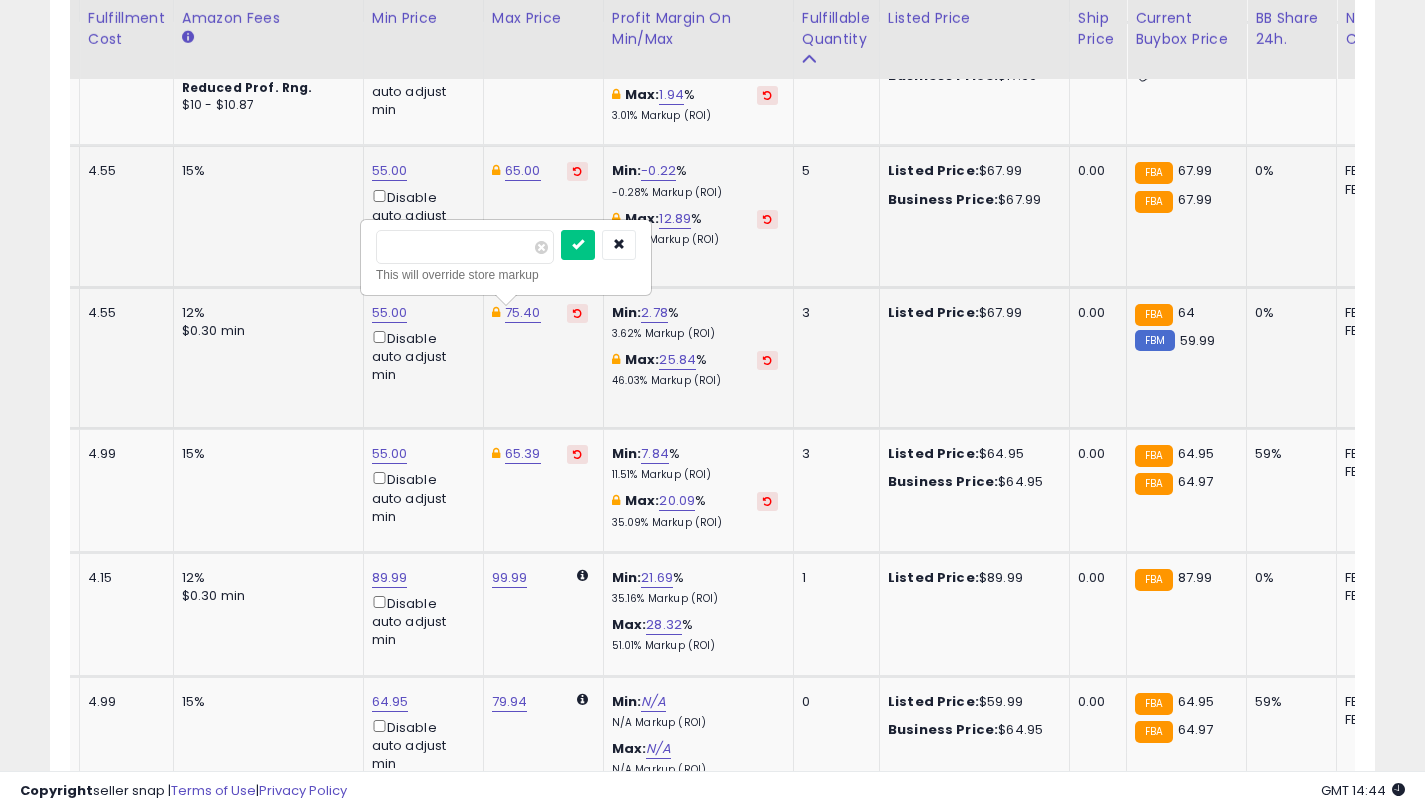 click on "*****" at bounding box center [465, 247] 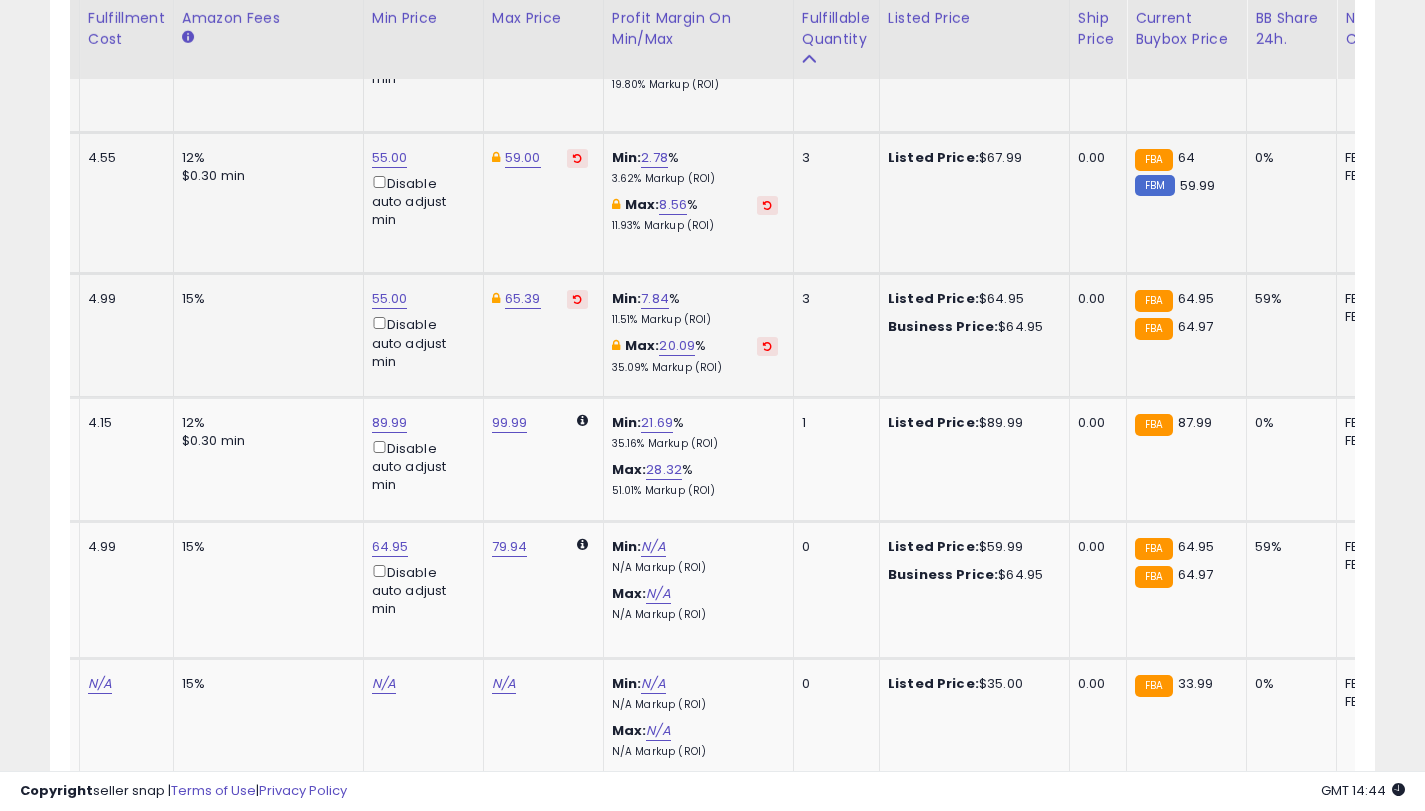 scroll, scrollTop: 2862, scrollLeft: 0, axis: vertical 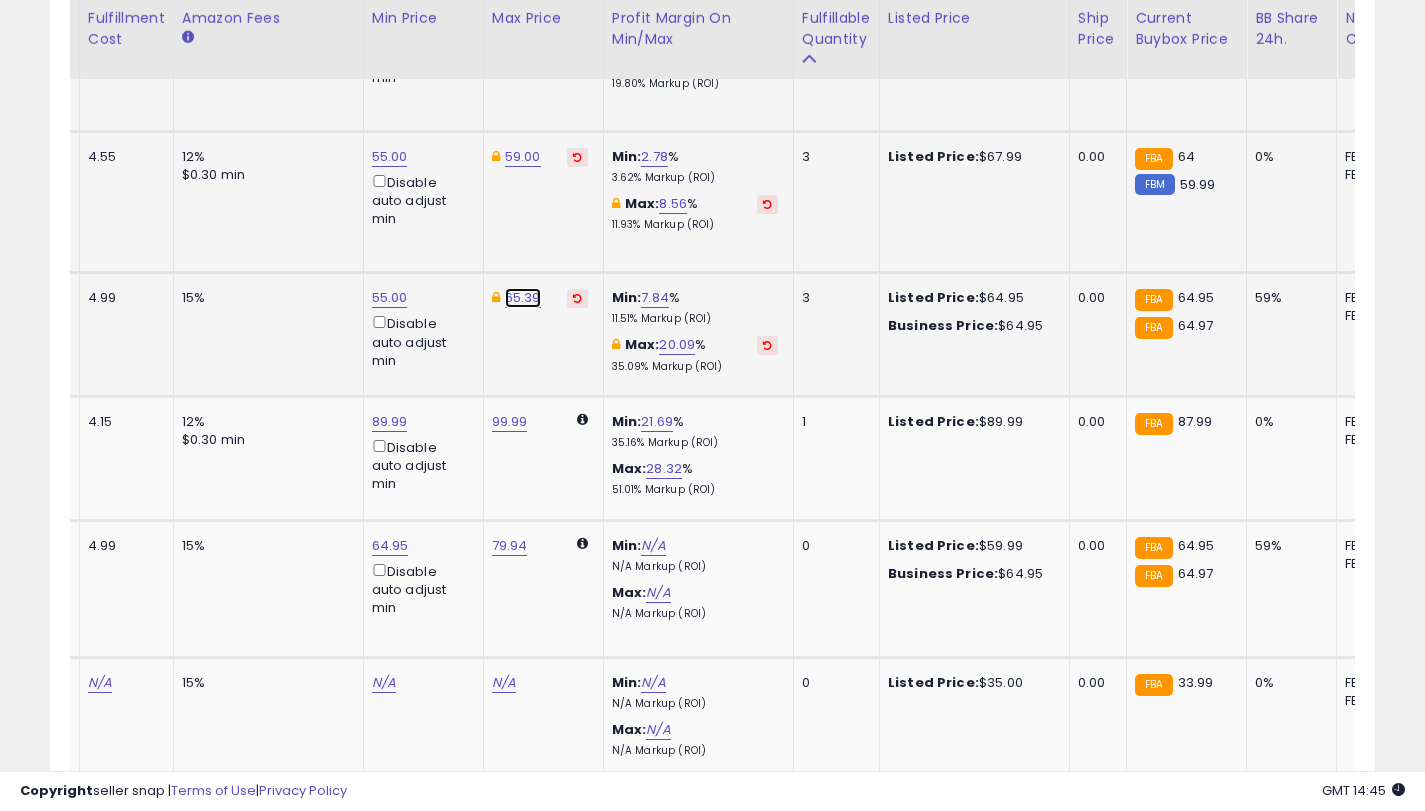 click on "65.39" at bounding box center [523, -1738] 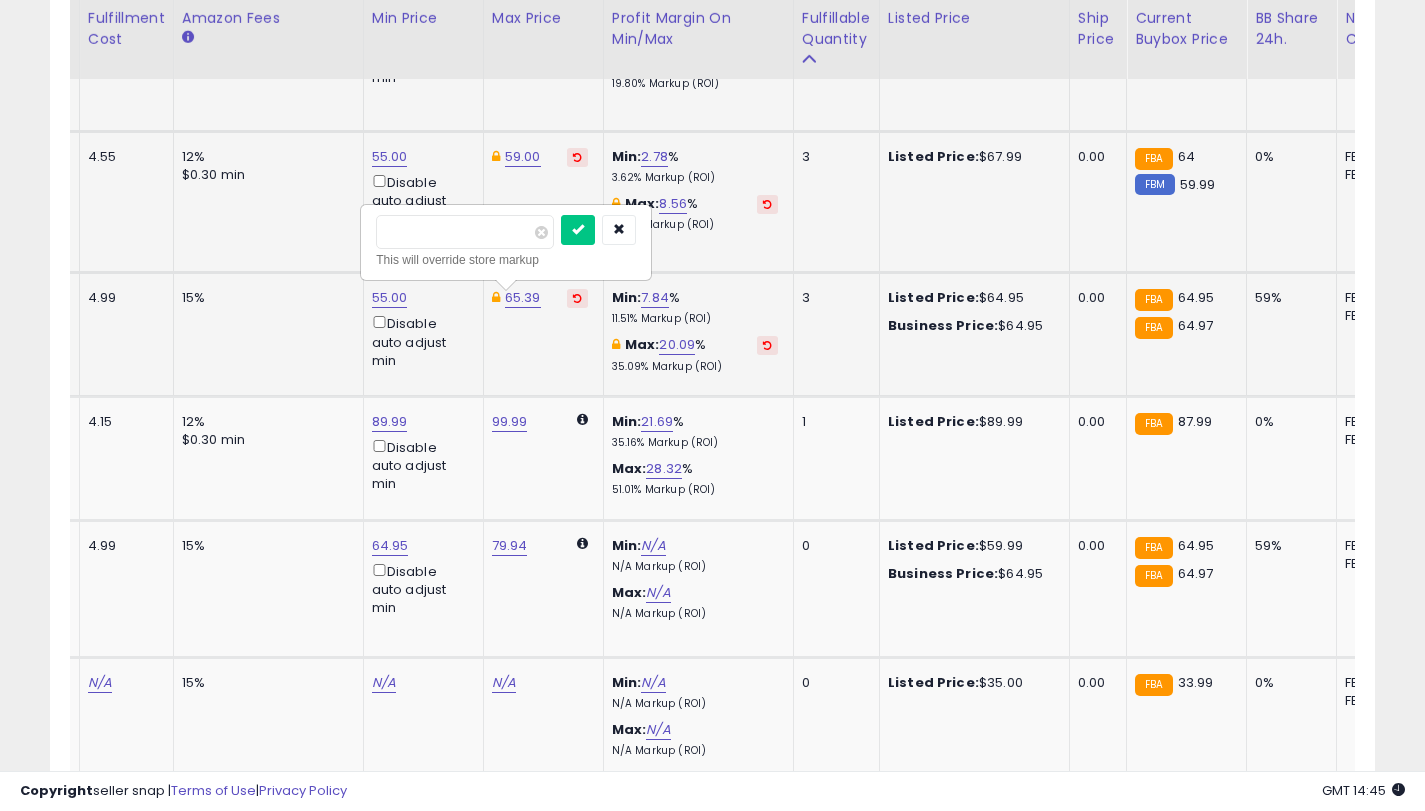 scroll, scrollTop: 0, scrollLeft: 379, axis: horizontal 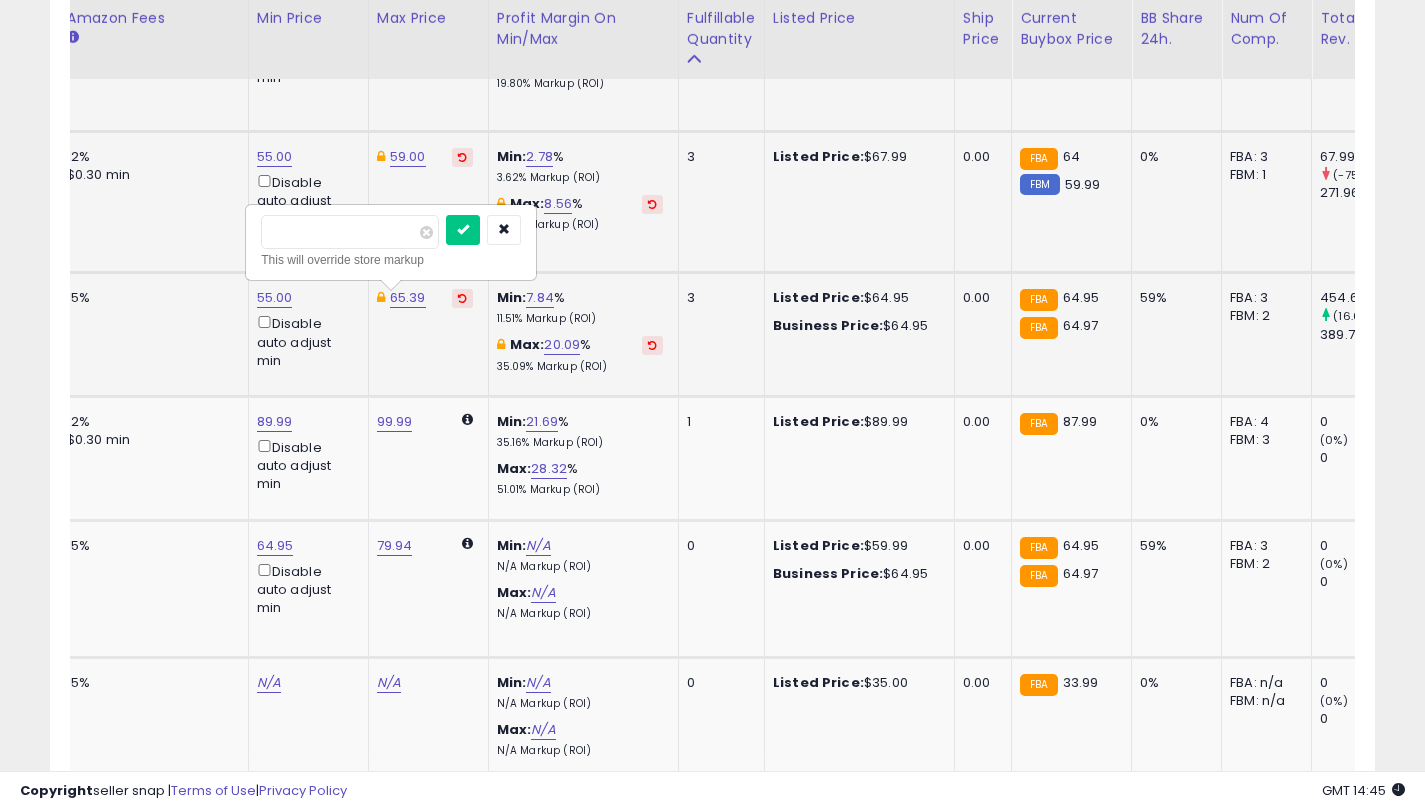 click on "*****" at bounding box center (350, 232) 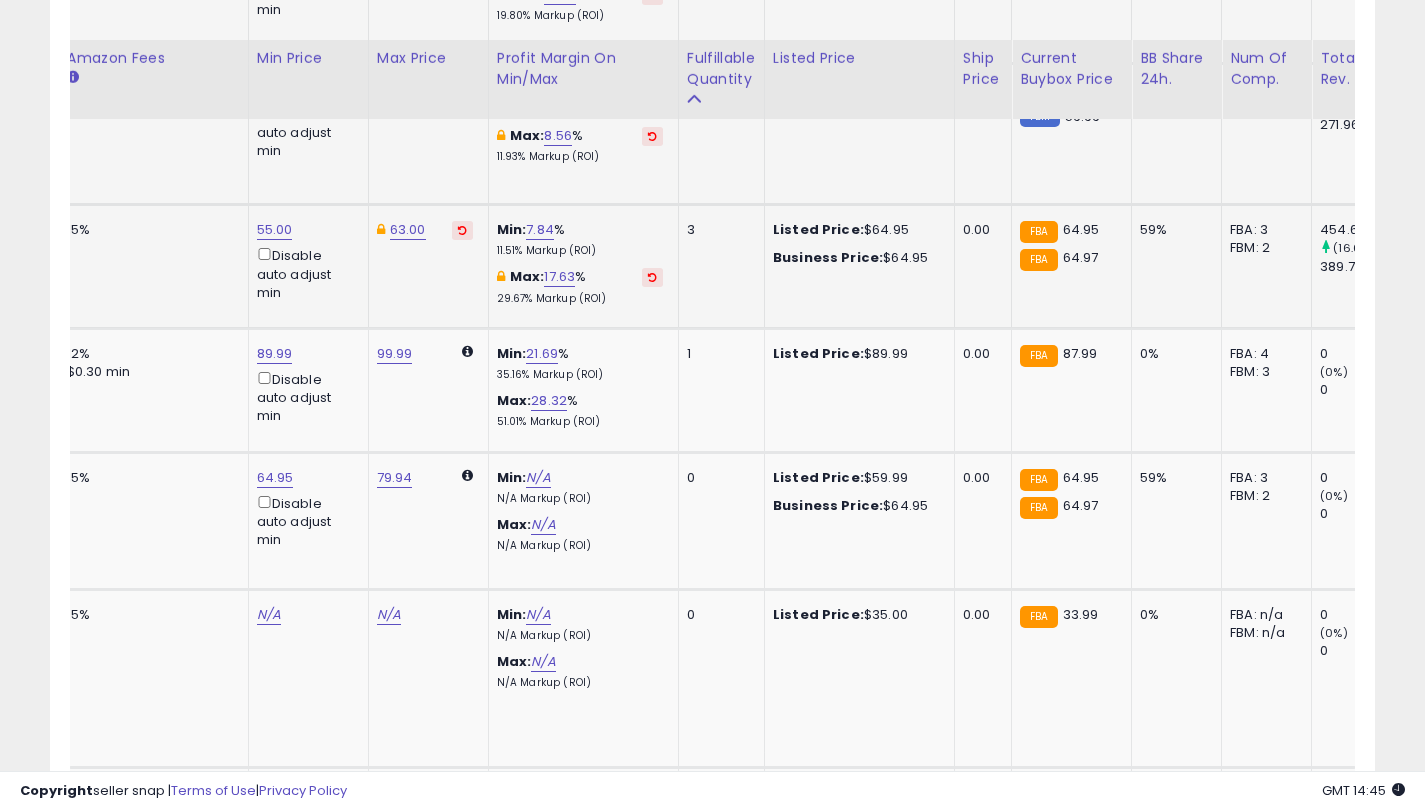 scroll, scrollTop: 2989, scrollLeft: 0, axis: vertical 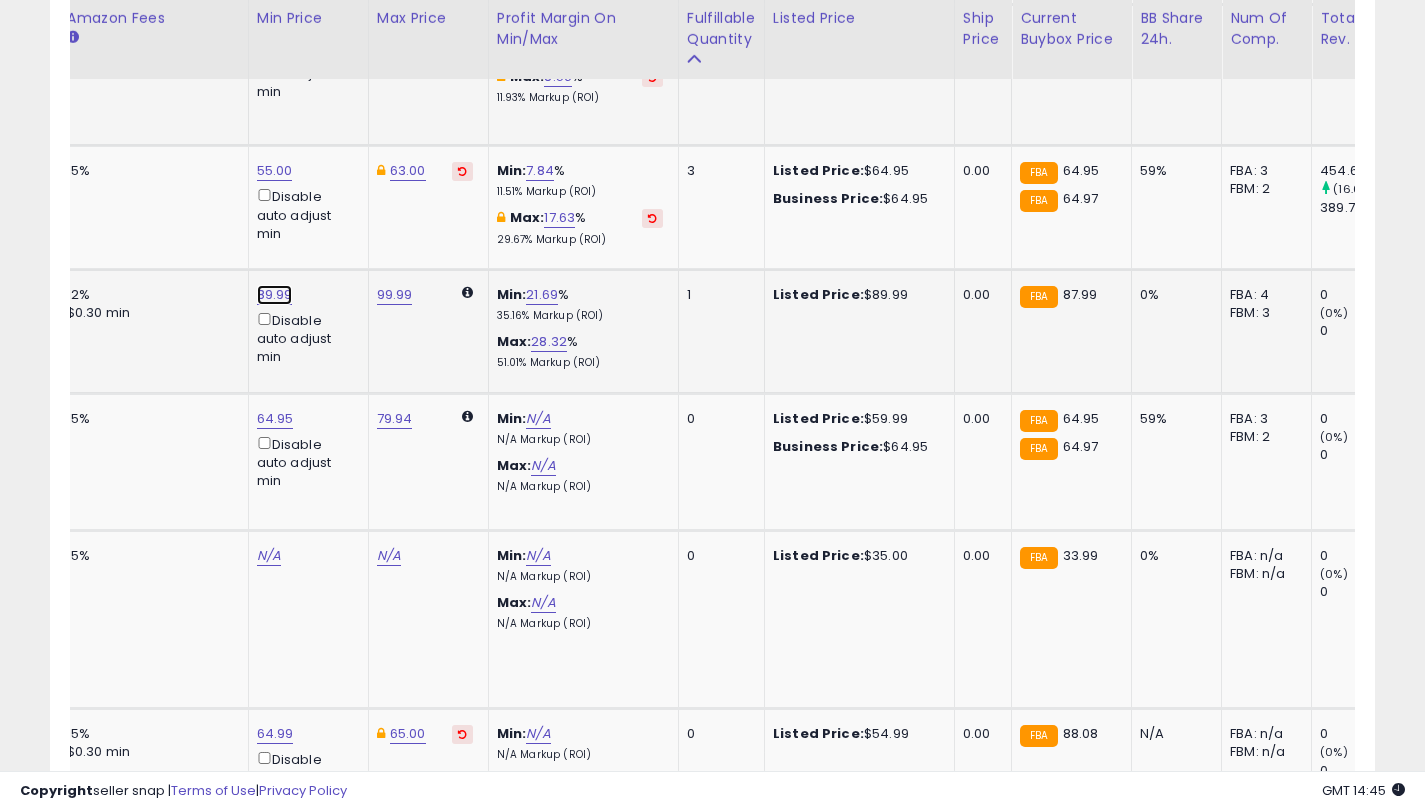 click on "89.99" at bounding box center [275, -1865] 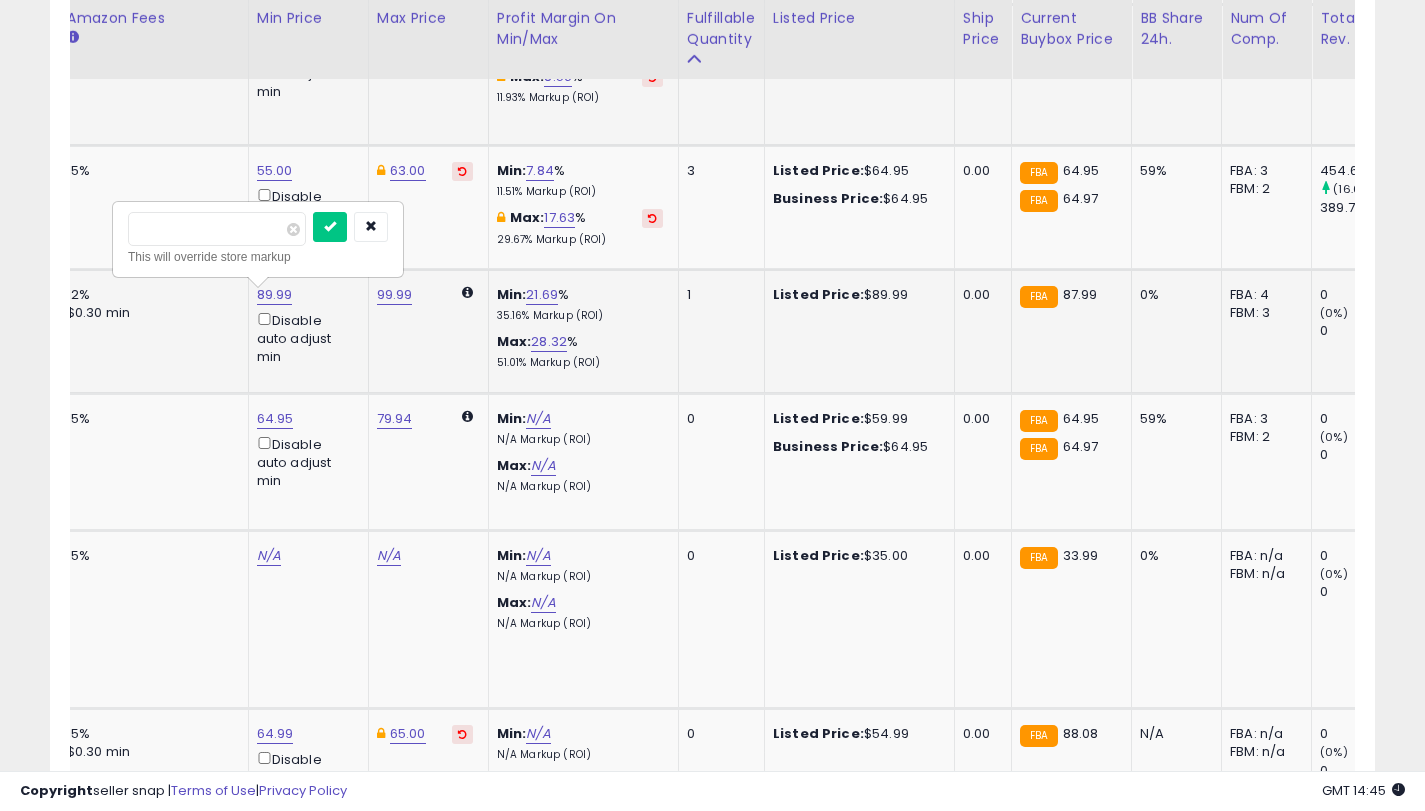 click on "*****" at bounding box center (217, 229) 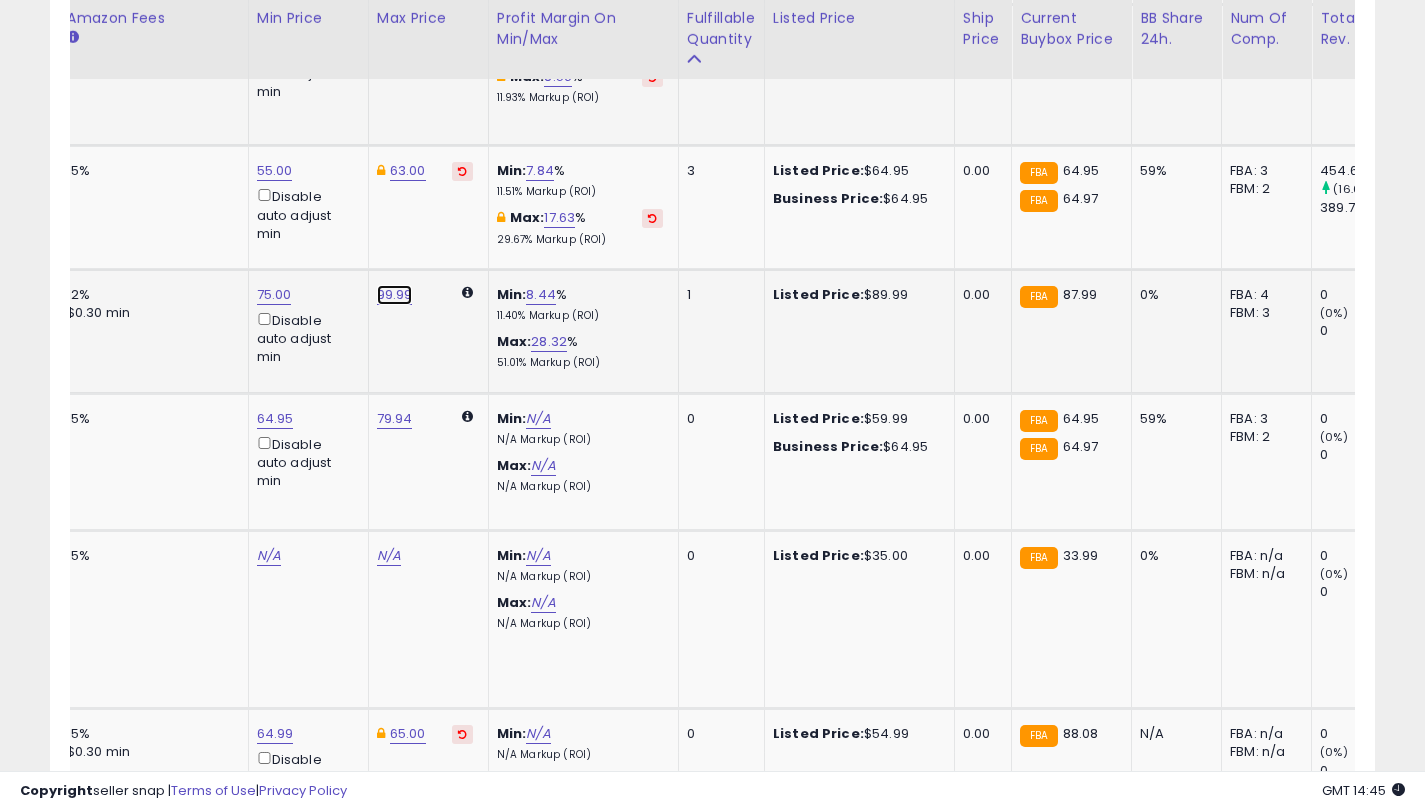 click on "99.99" at bounding box center (395, 295) 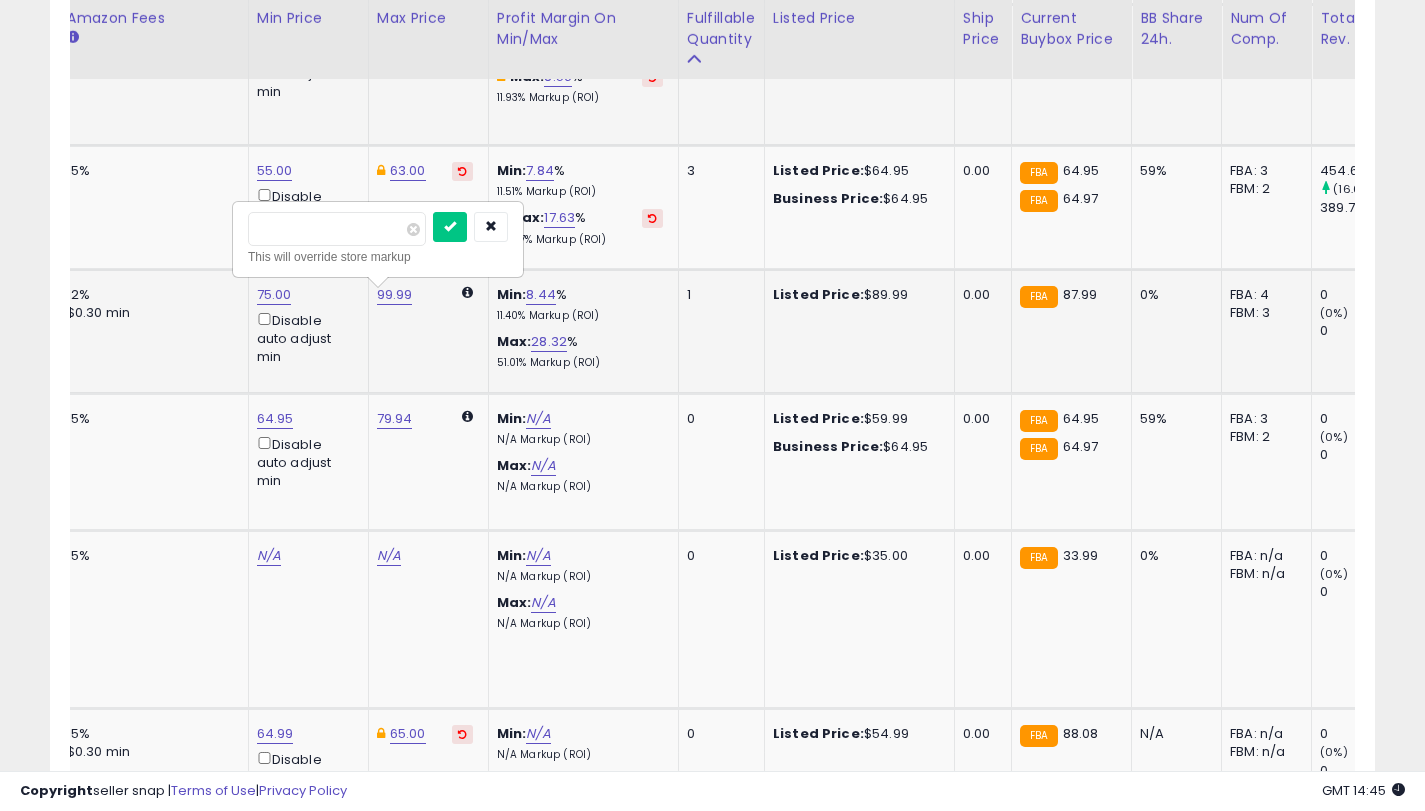 click on "*****" at bounding box center (337, 229) 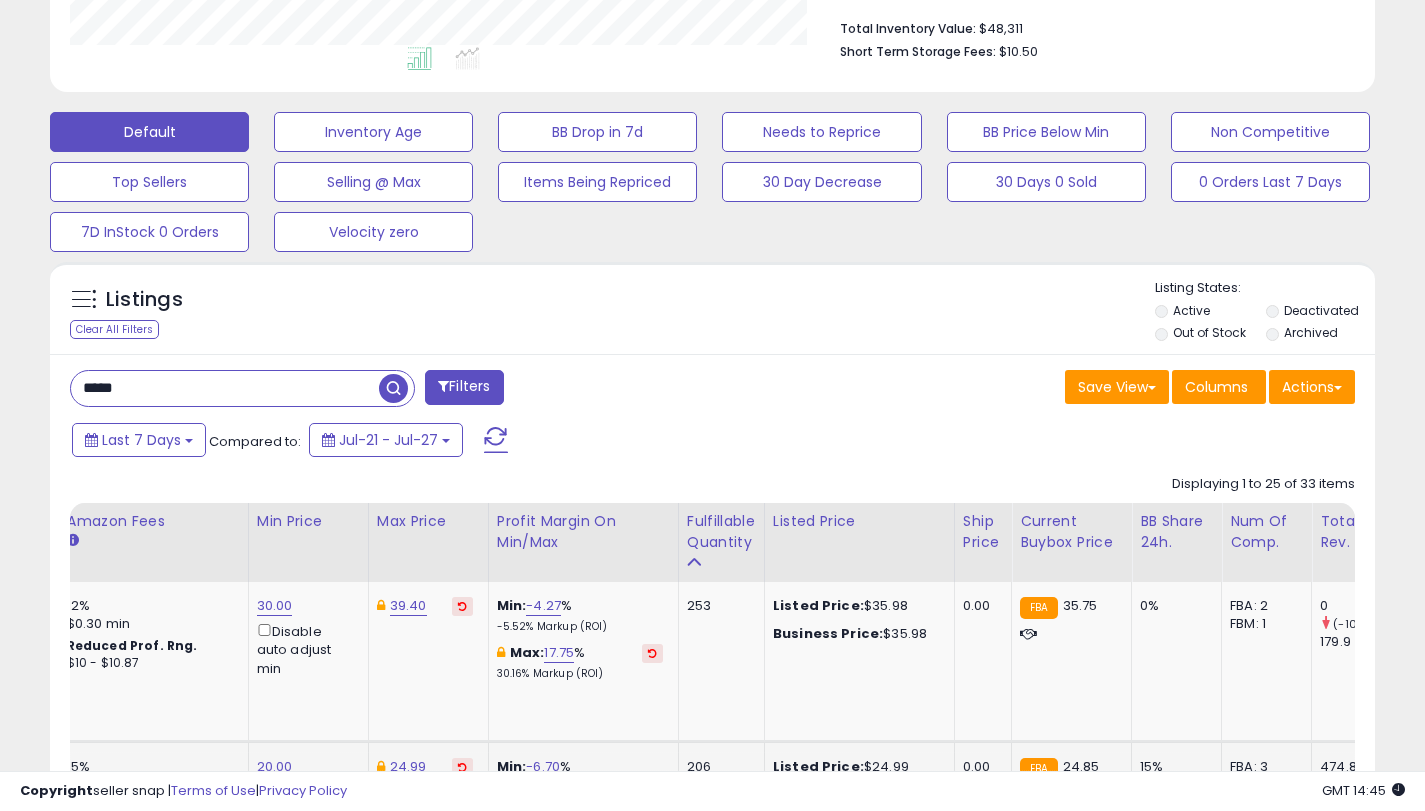 scroll, scrollTop: 322, scrollLeft: 0, axis: vertical 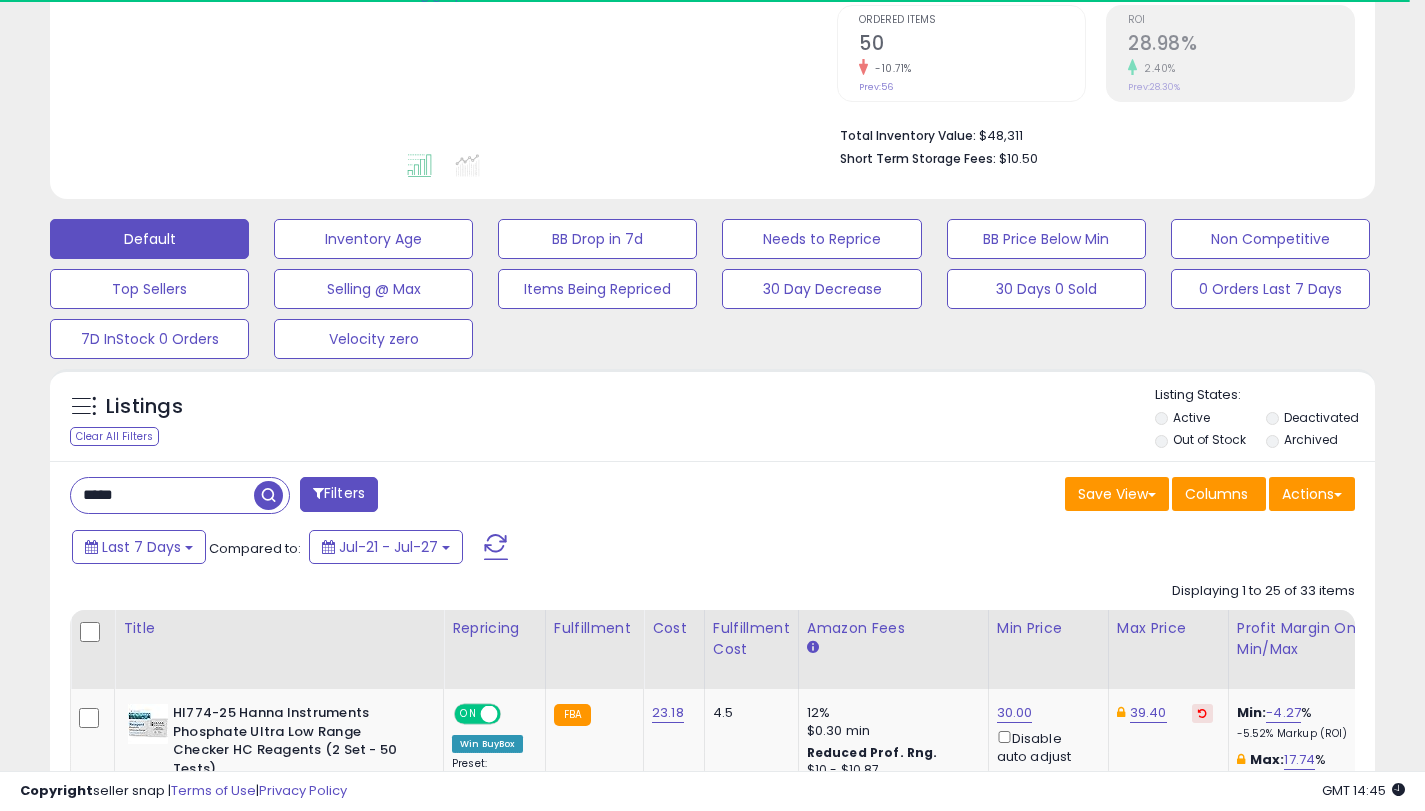 click on "*****" at bounding box center (162, 495) 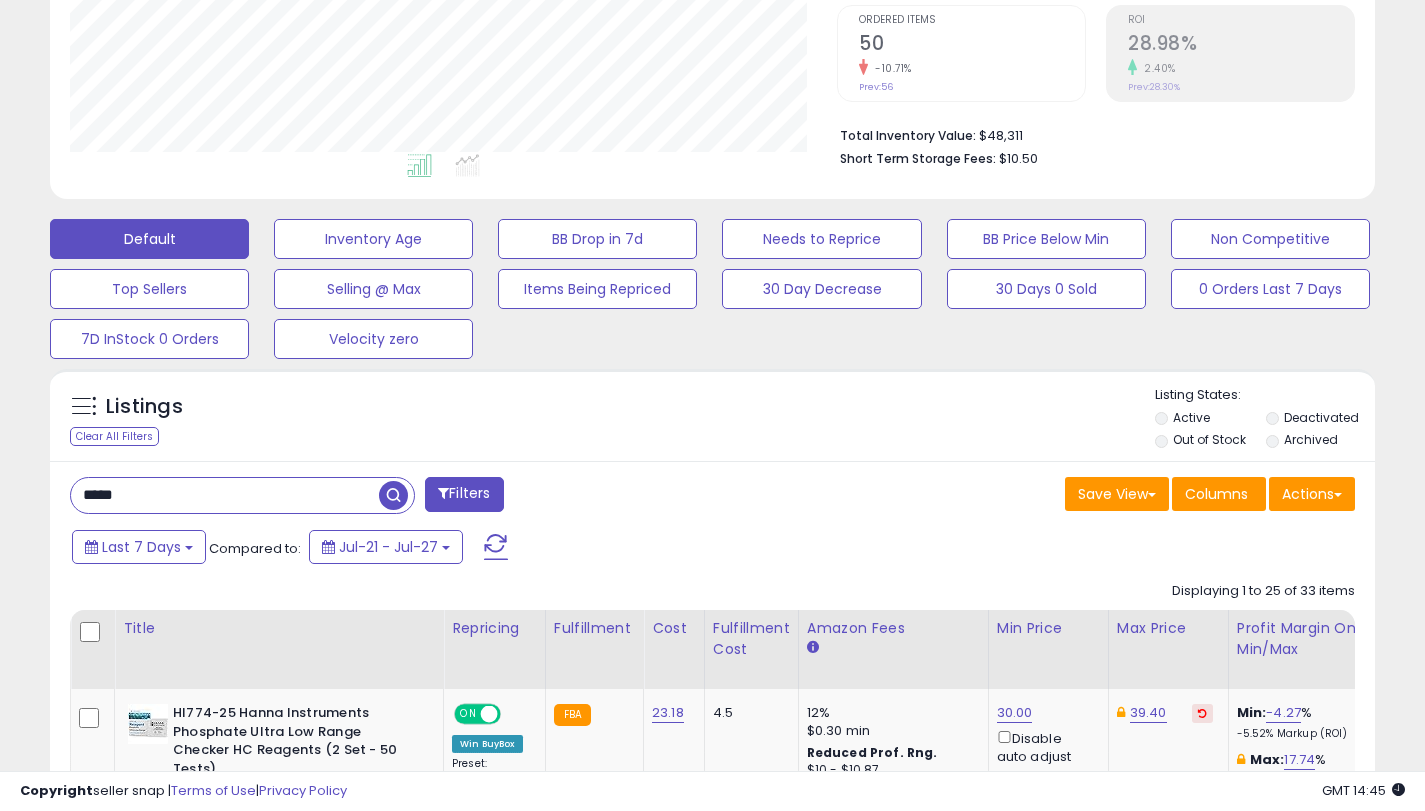 scroll, scrollTop: 999590, scrollLeft: 999233, axis: both 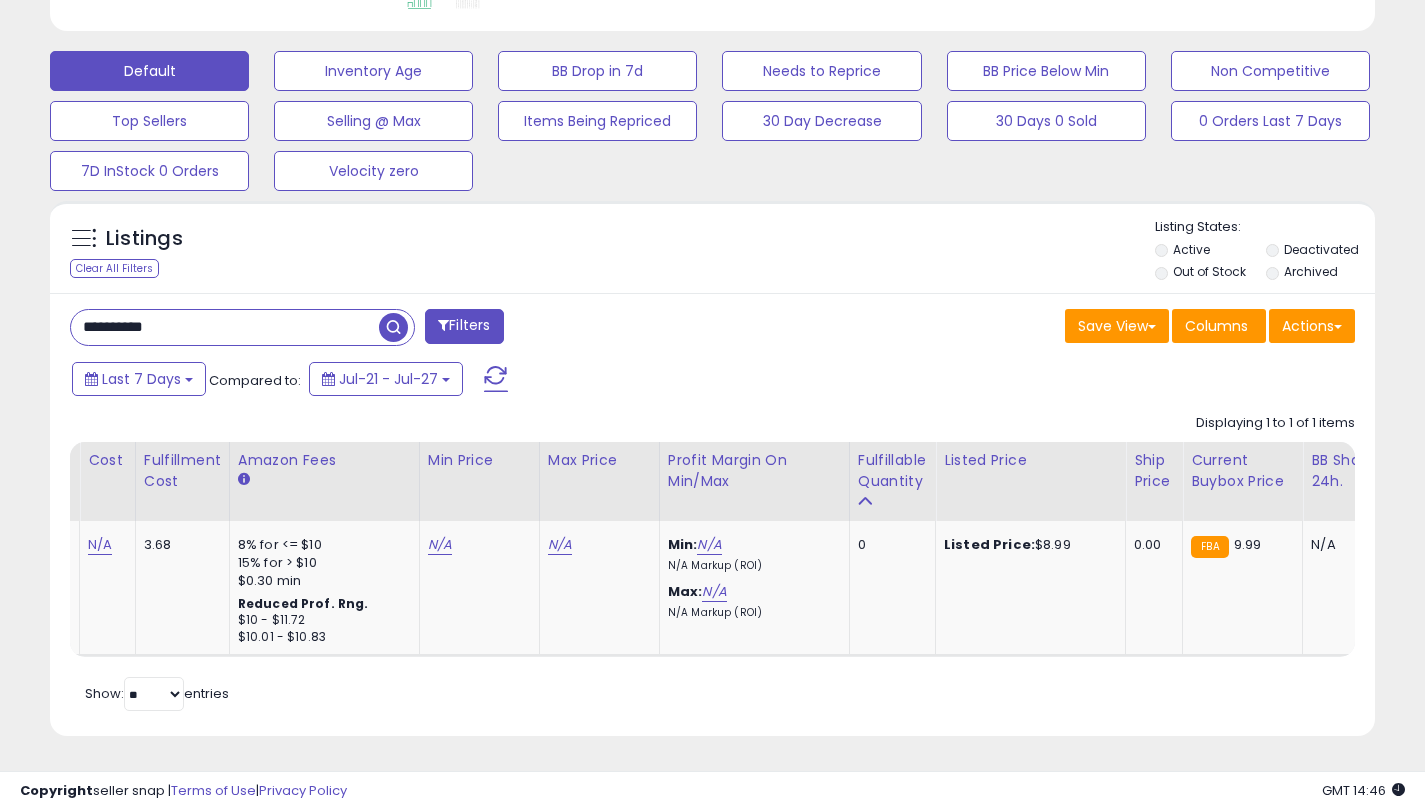 click at bounding box center (393, 327) 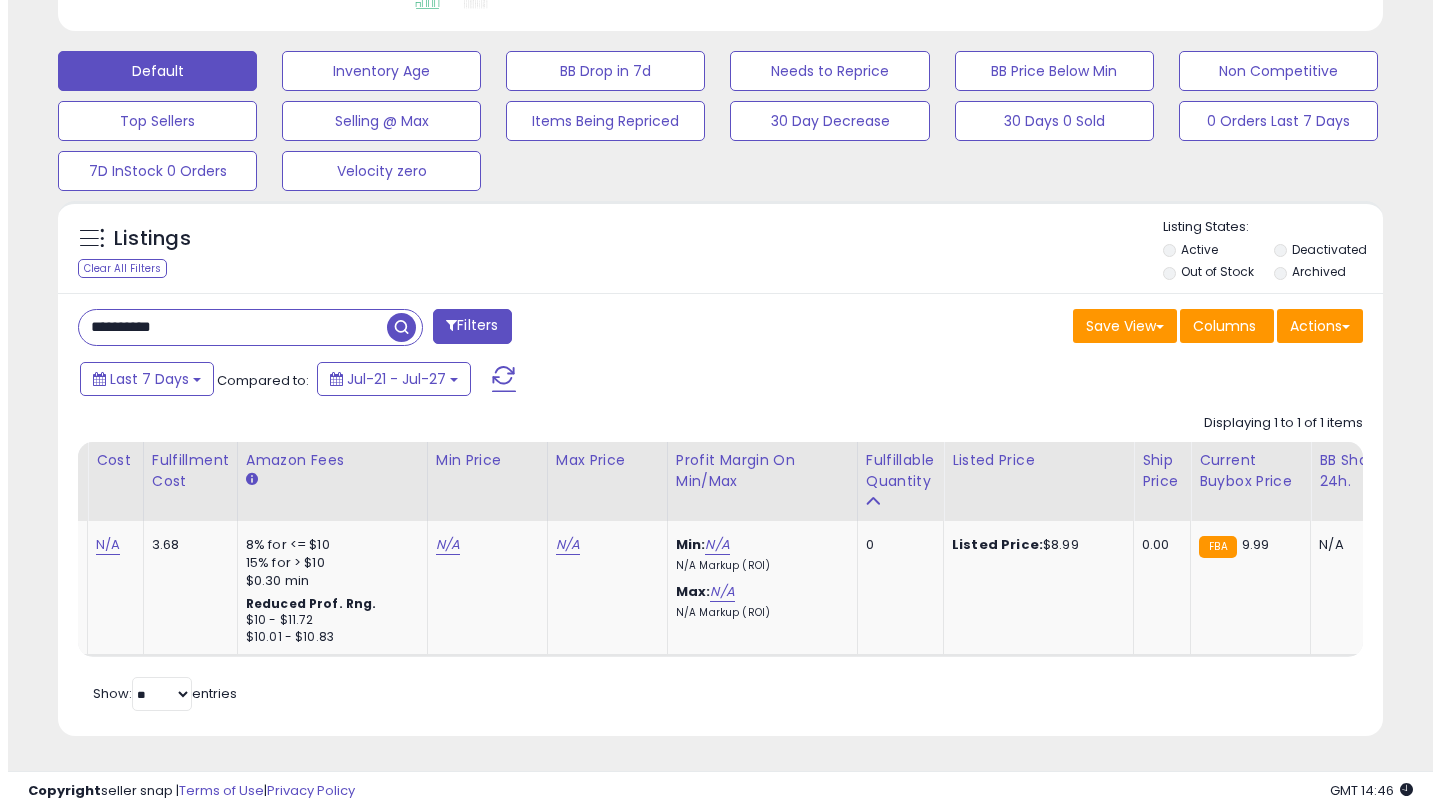 scroll, scrollTop: 459, scrollLeft: 0, axis: vertical 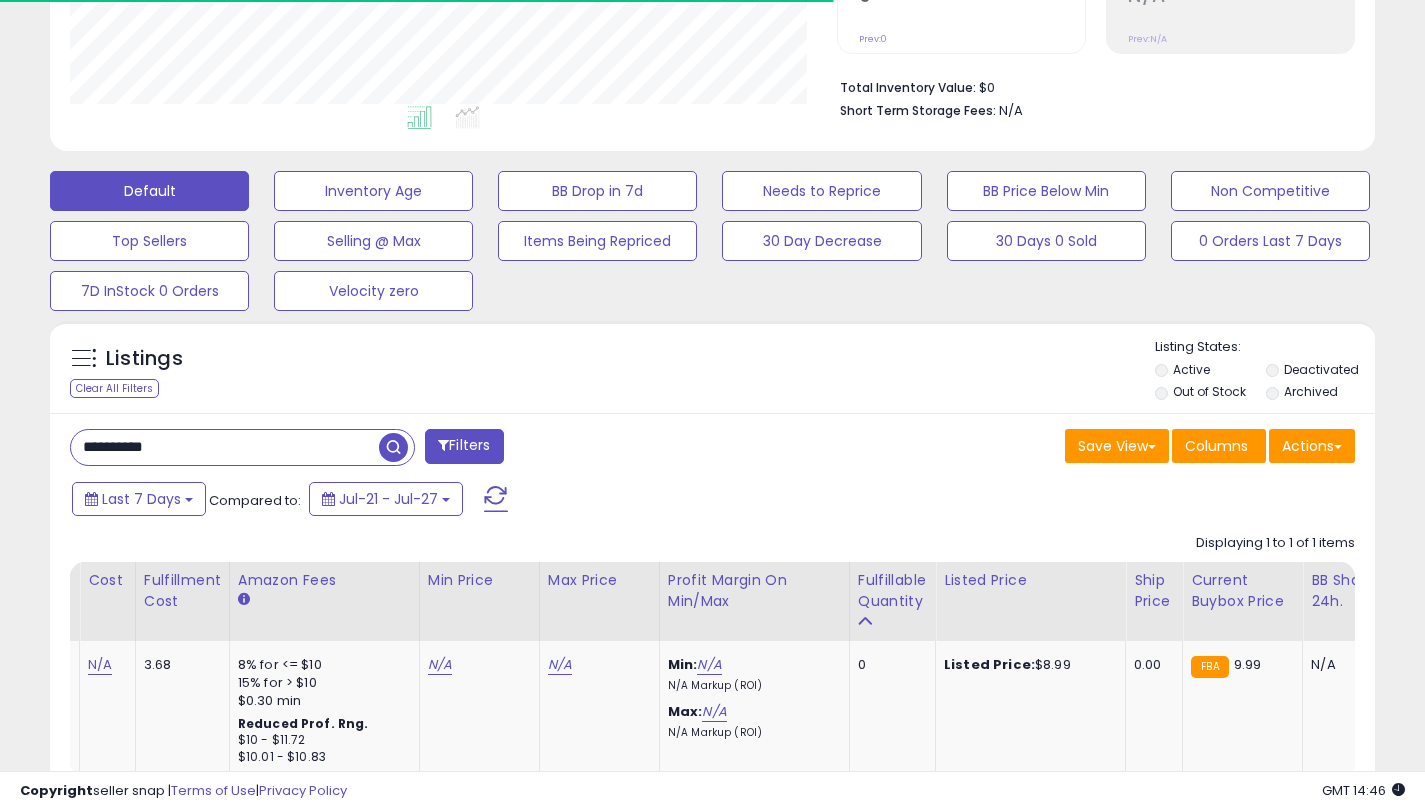 click on "Deactivated" at bounding box center (1321, 369) 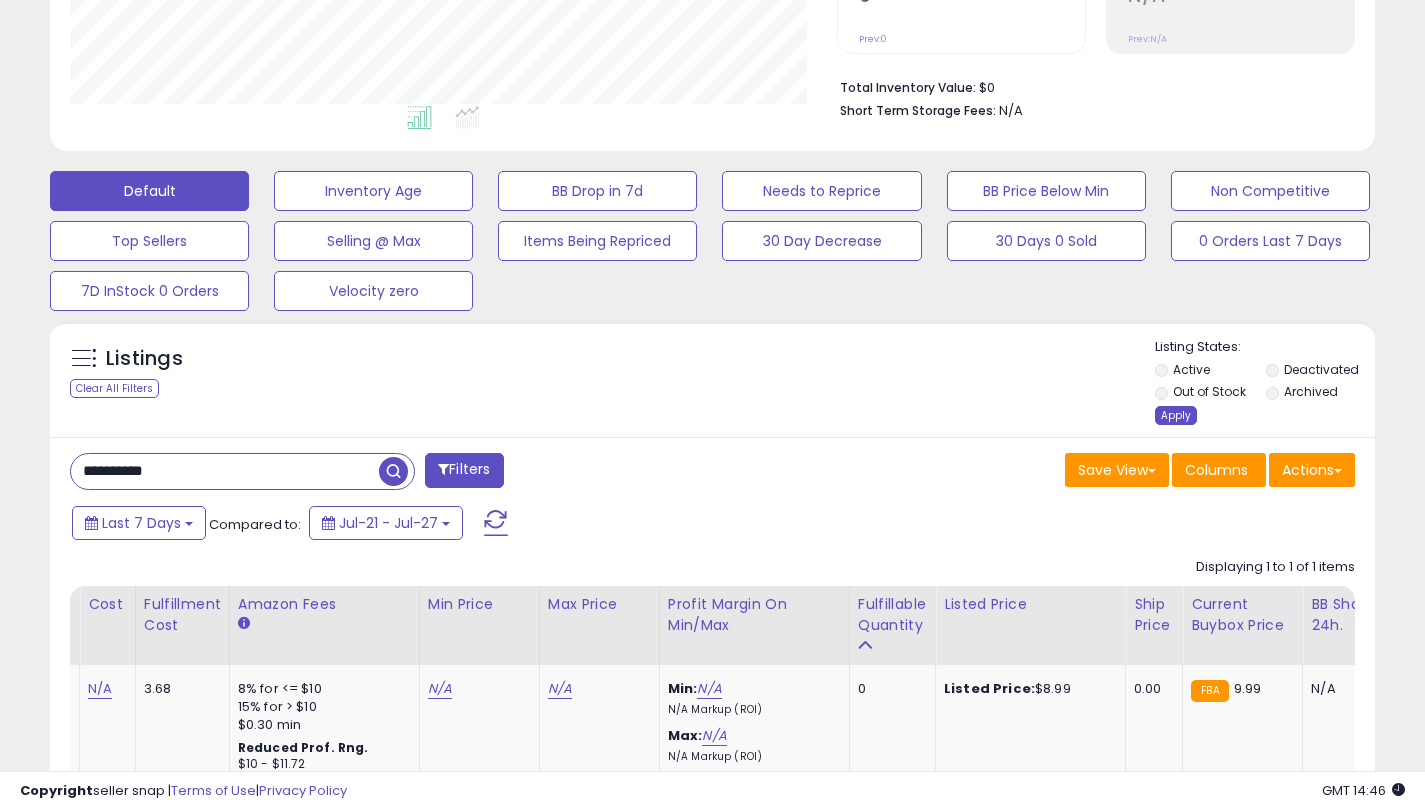 click on "Apply" at bounding box center [1176, 415] 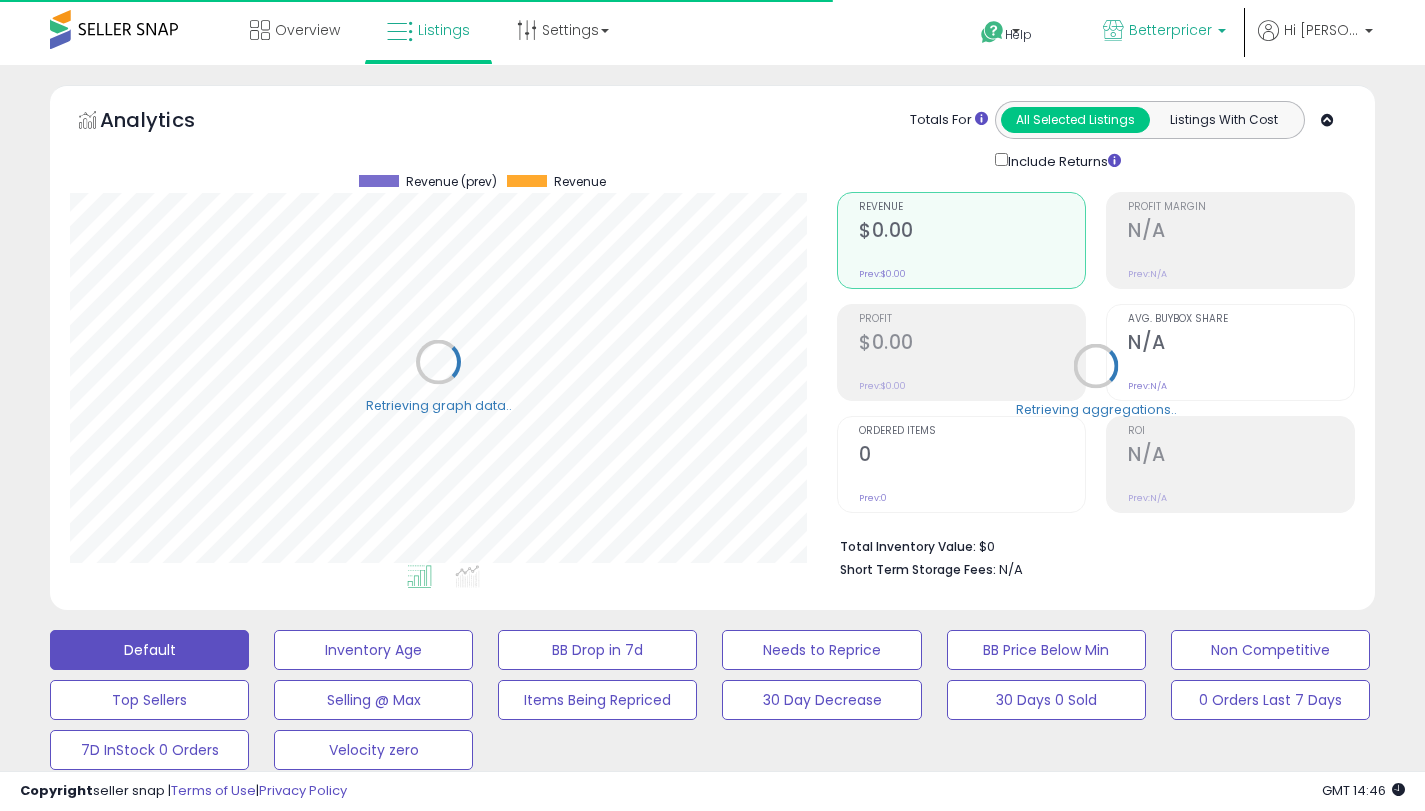 click on "Betterpricer" at bounding box center (1164, 32) 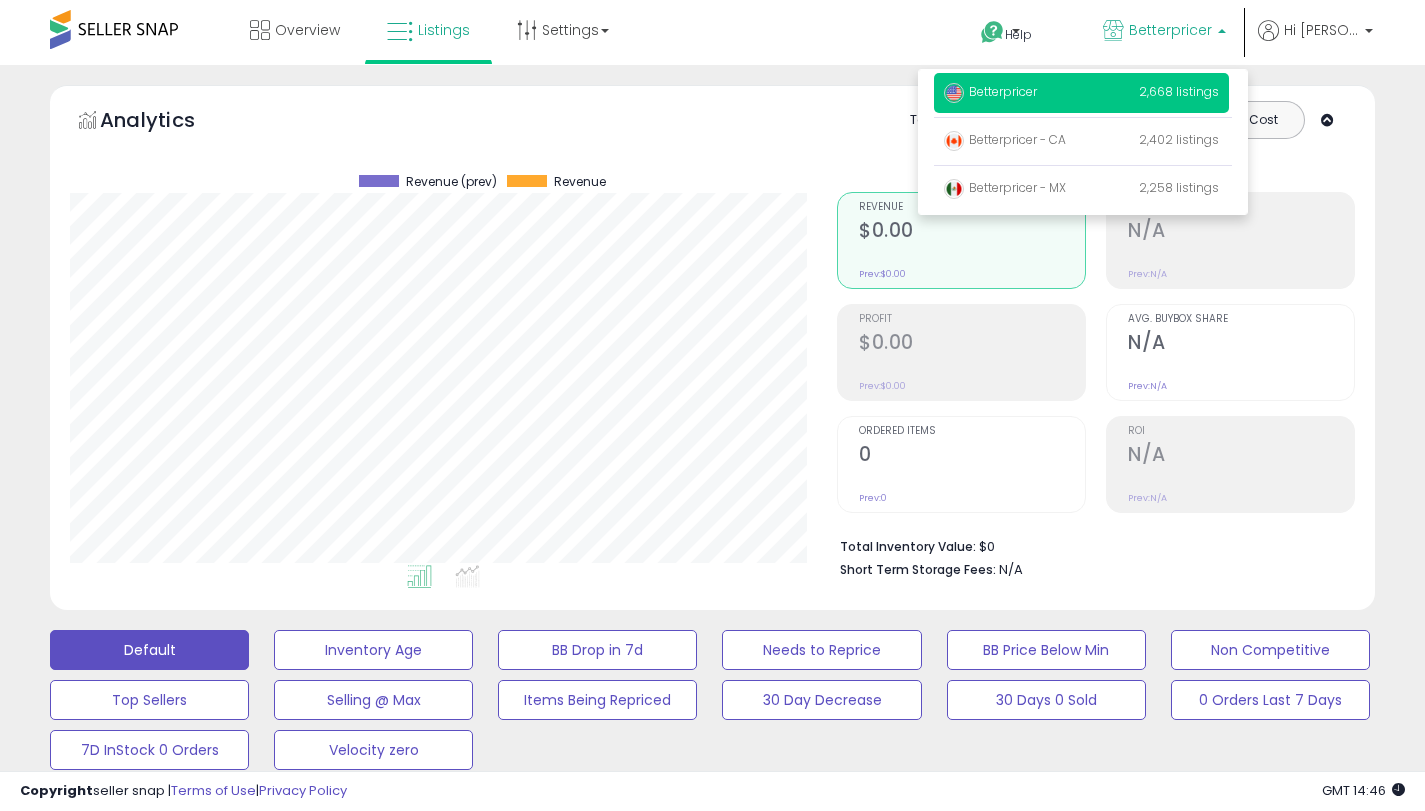 click on "**********" at bounding box center (712, 727) 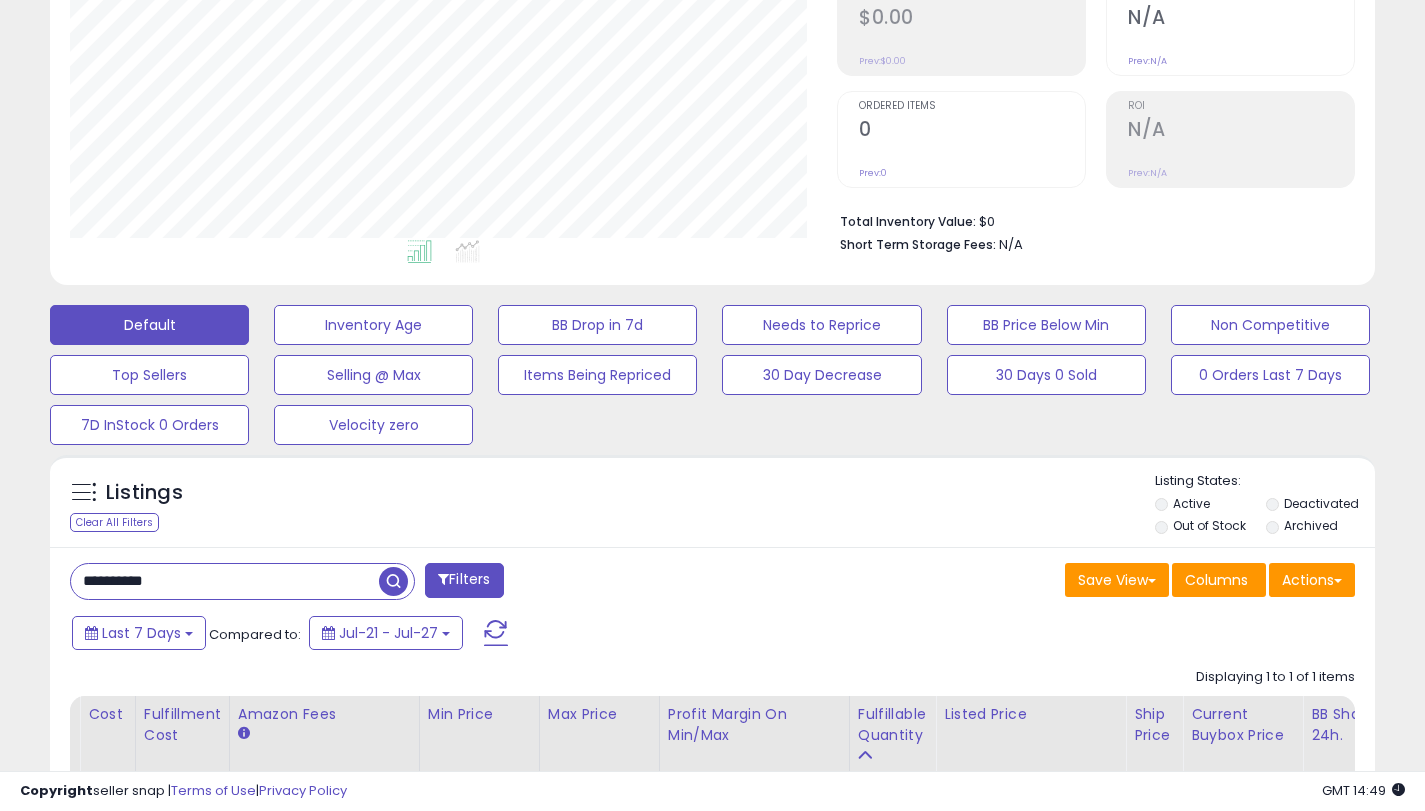 scroll, scrollTop: 594, scrollLeft: 0, axis: vertical 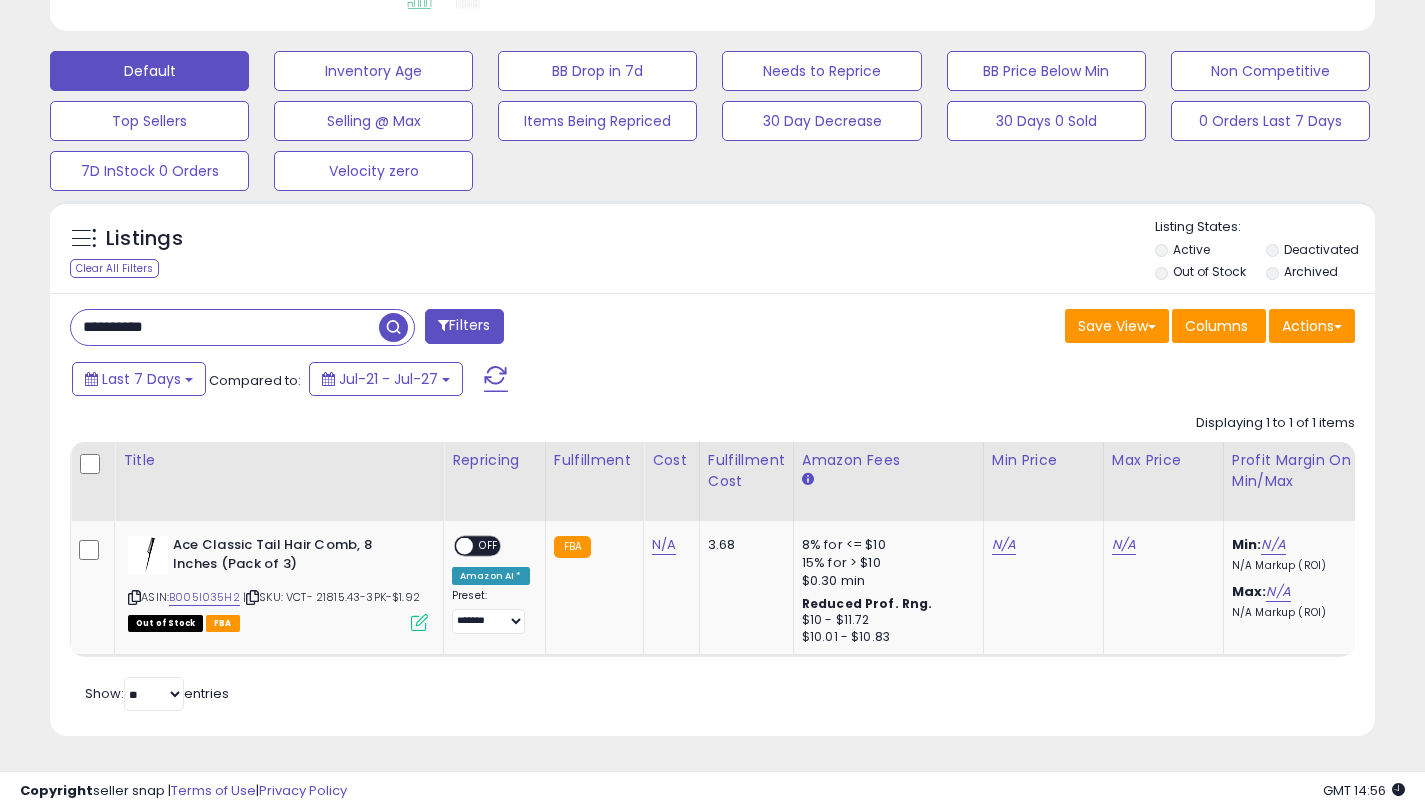 click on "**********" at bounding box center [712, 515] 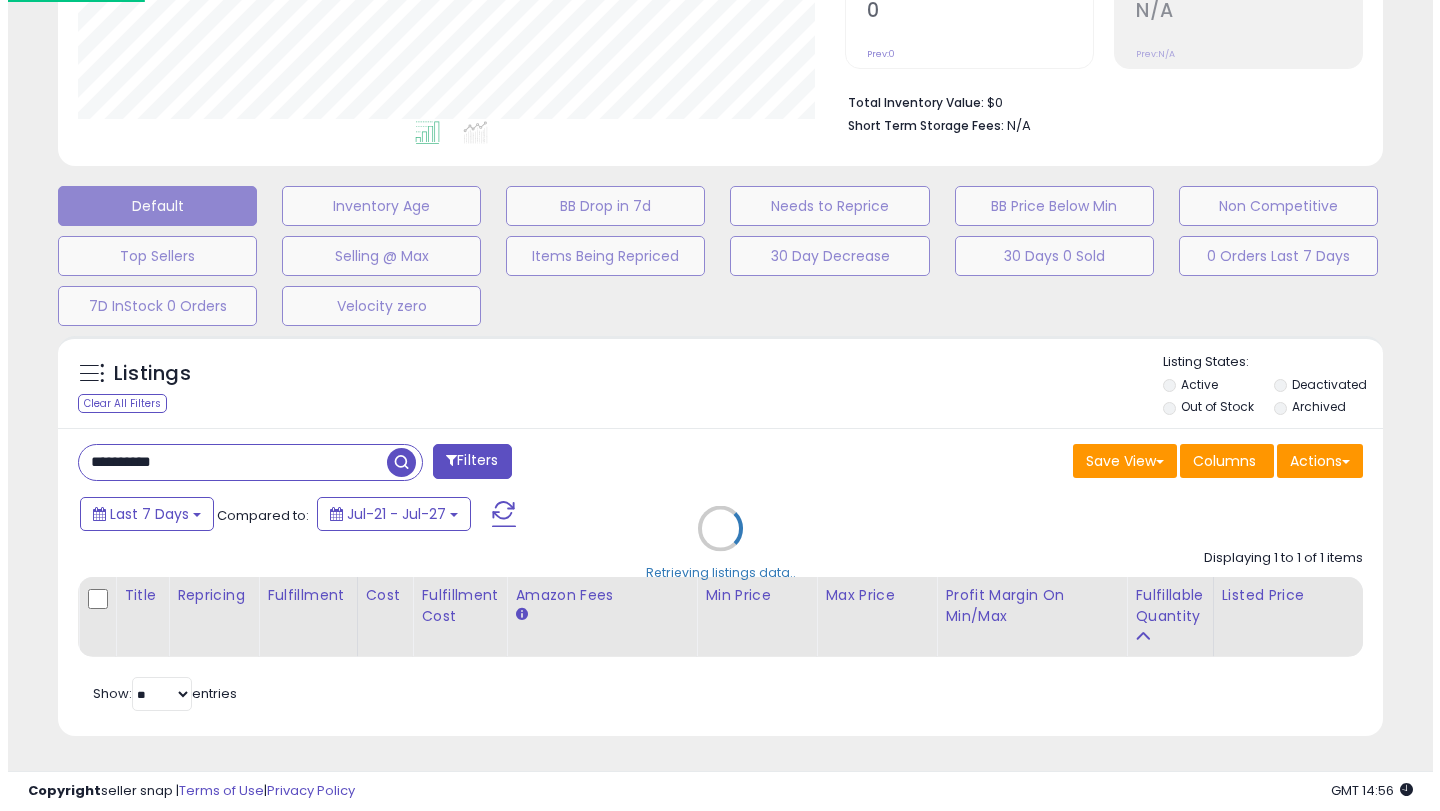 scroll, scrollTop: 459, scrollLeft: 0, axis: vertical 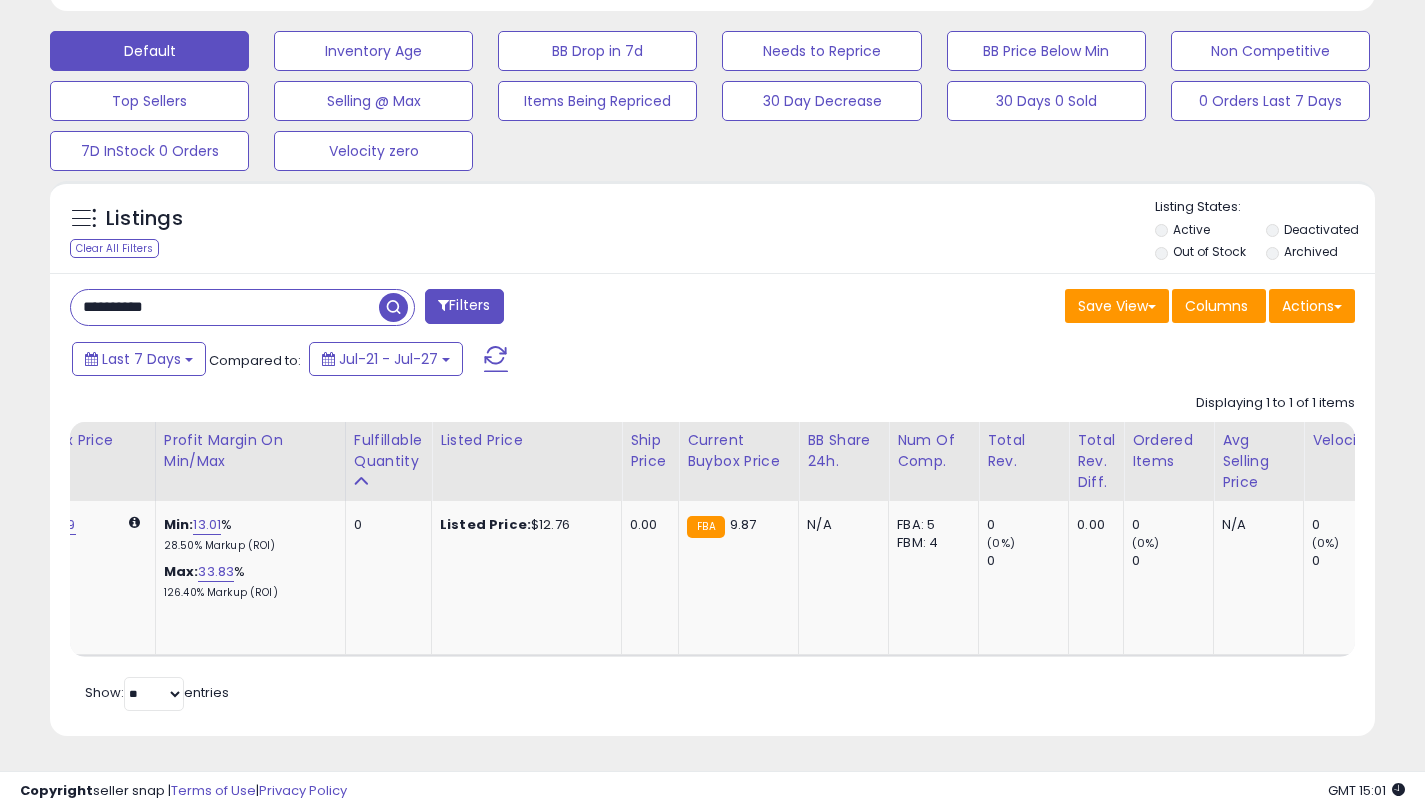 click on "**********" at bounding box center (225, 307) 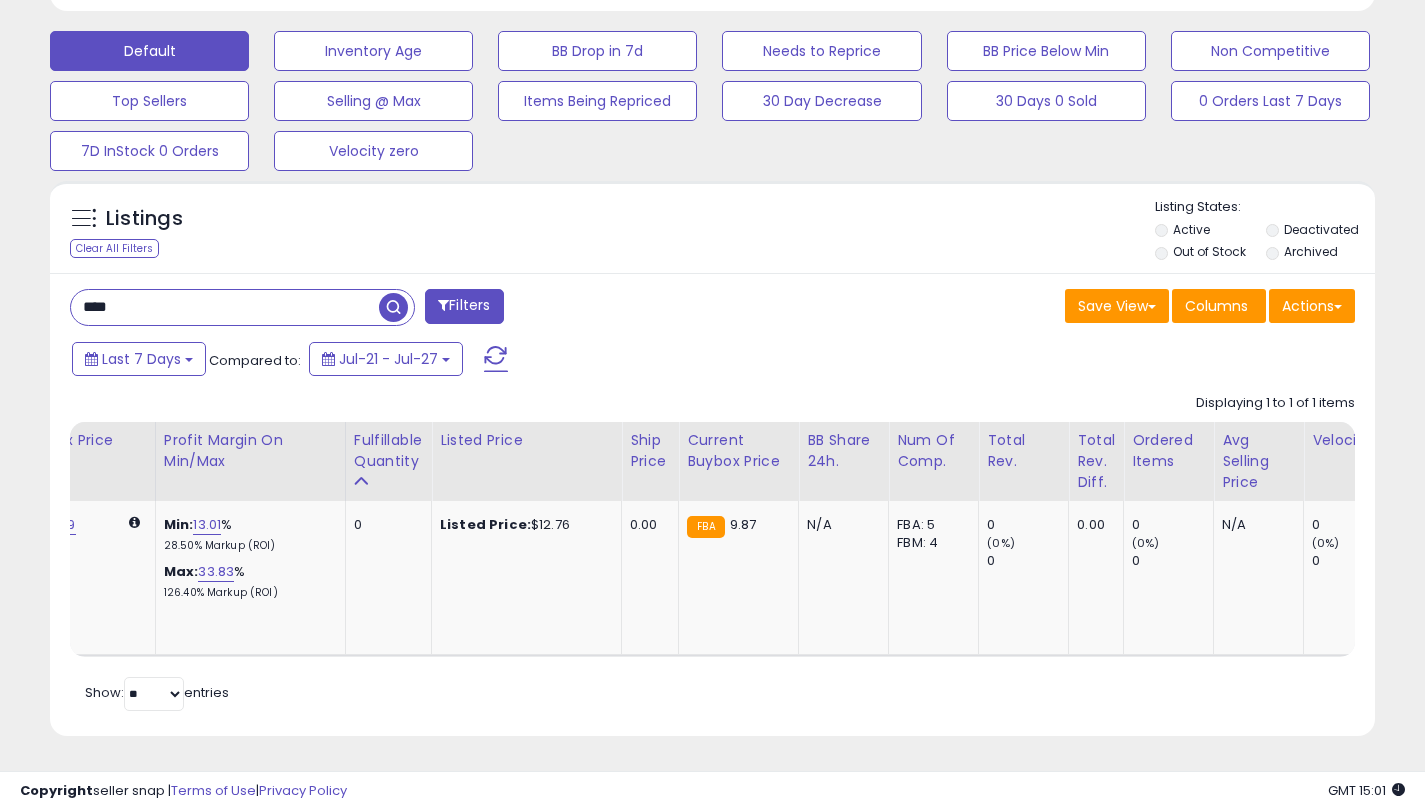 type on "****" 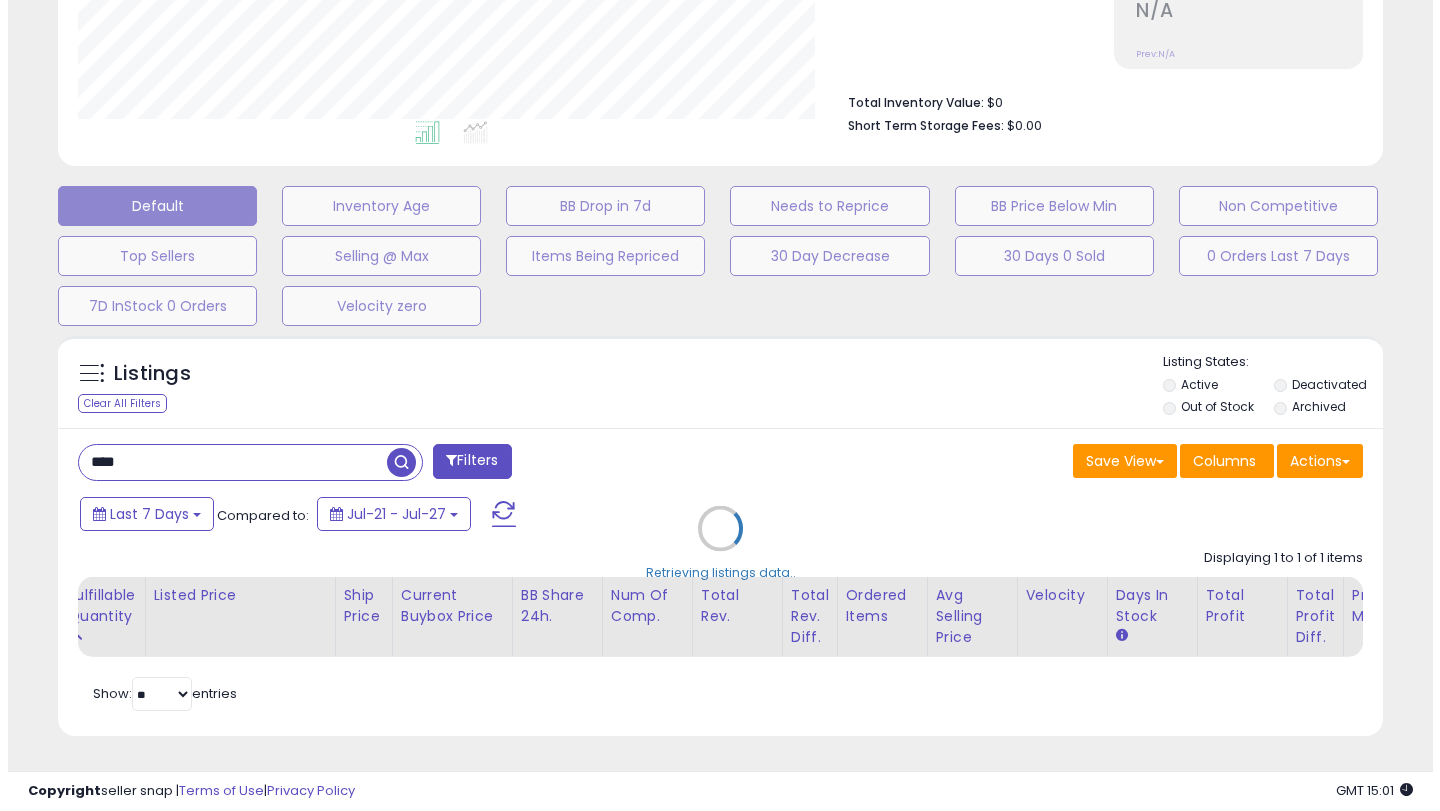scroll, scrollTop: 459, scrollLeft: 0, axis: vertical 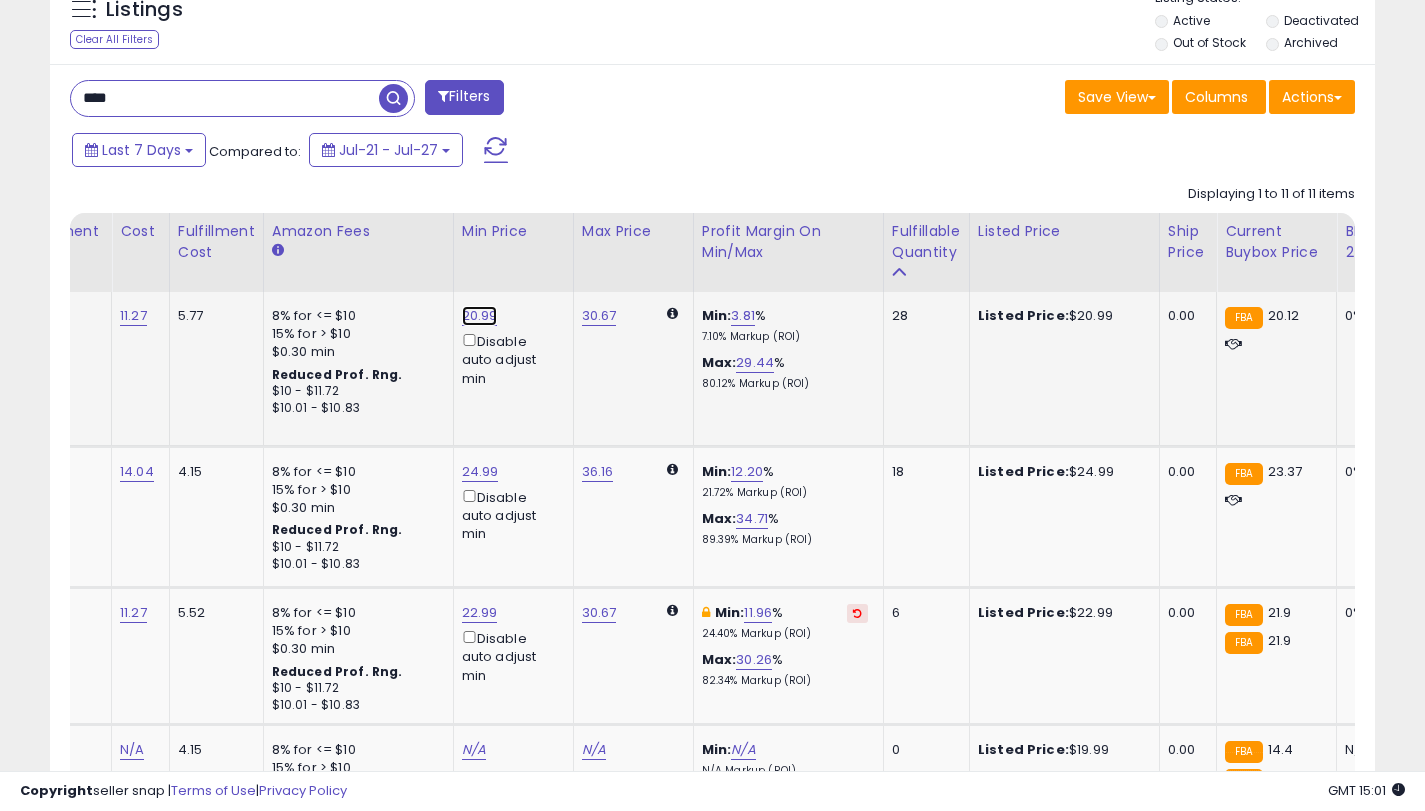 click on "20.99" at bounding box center [480, 316] 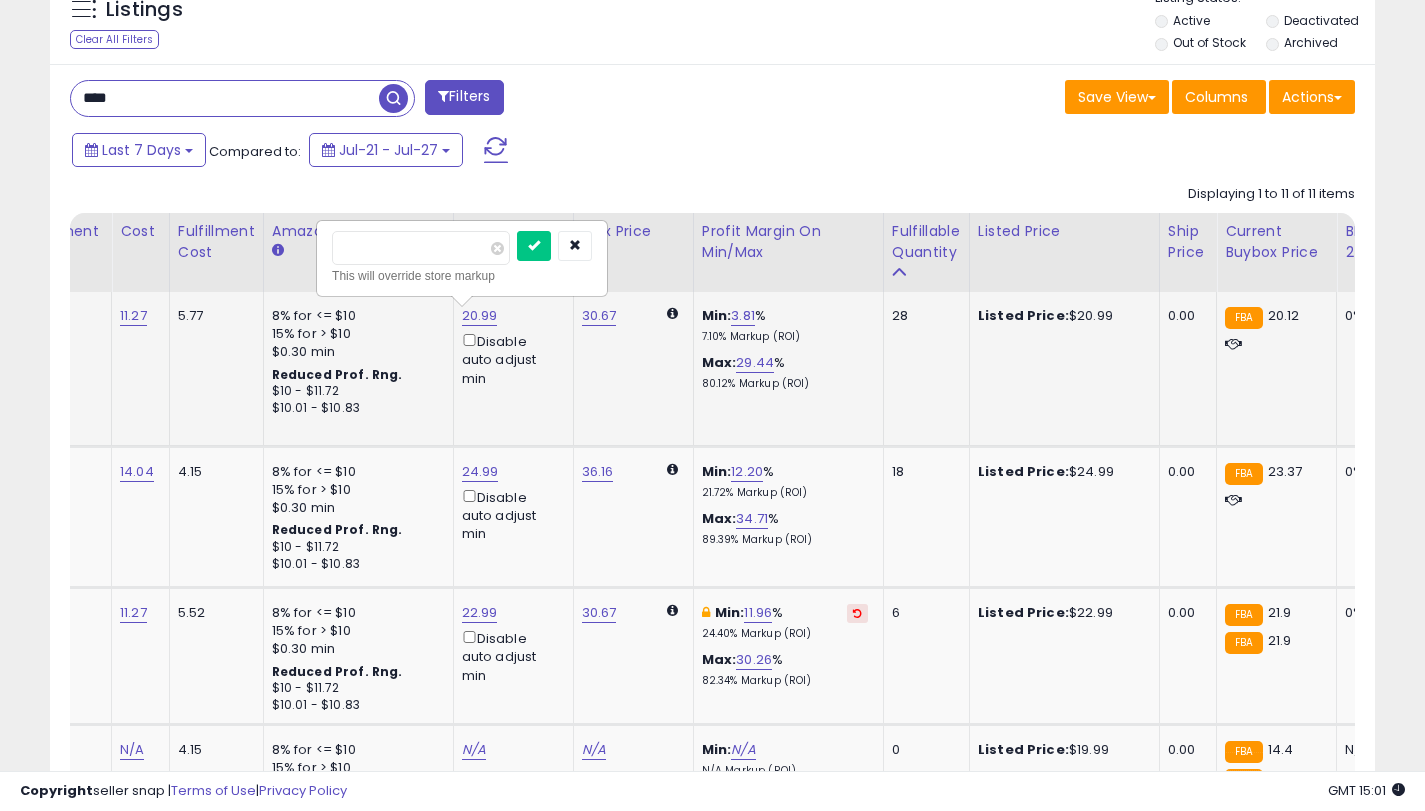 click on "*****" at bounding box center (421, 248) 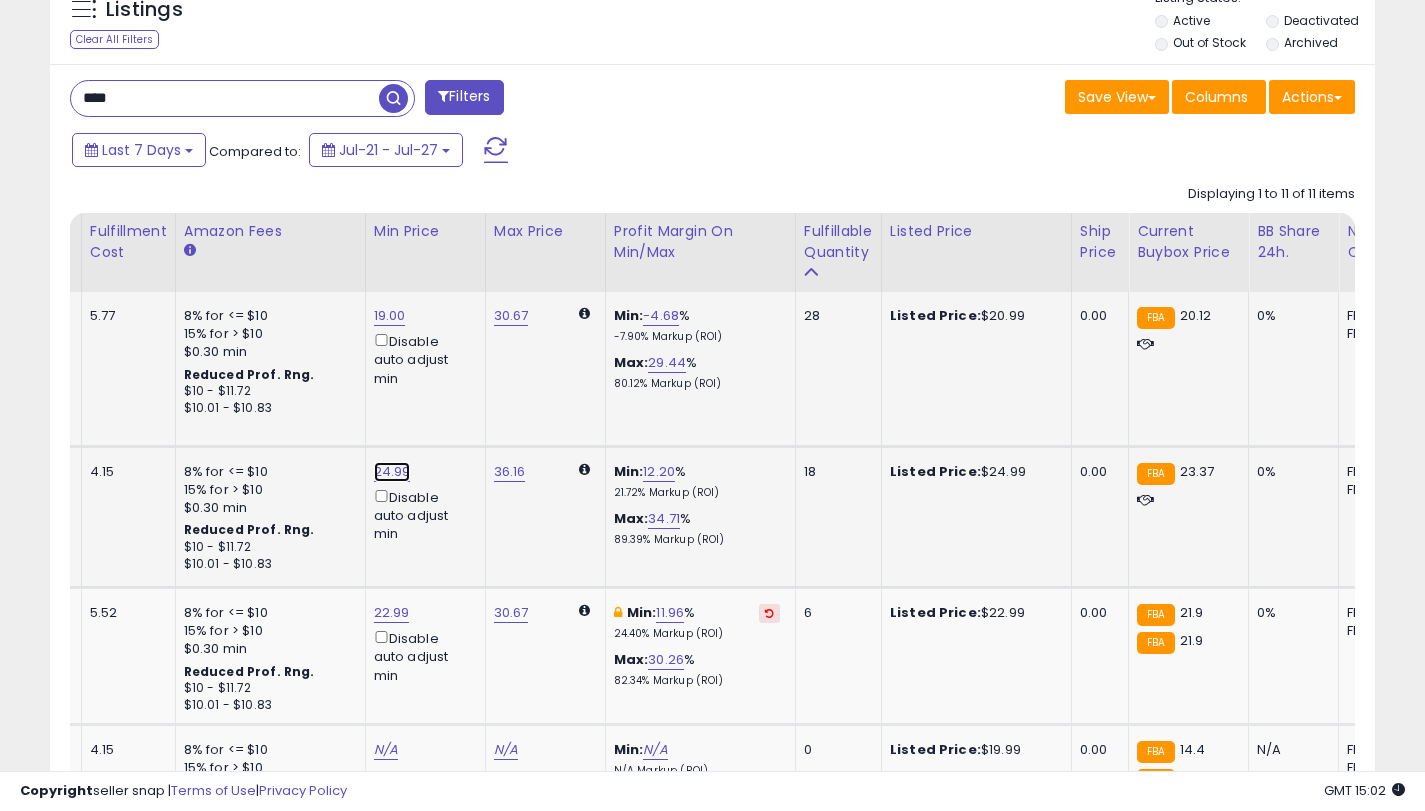 click on "24.99" at bounding box center [390, 316] 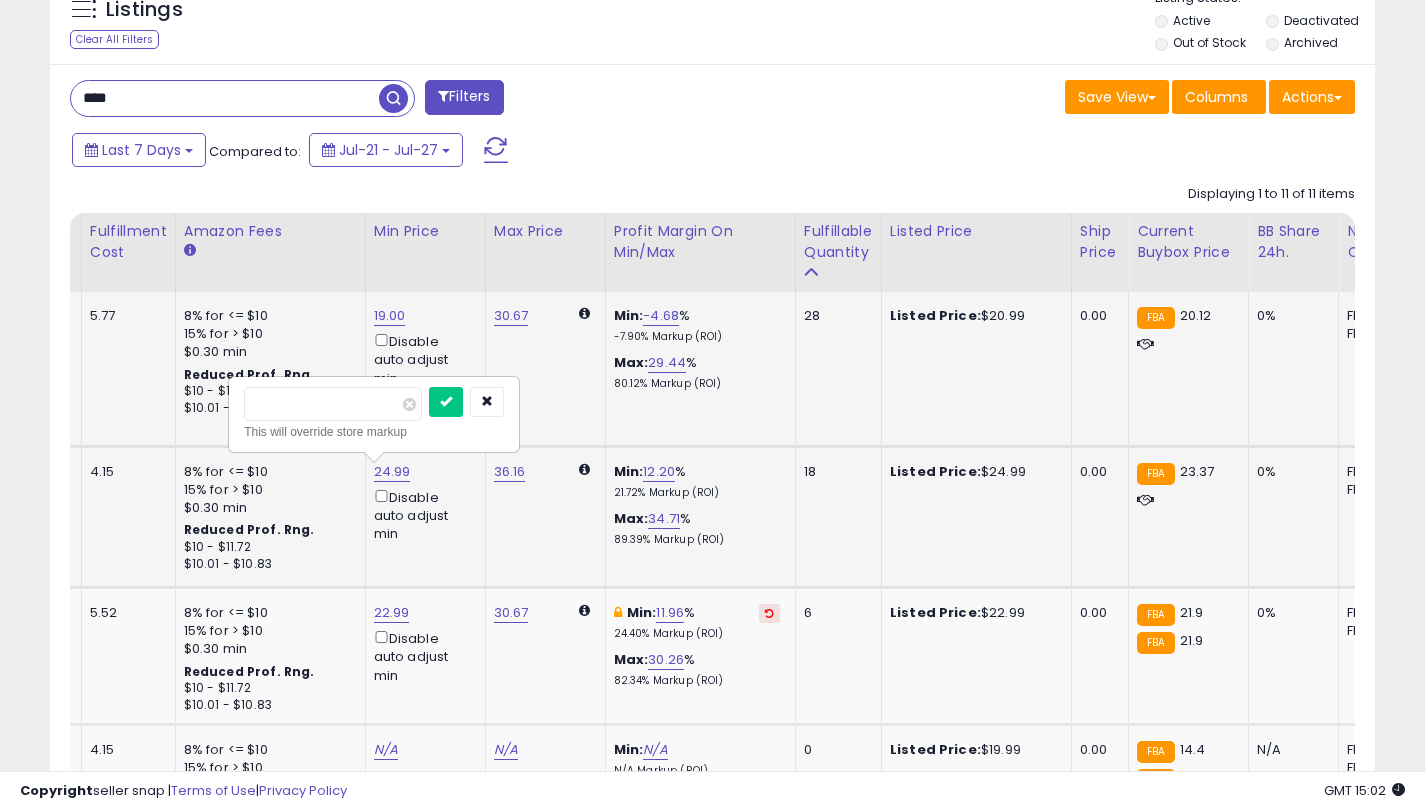 click on "*****" at bounding box center (333, 404) 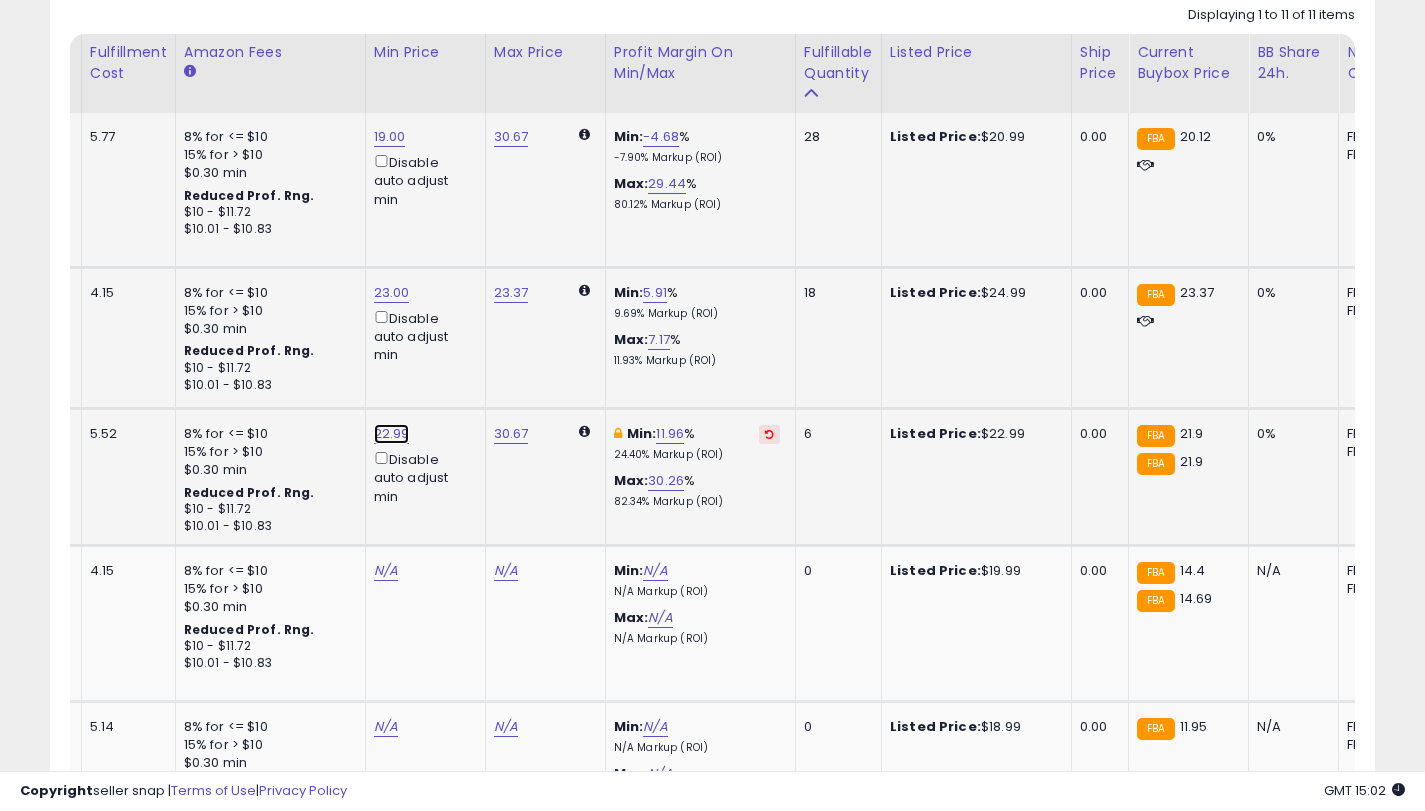 click on "22.99" at bounding box center [390, 137] 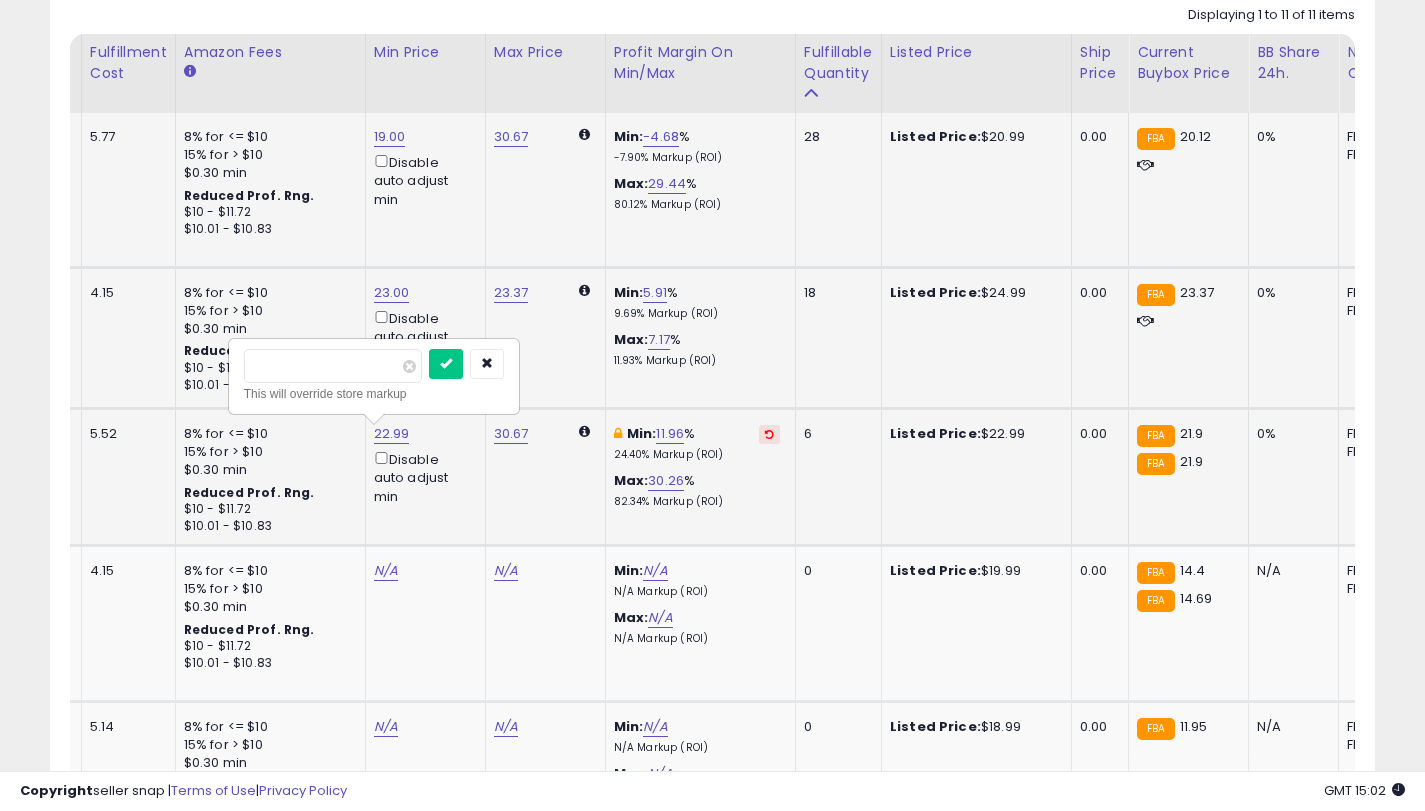 click on "*****" at bounding box center (333, 366) 